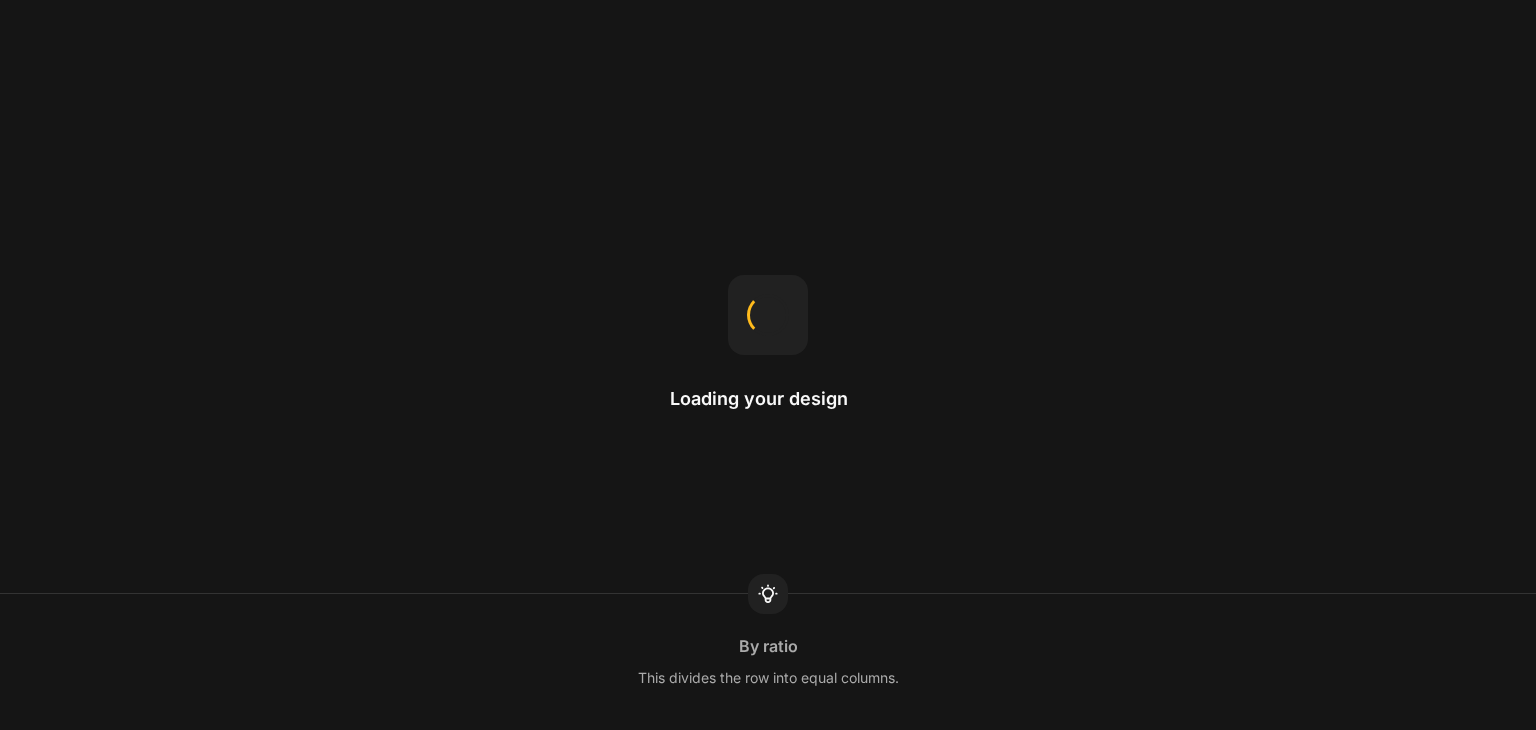 scroll, scrollTop: 0, scrollLeft: 0, axis: both 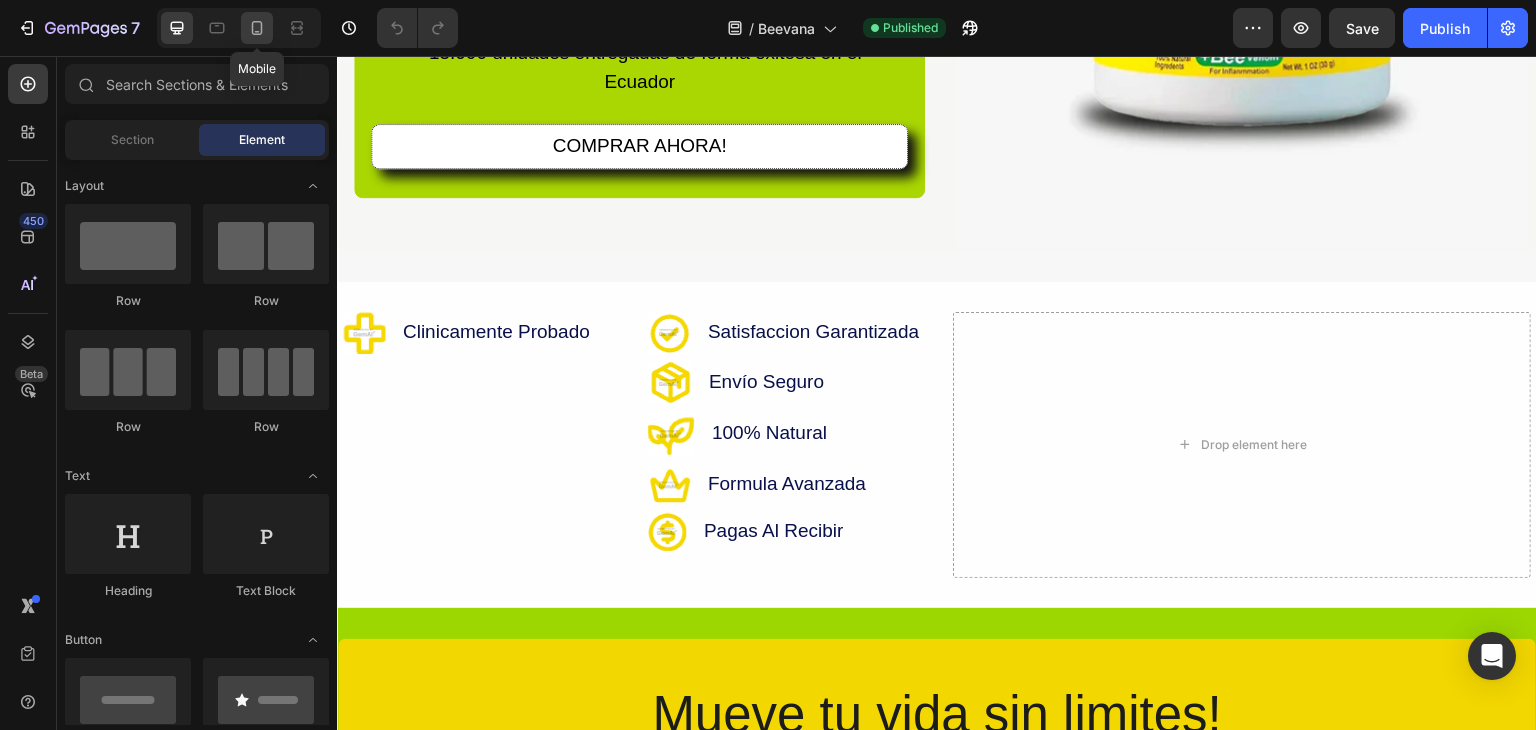 click 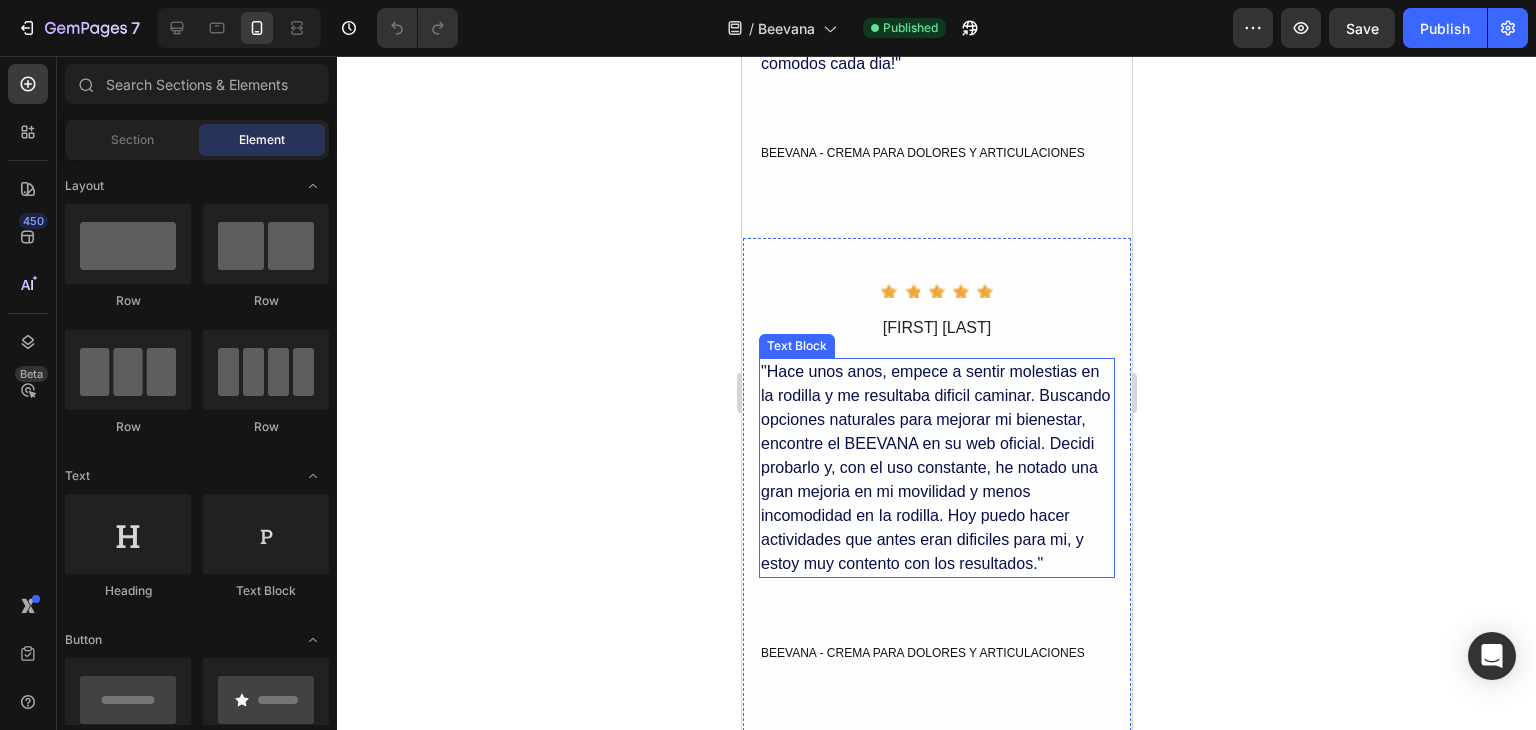 scroll, scrollTop: 6800, scrollLeft: 0, axis: vertical 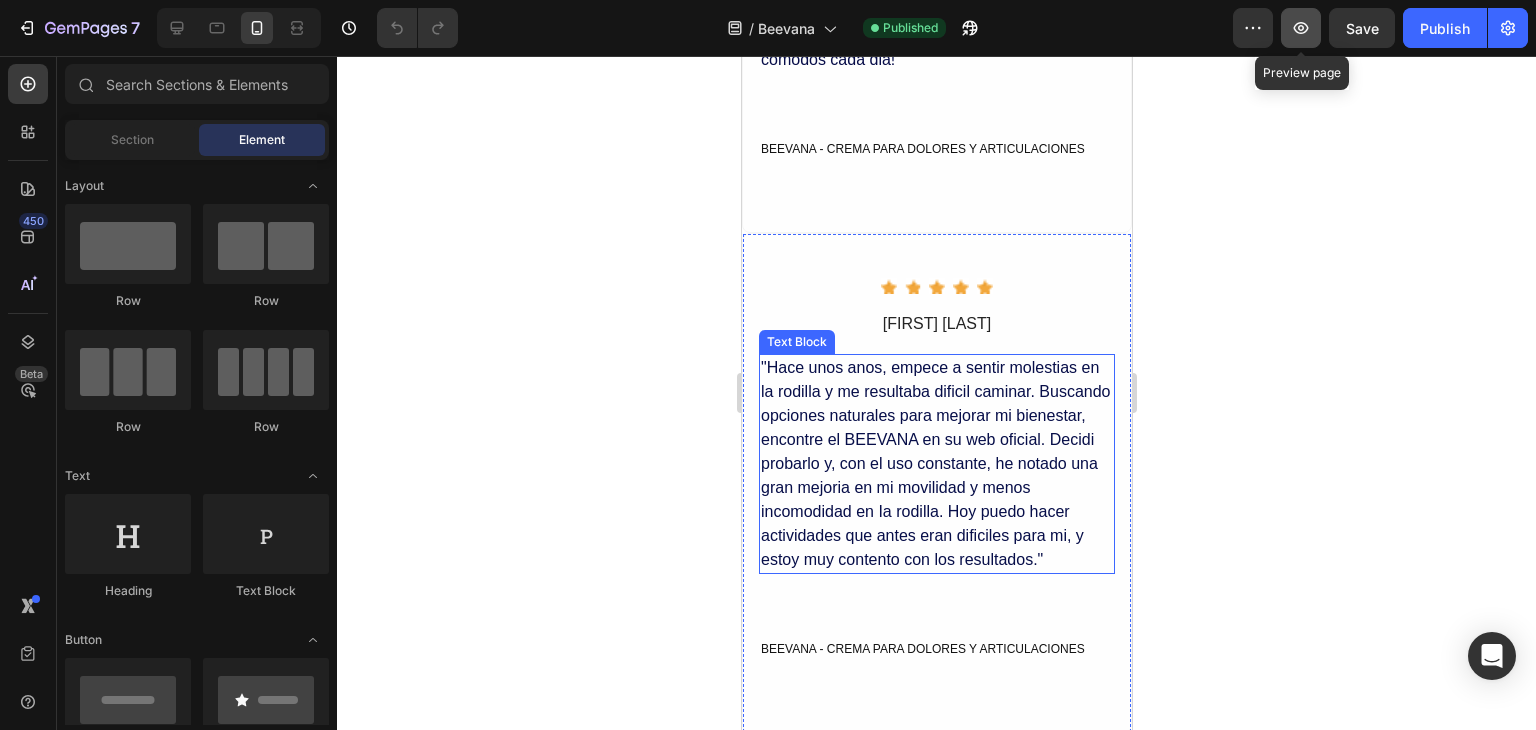 click 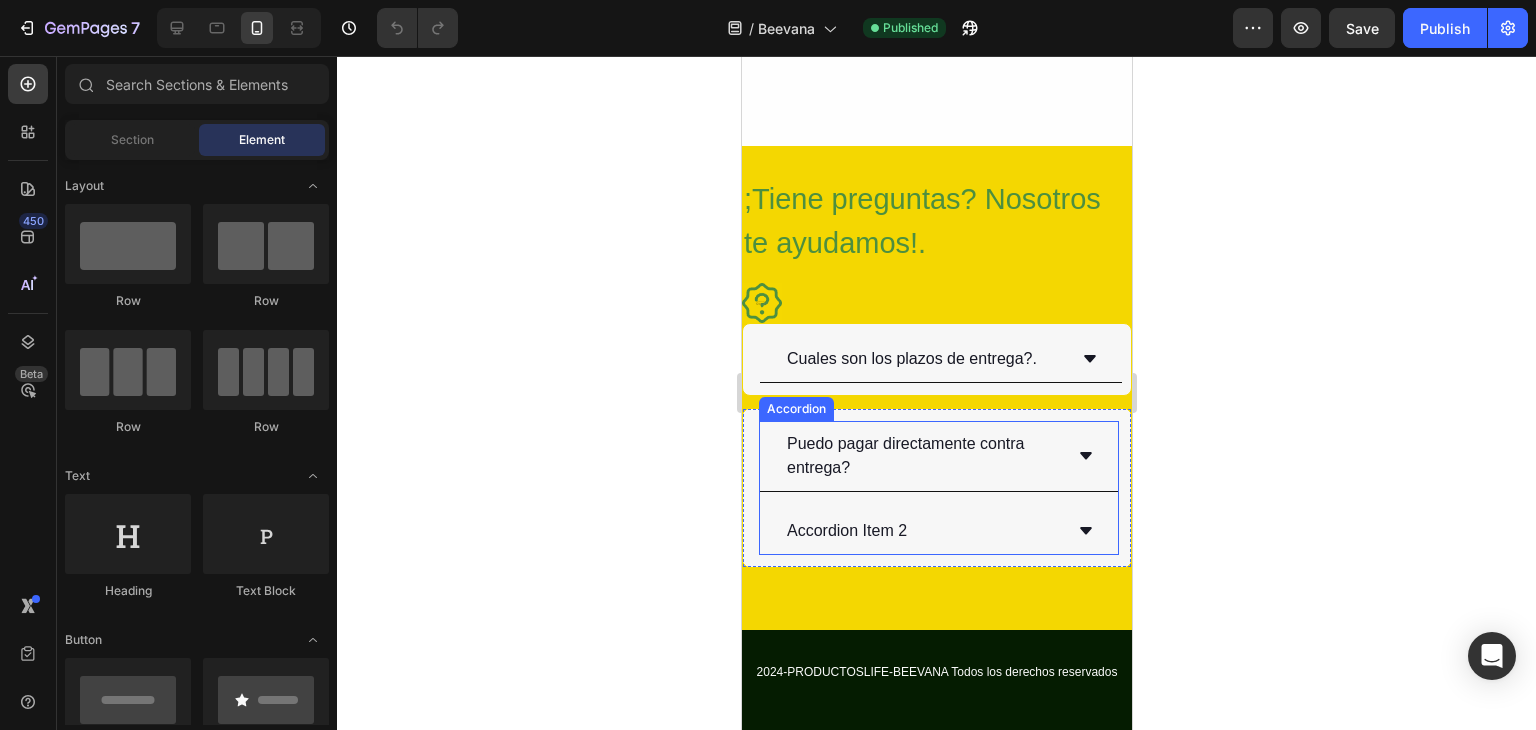 scroll, scrollTop: 8101, scrollLeft: 0, axis: vertical 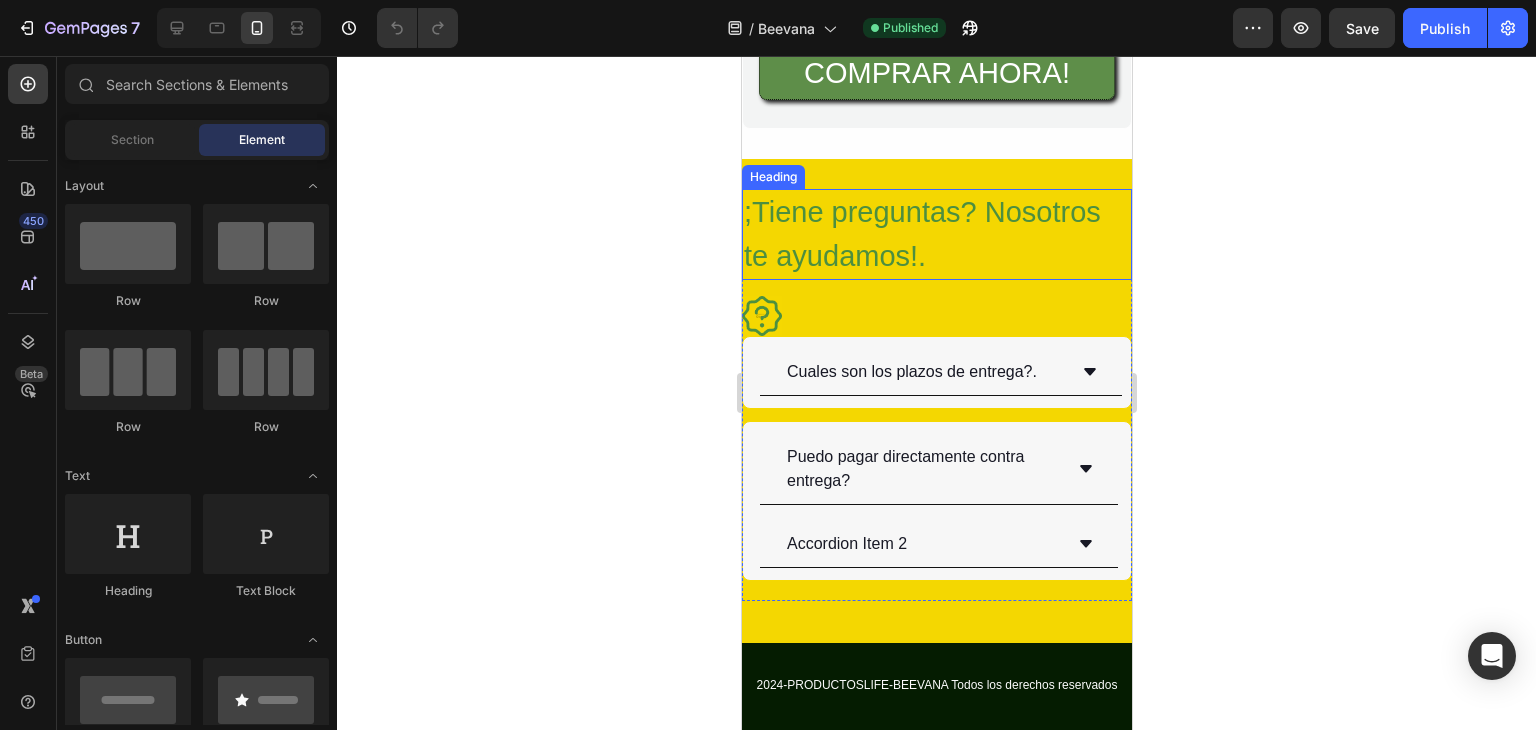 click on ";Tiene preguntas? Nosotros te ayudamos!." at bounding box center [936, 234] 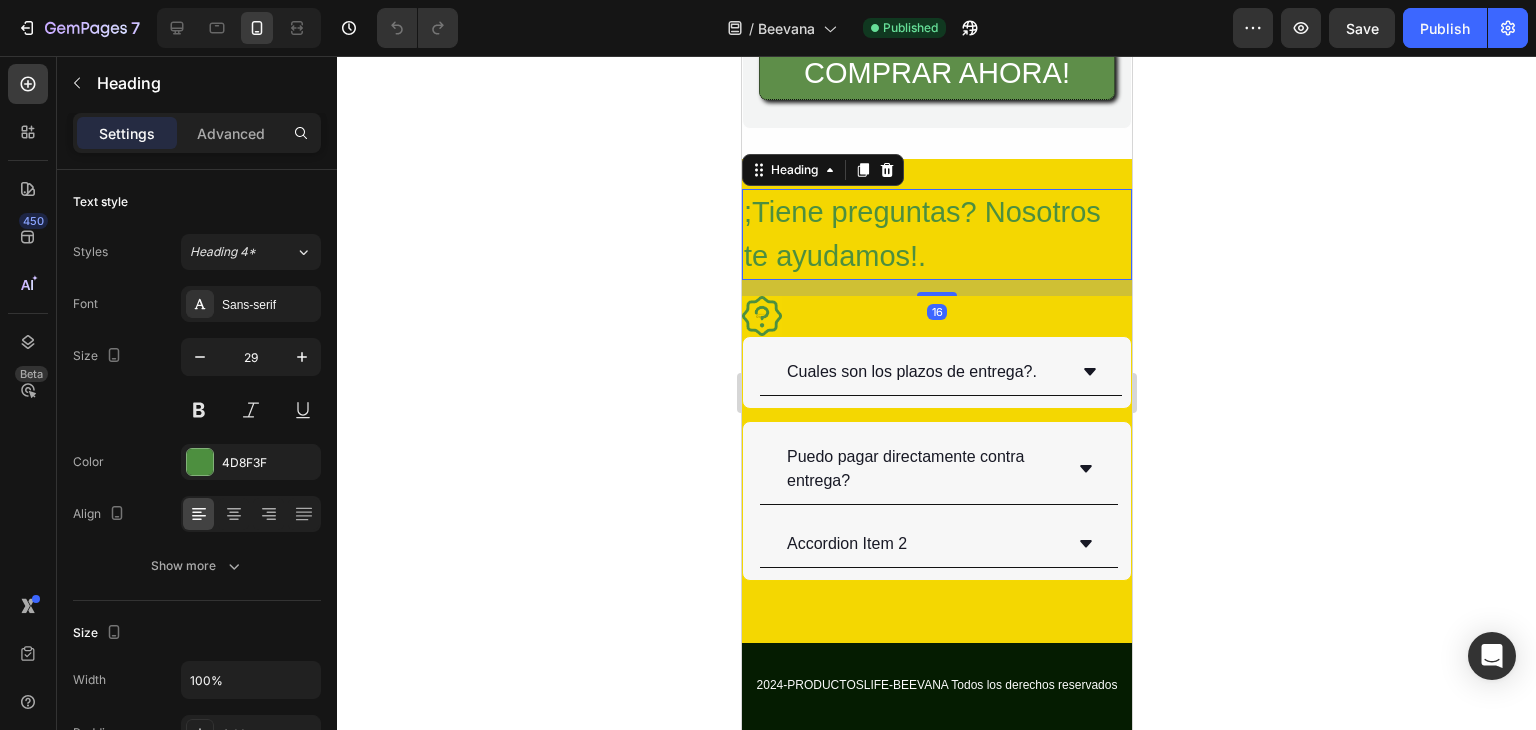 click on ";Tiene preguntas? Nosotros te ayudamos!." at bounding box center (936, 234) 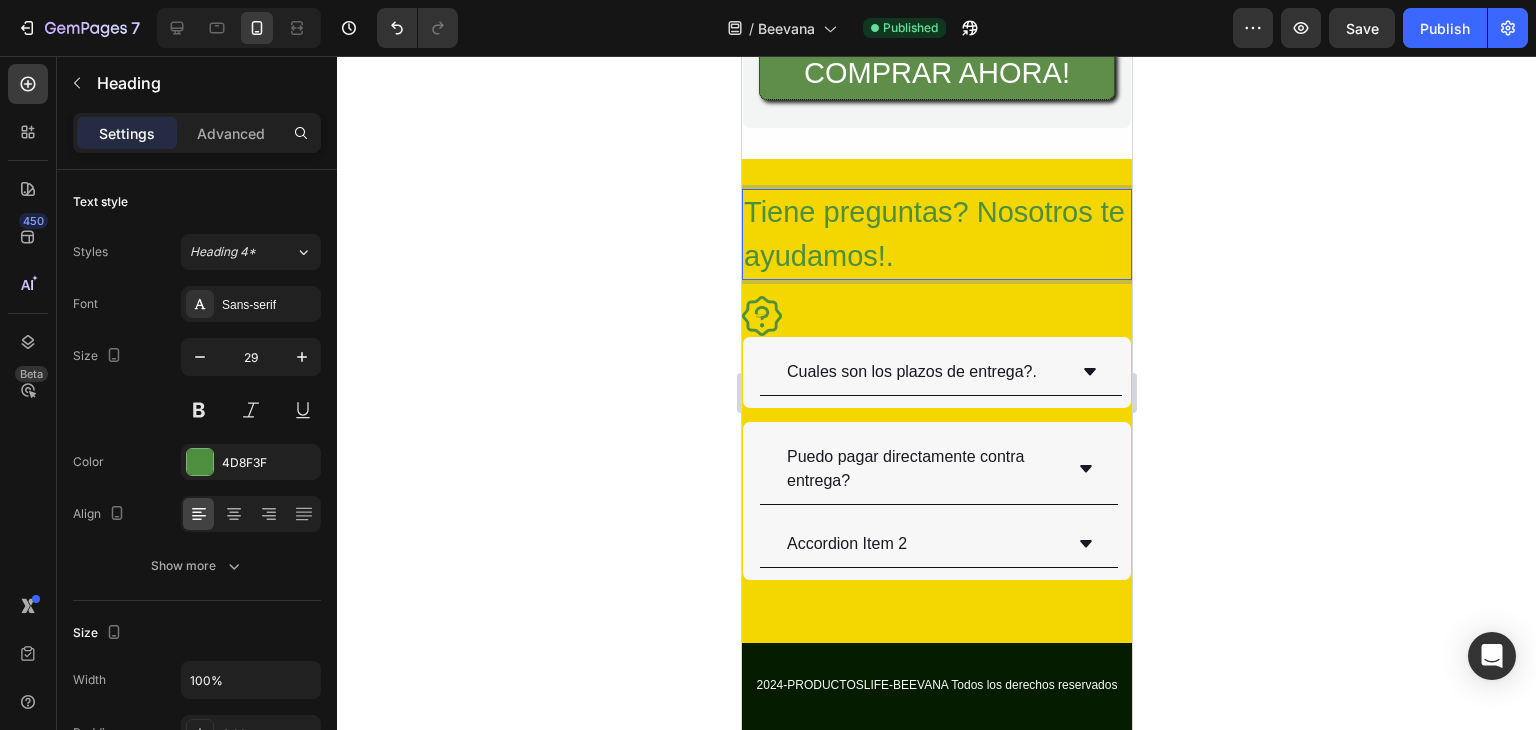 click on "Tiene preguntas? Nosotros te ayudamos!." at bounding box center (936, 234) 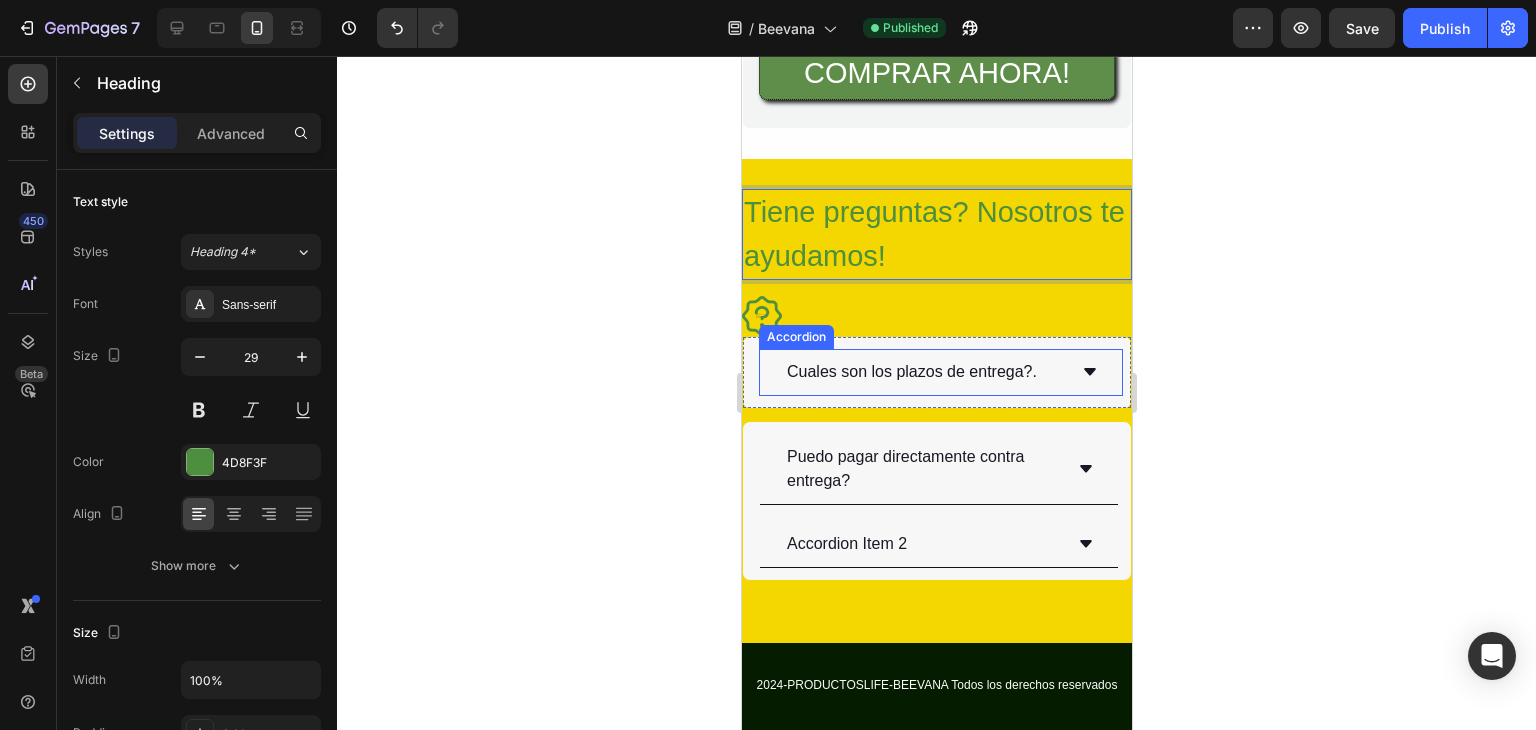 click on "Accordion" at bounding box center (795, 337) 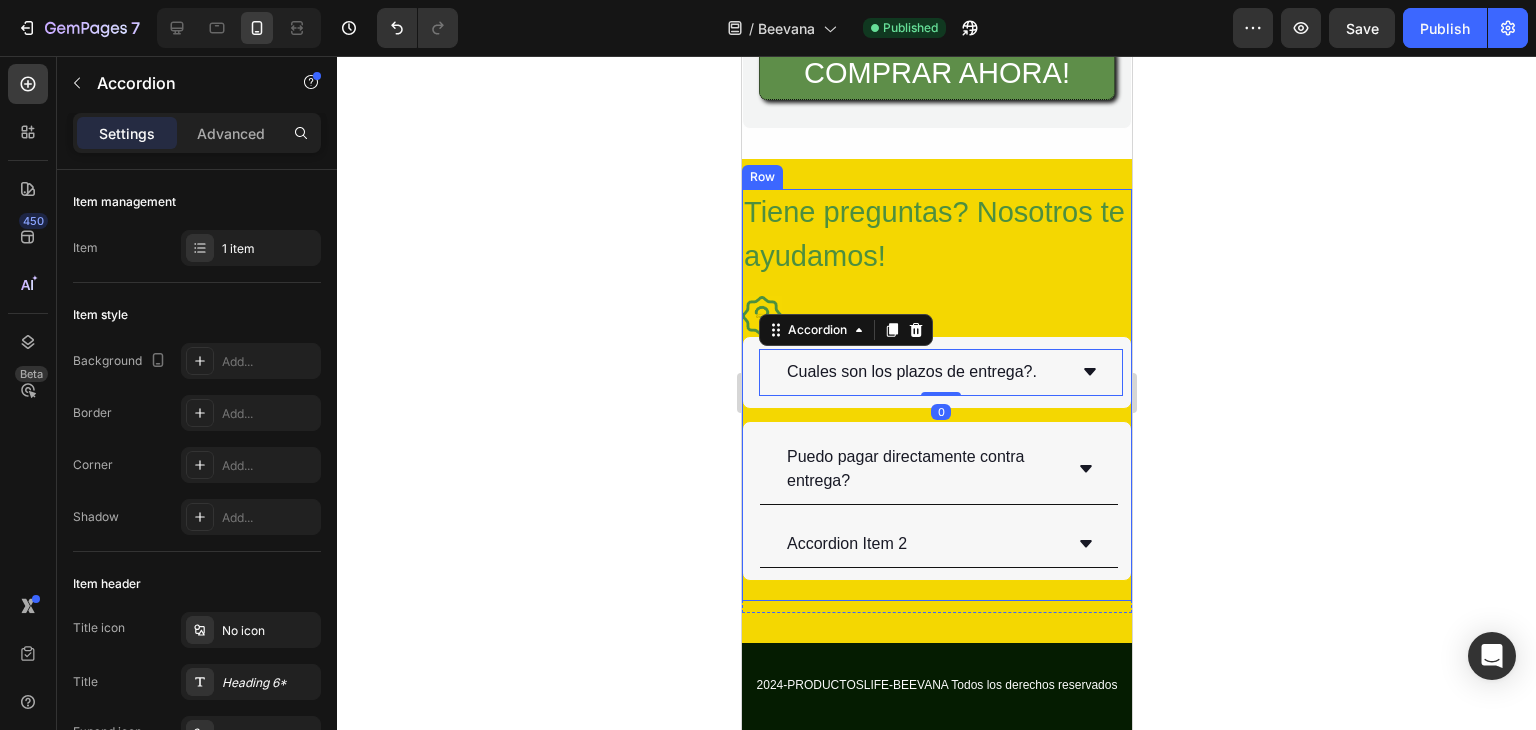 click on "Tiene preguntas? Nosotros te ayudamos! Heading Image" at bounding box center [936, 262] 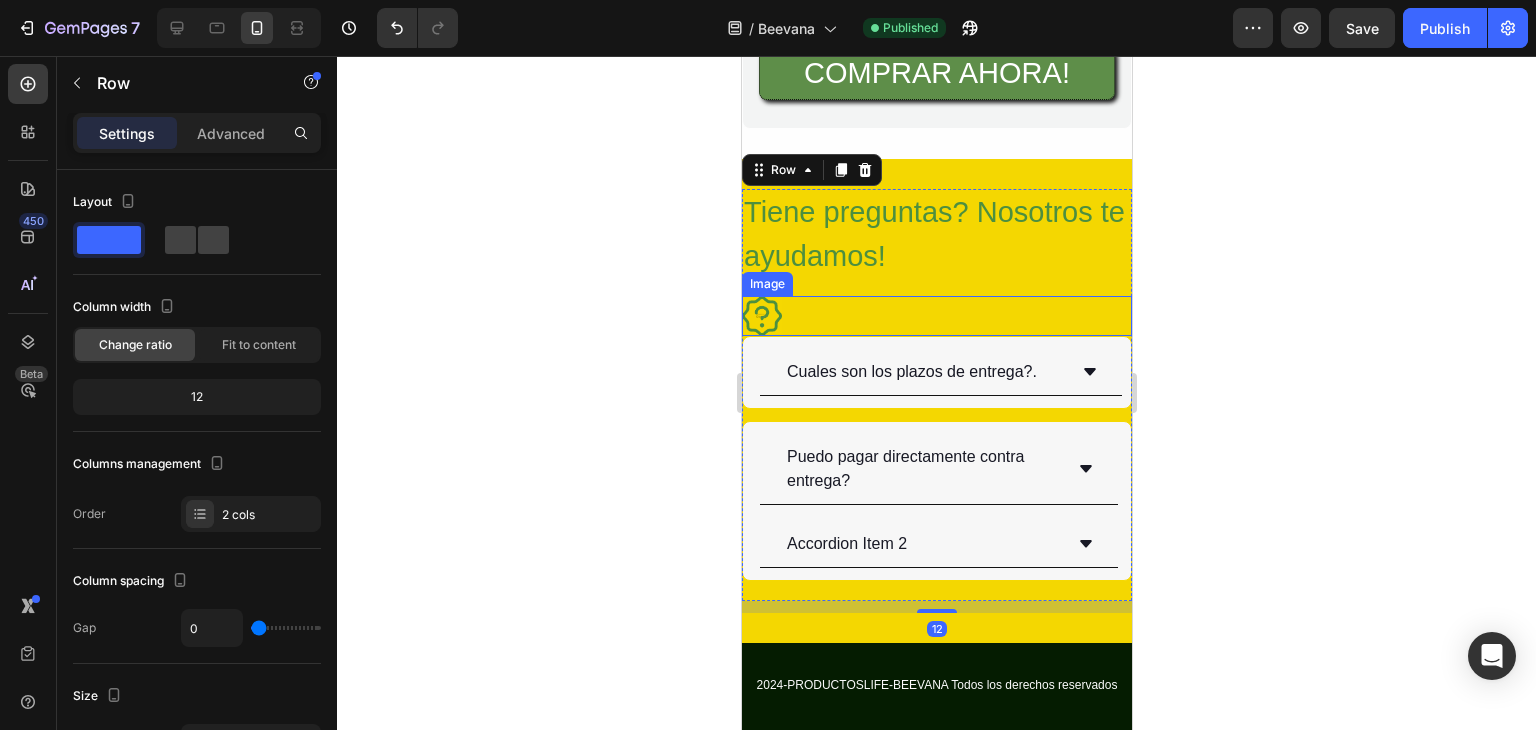click at bounding box center [761, 316] 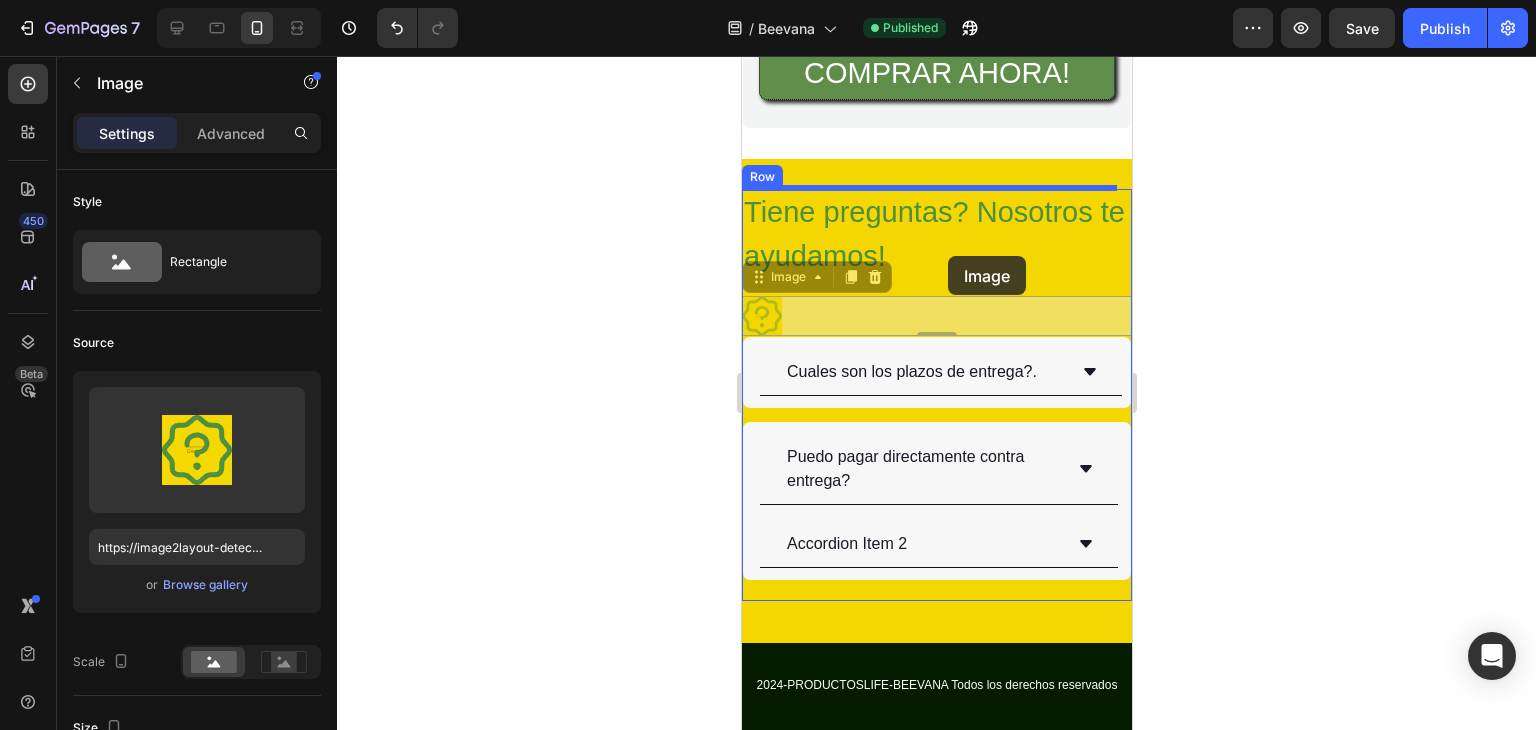 drag, startPoint x: 757, startPoint y: 310, endPoint x: 973, endPoint y: 252, distance: 223.65152 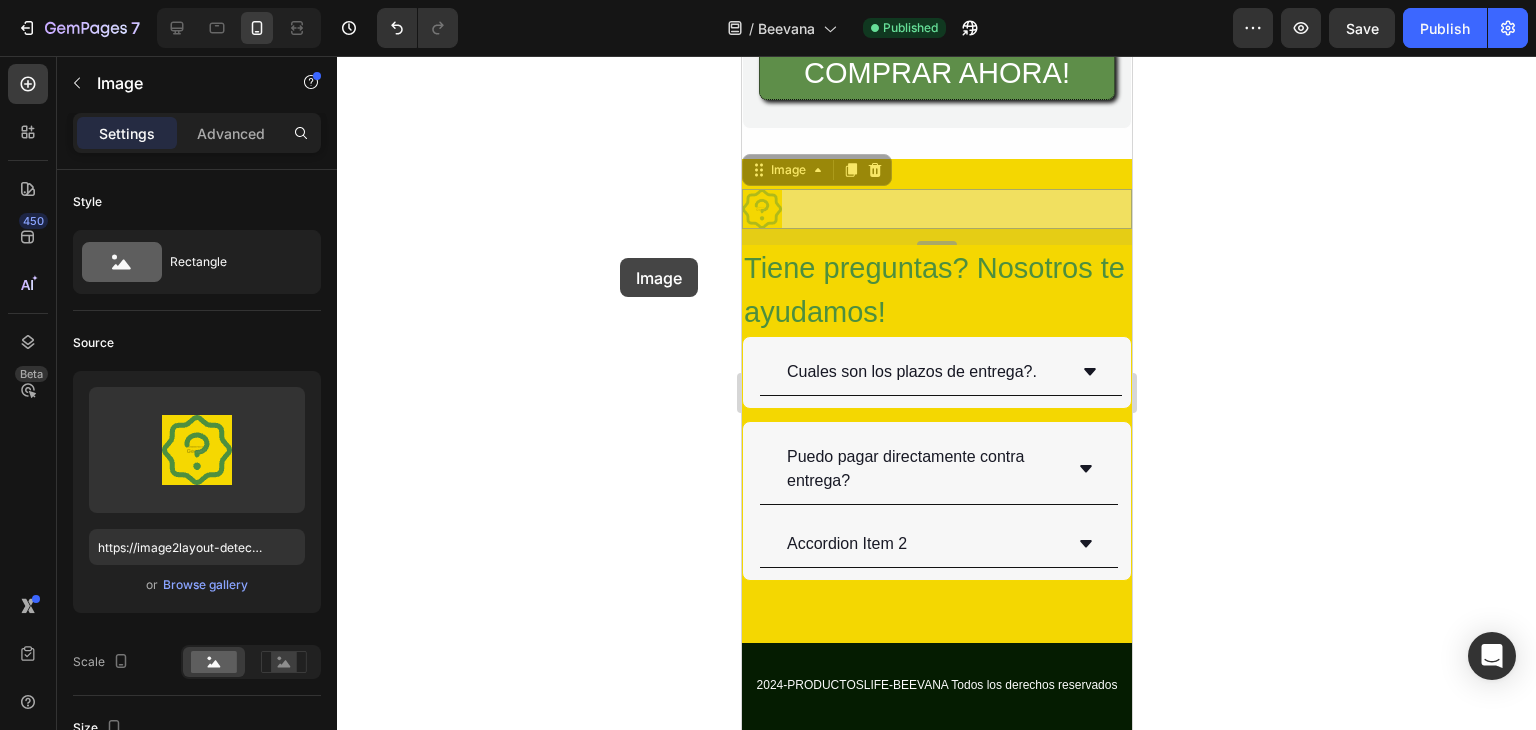 click 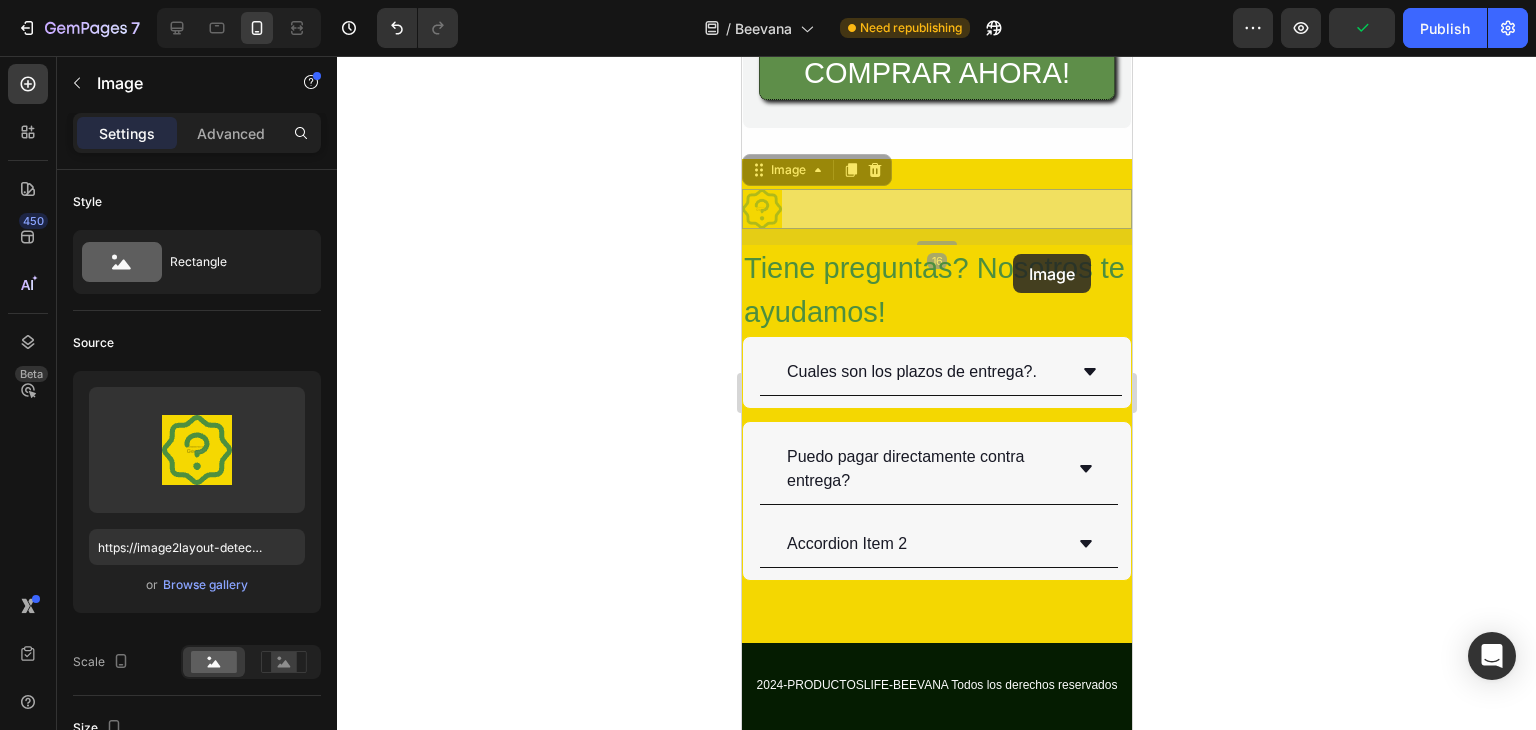 click 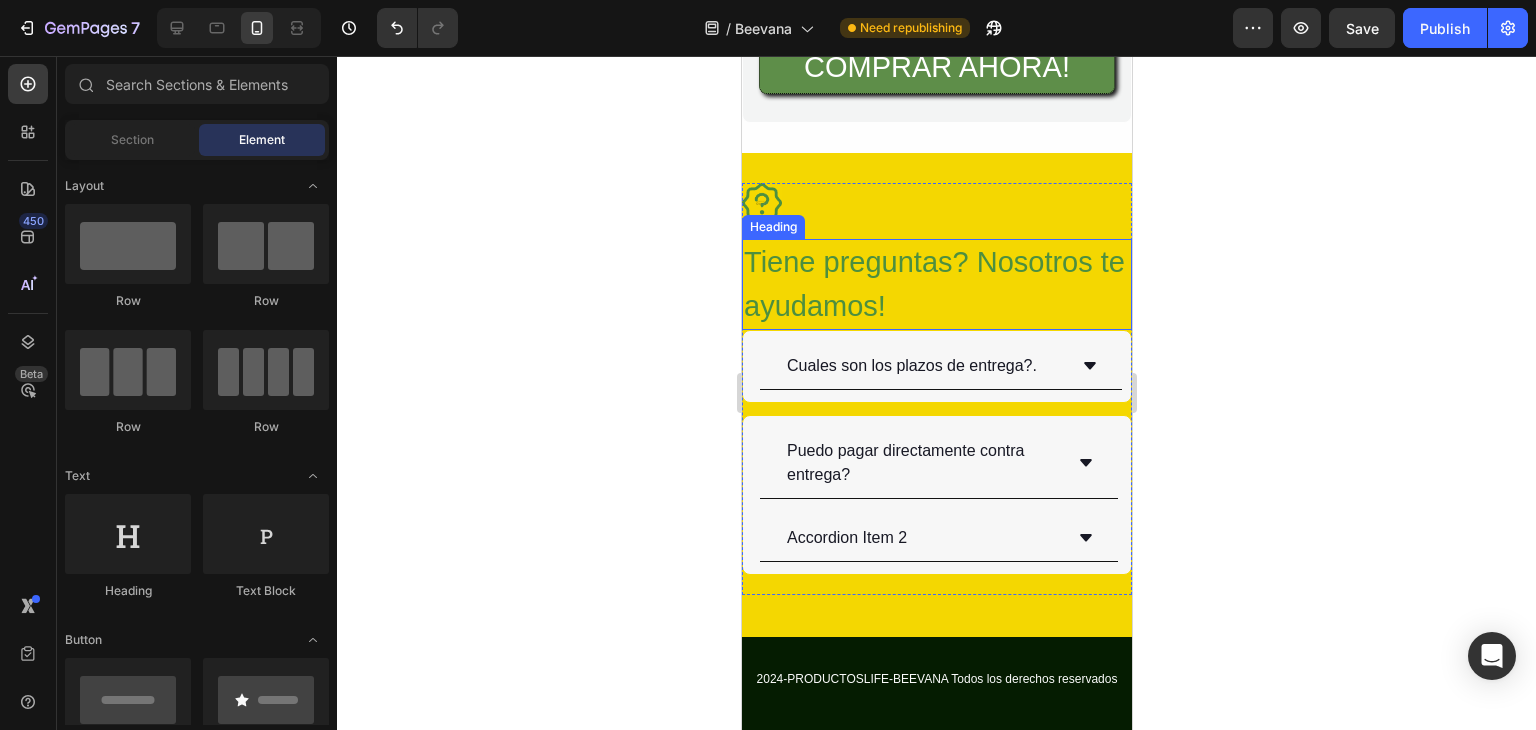 scroll, scrollTop: 8201, scrollLeft: 0, axis: vertical 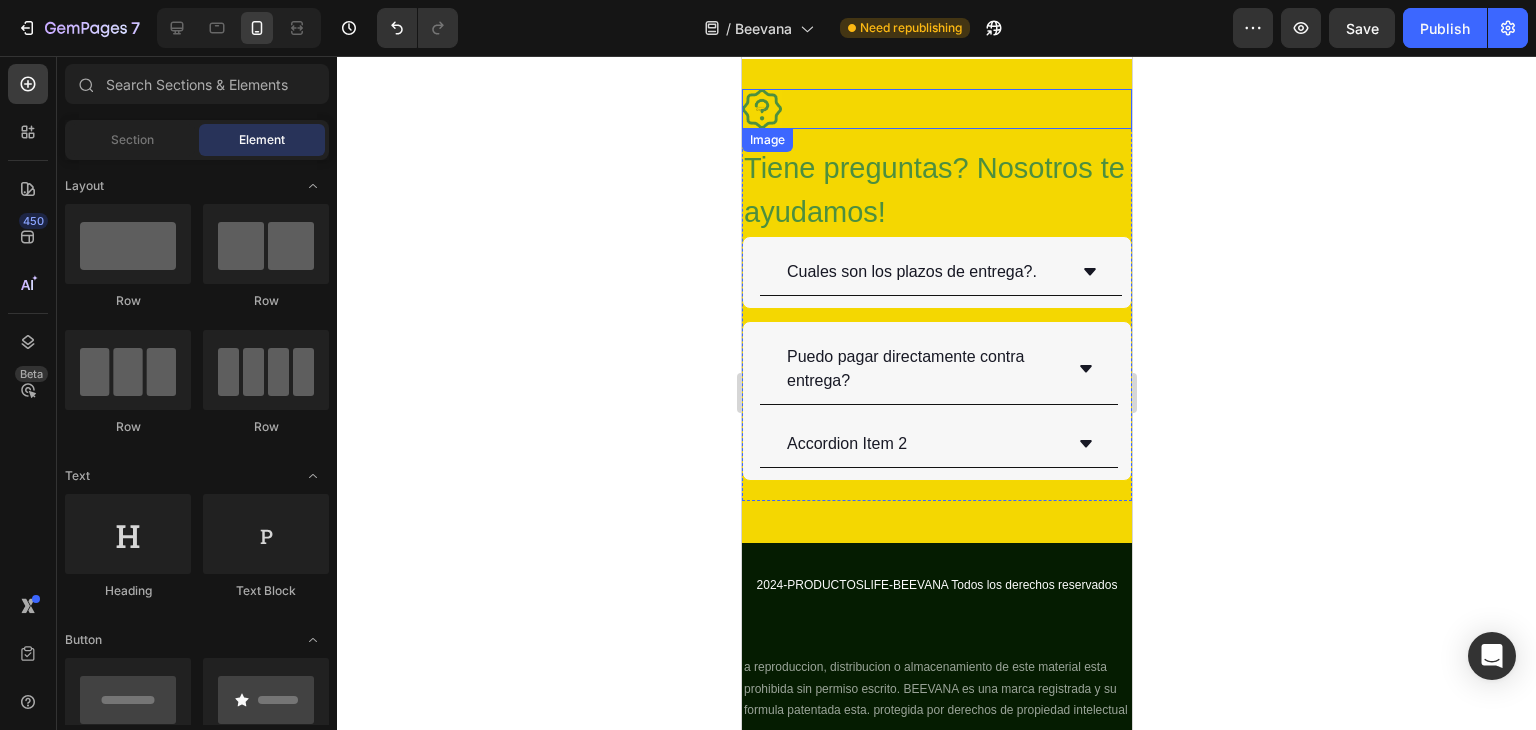 click at bounding box center (761, 109) 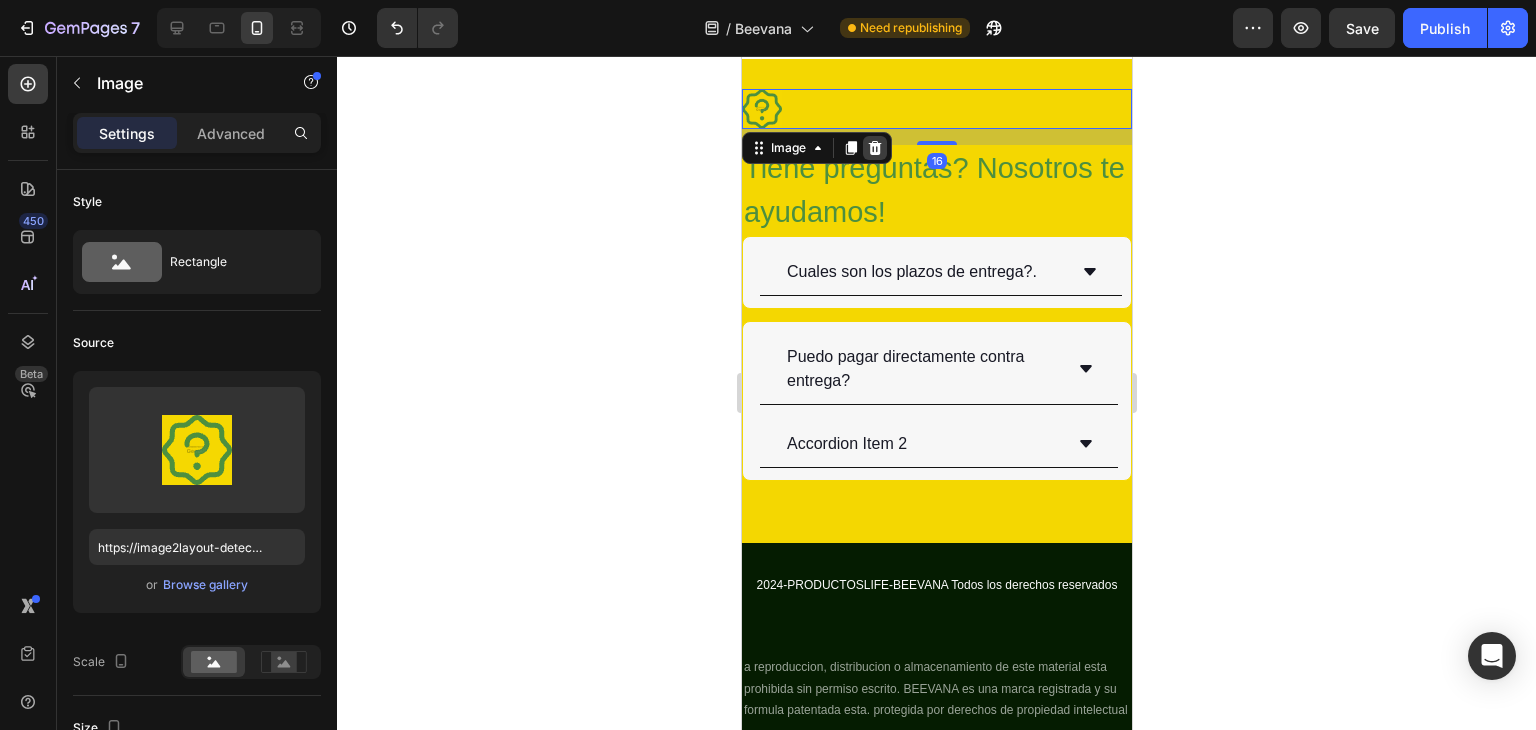 click at bounding box center [874, 148] 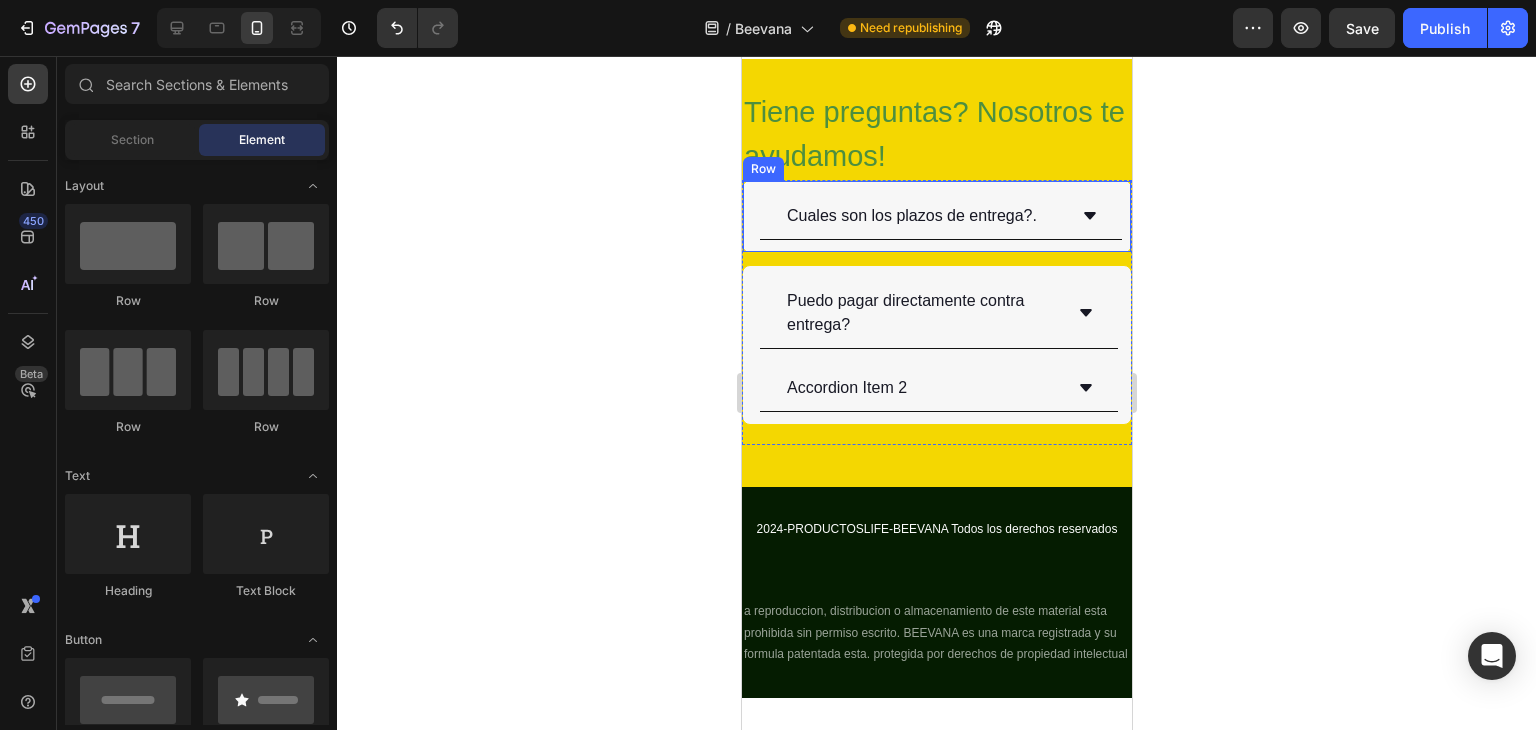 click on "Tiene preguntas? Nosotros te ayudamos!" at bounding box center (936, 134) 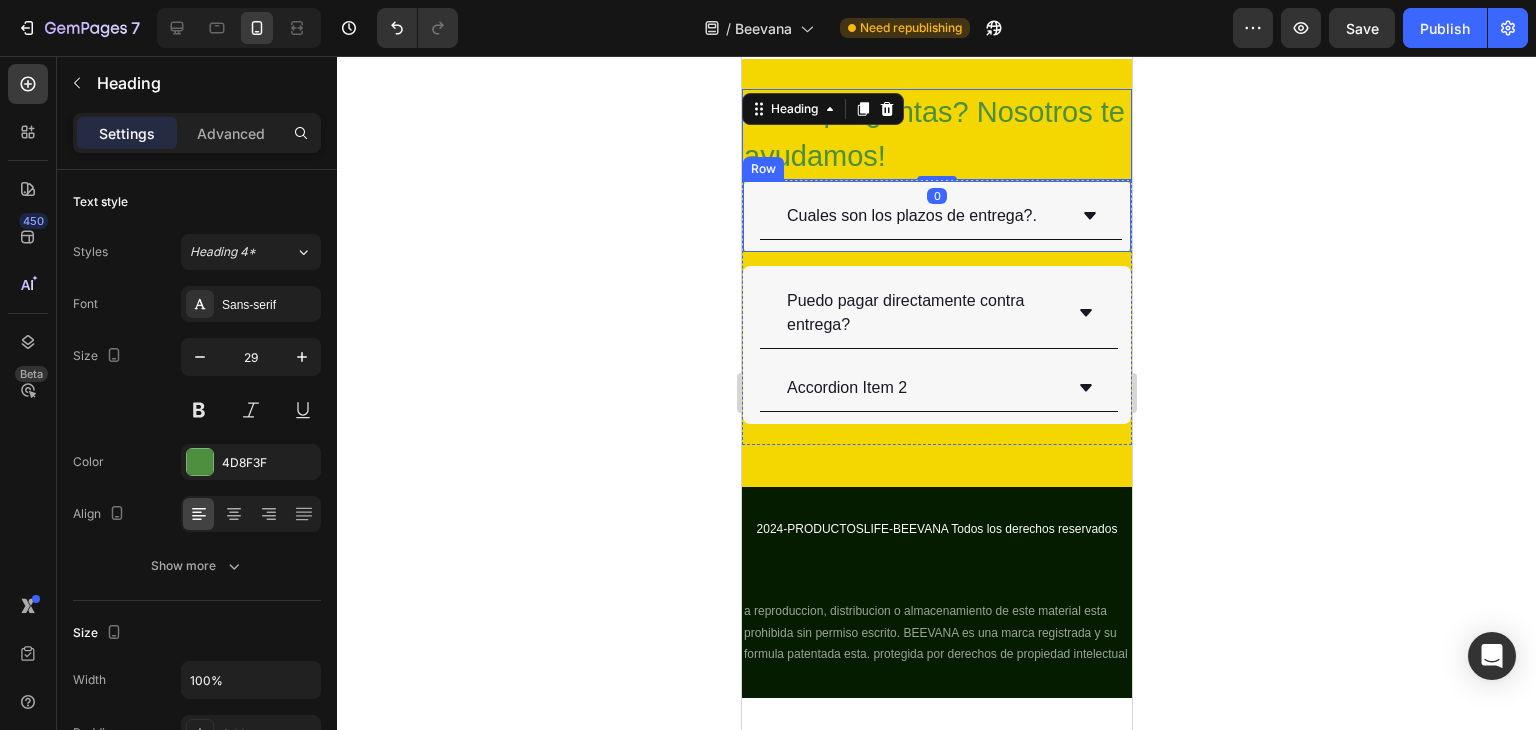click 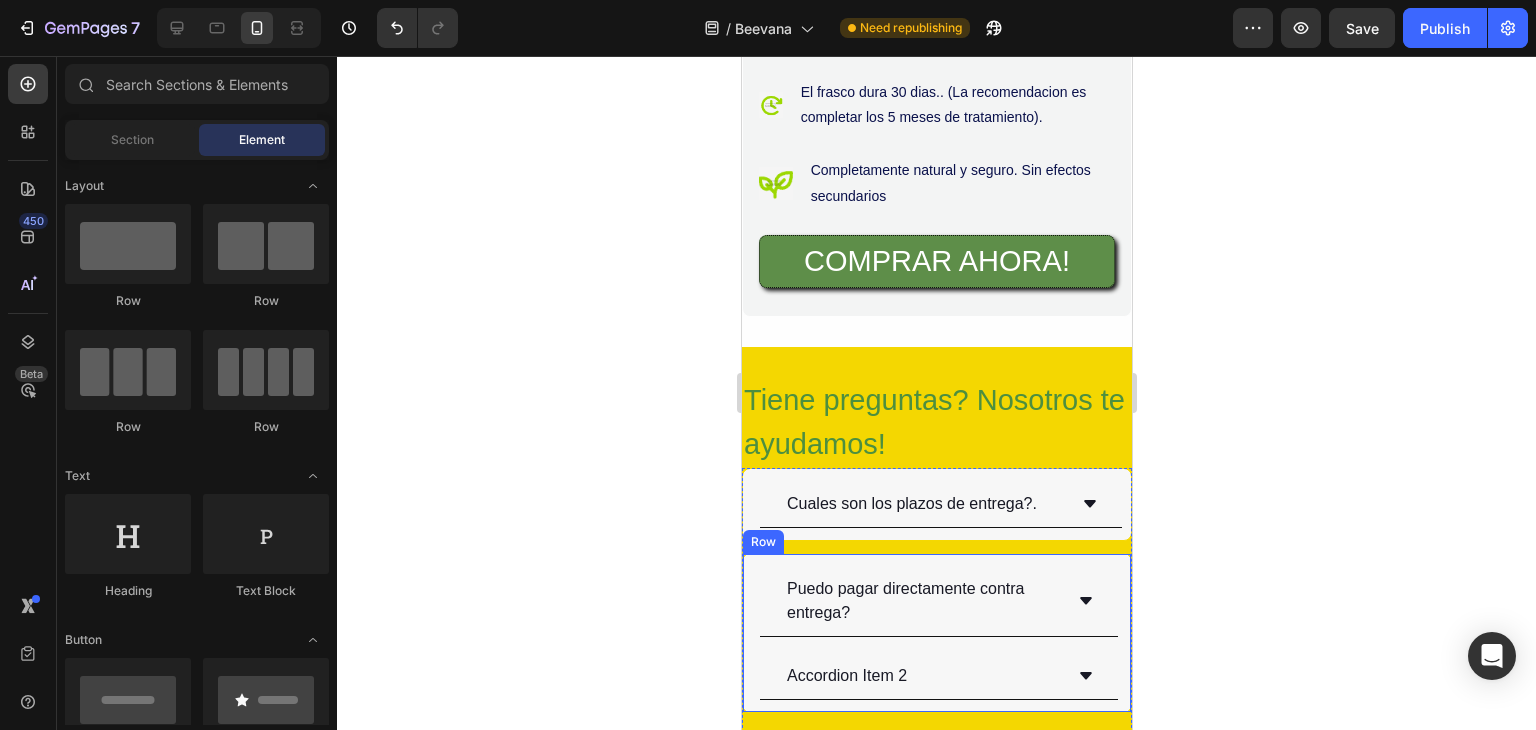 scroll, scrollTop: 7901, scrollLeft: 0, axis: vertical 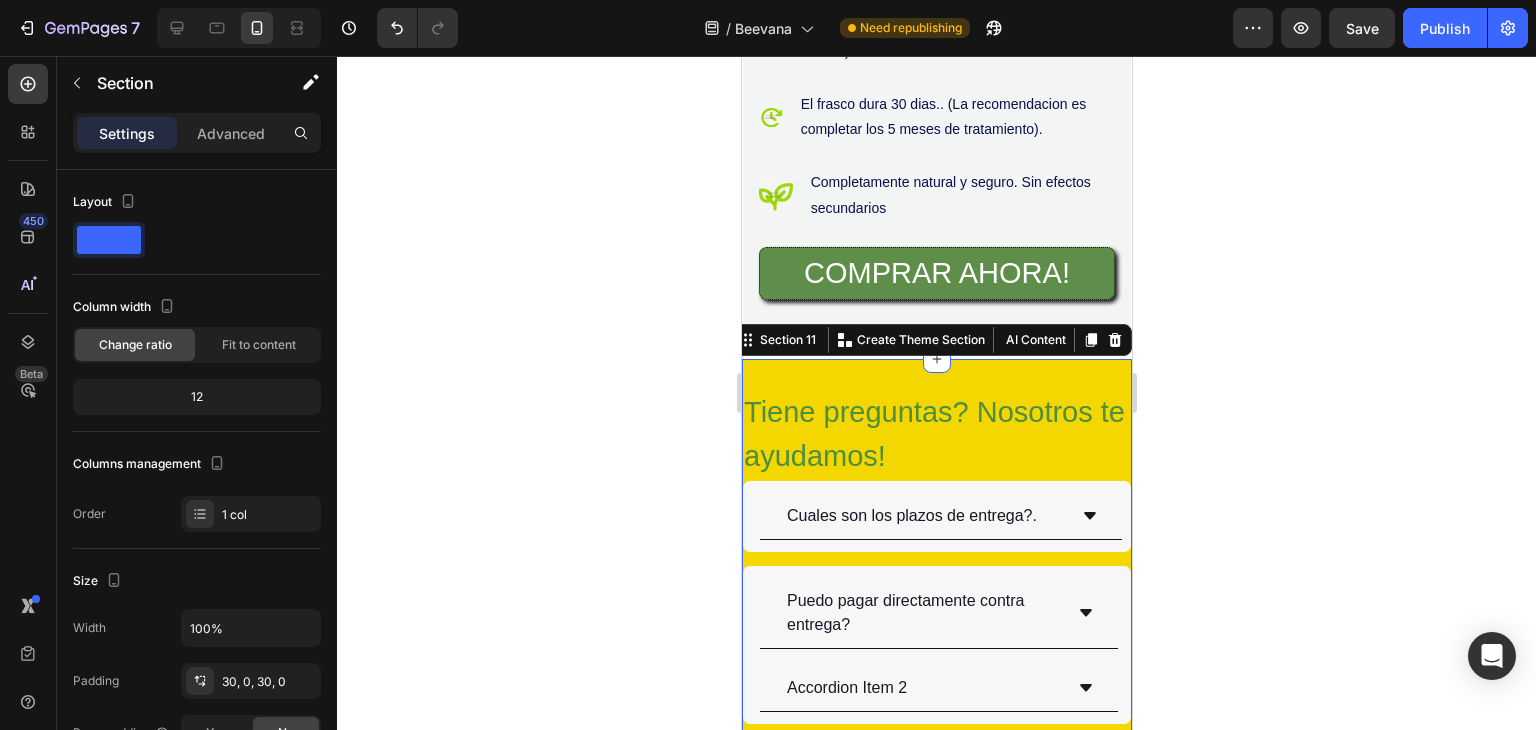 click on "Tiene preguntas? Nosotros te ayudamos! Heading Cuales son los plazos de entrega?. Accordion Row Puedo pagar directamente contra entrega? Accordion Item 2 Accordion Row Row Row Row Section 11 You can create reusable sections Create Theme Section AI Content Write with GemAI What would you like to describe here? Tone and Voice Persuasive Product Getting products... Show more Generate" at bounding box center (936, 573) 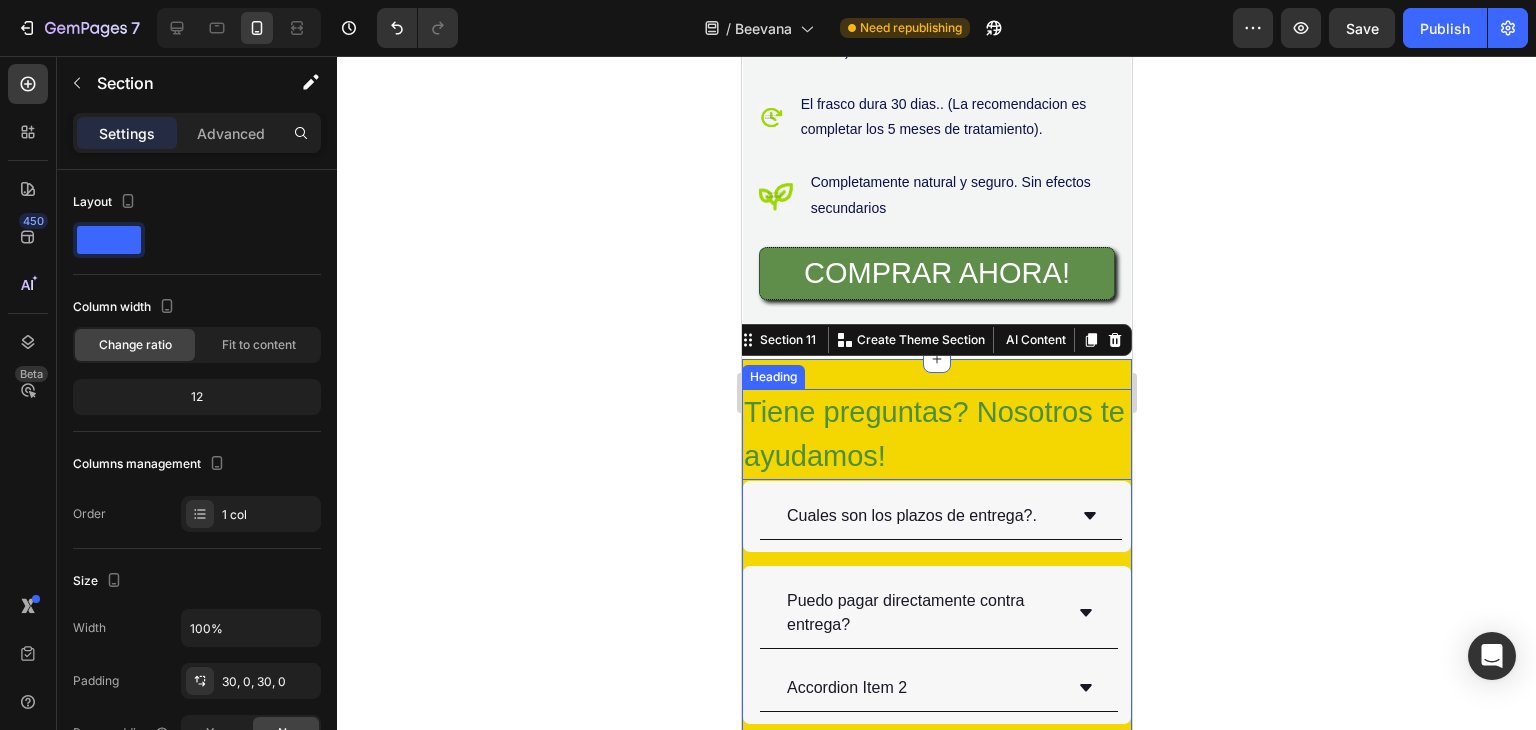 click 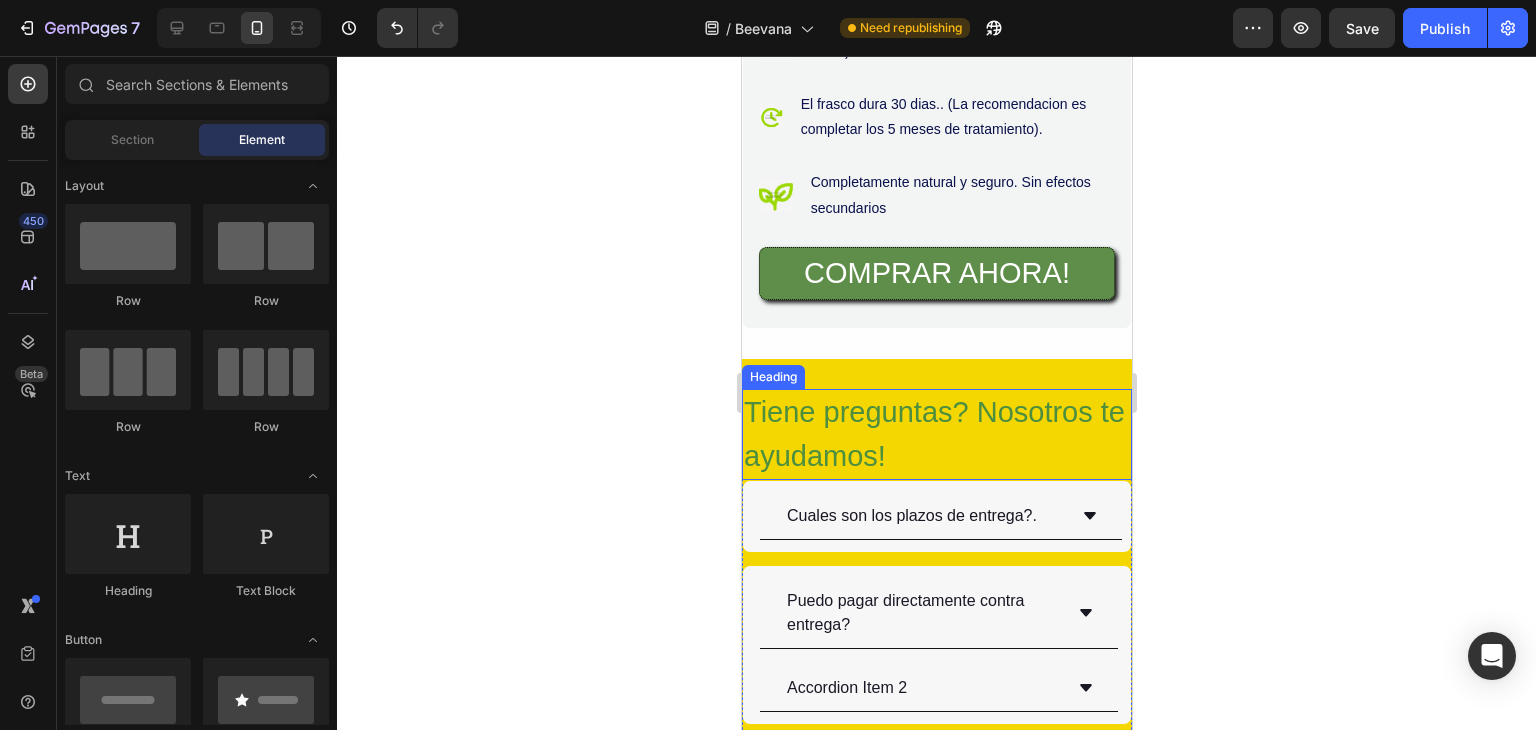 click 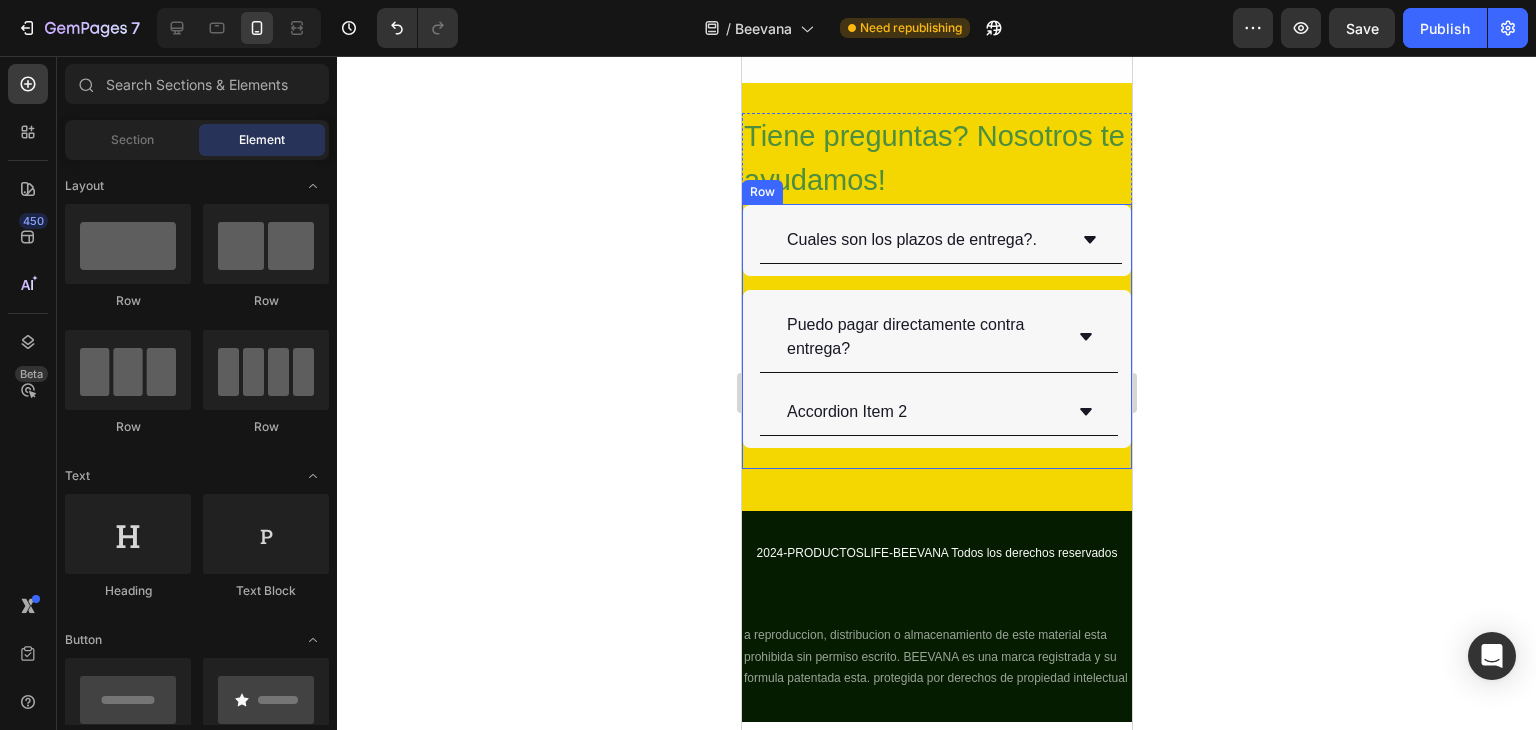 scroll, scrollTop: 8101, scrollLeft: 0, axis: vertical 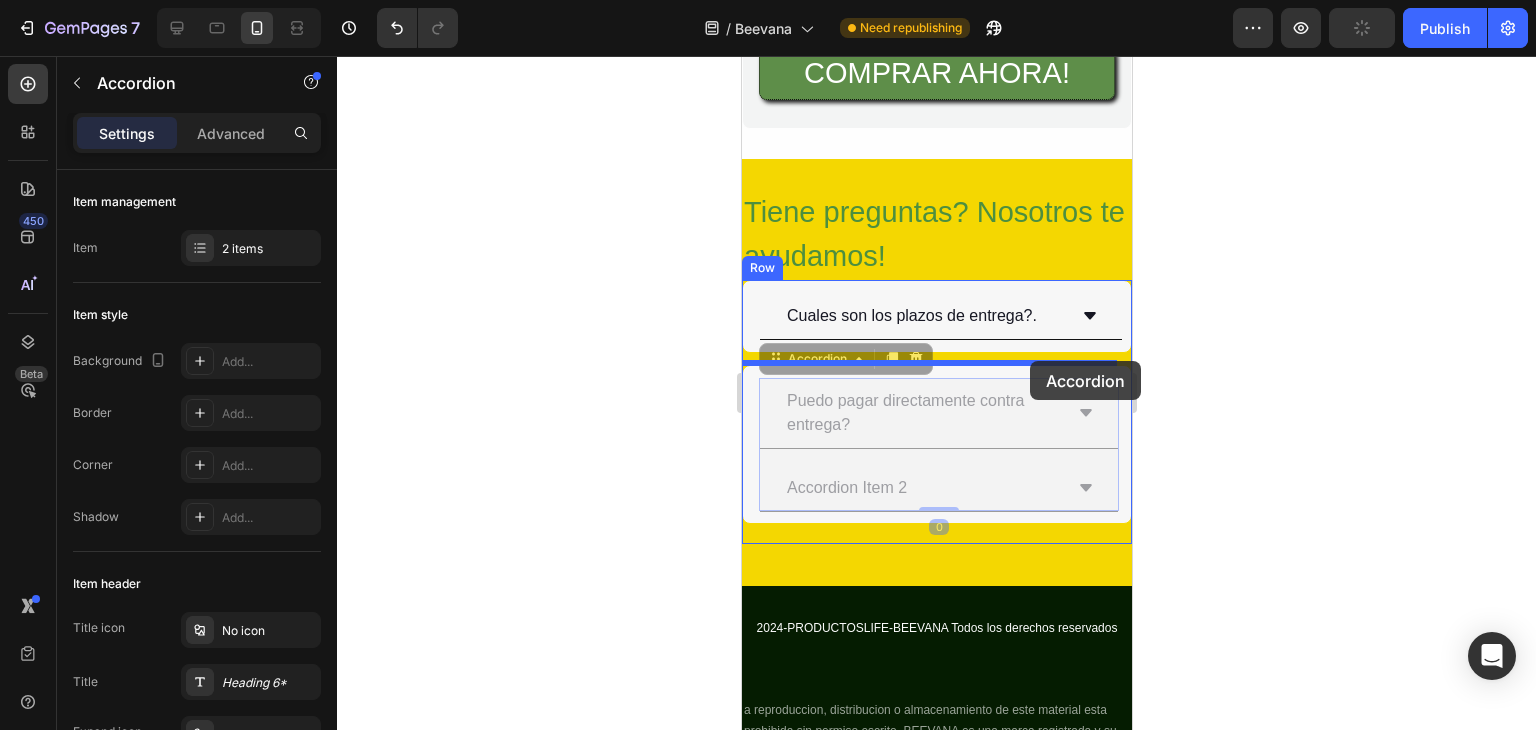 drag, startPoint x: 1023, startPoint y: 497, endPoint x: 1029, endPoint y: 361, distance: 136.1323 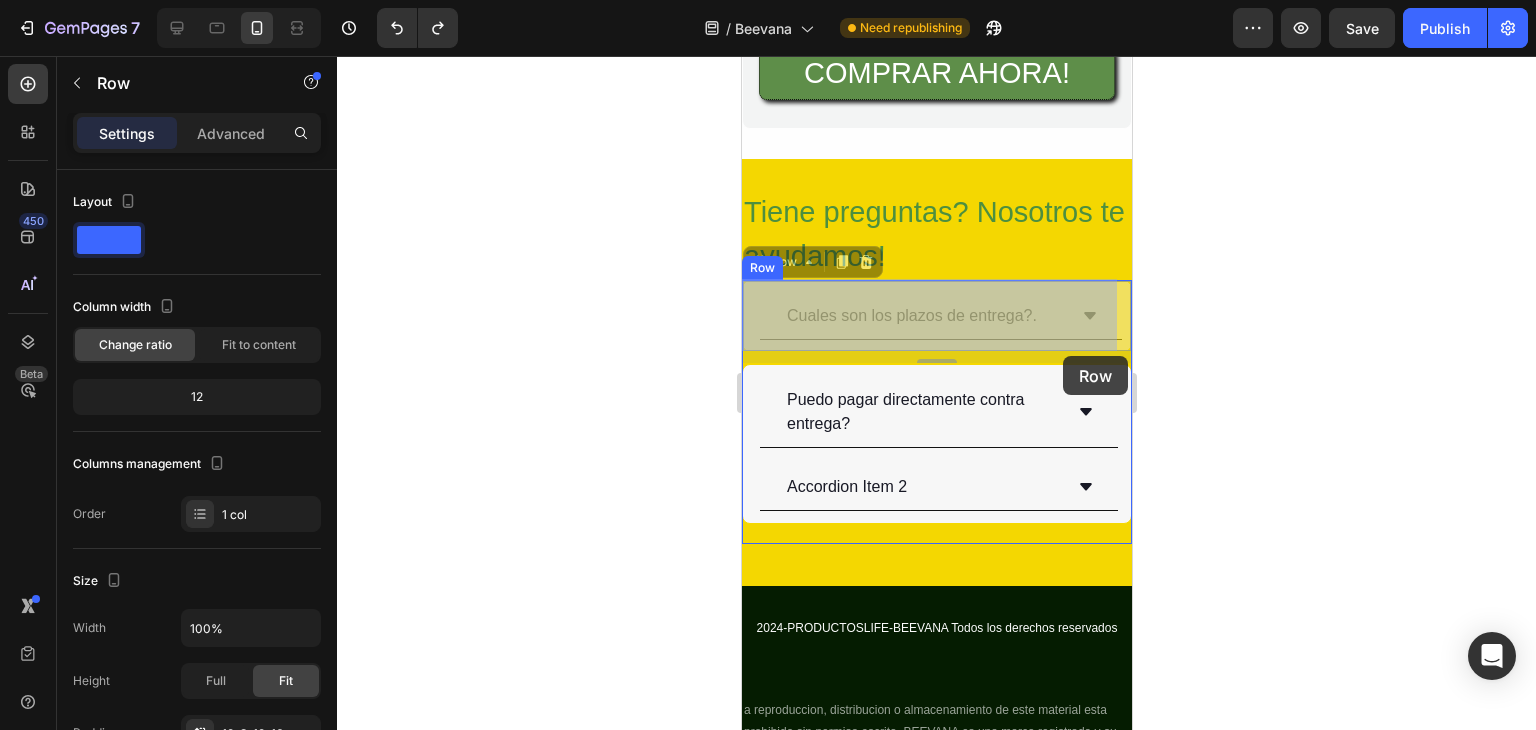 drag, startPoint x: 1093, startPoint y: 285, endPoint x: 1062, endPoint y: 356, distance: 77.47257 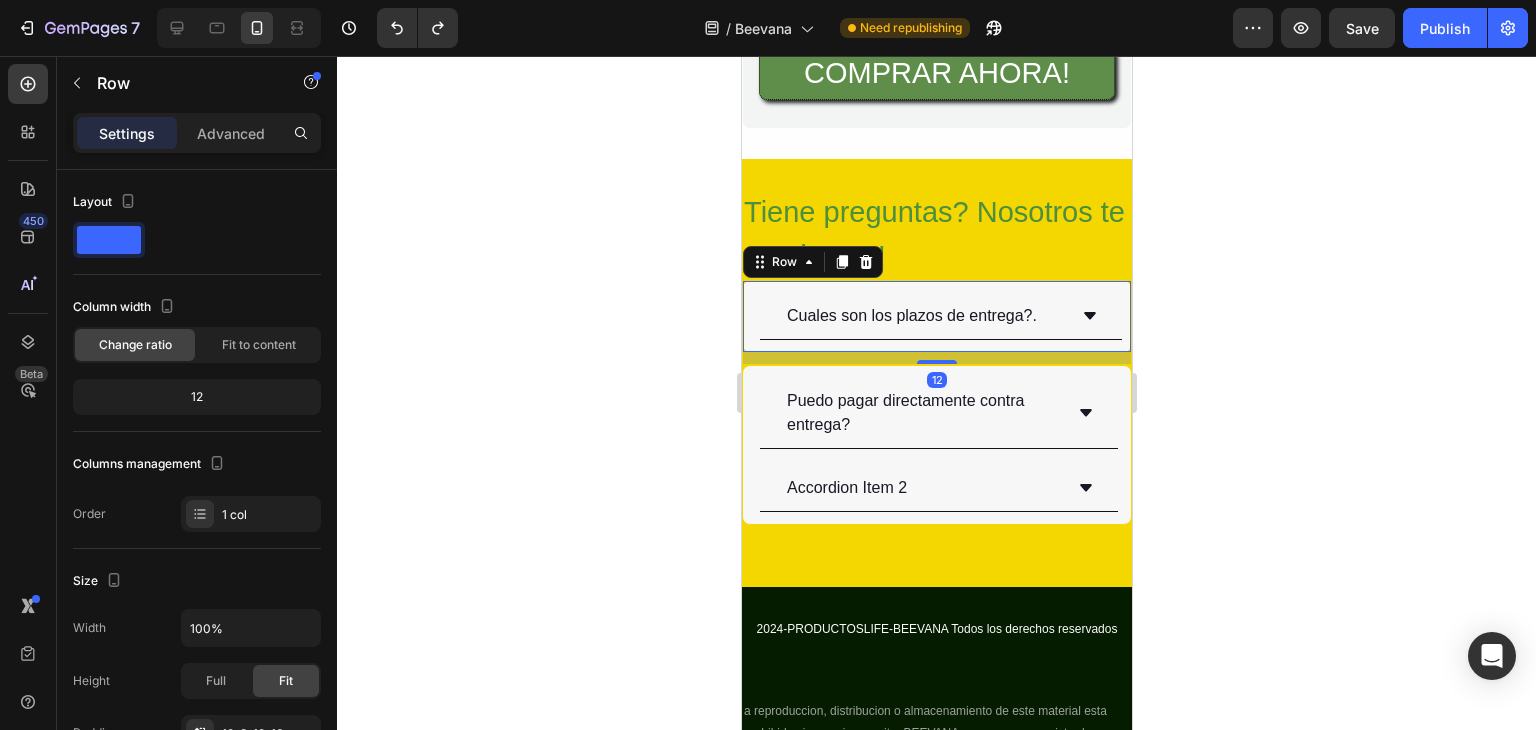 click 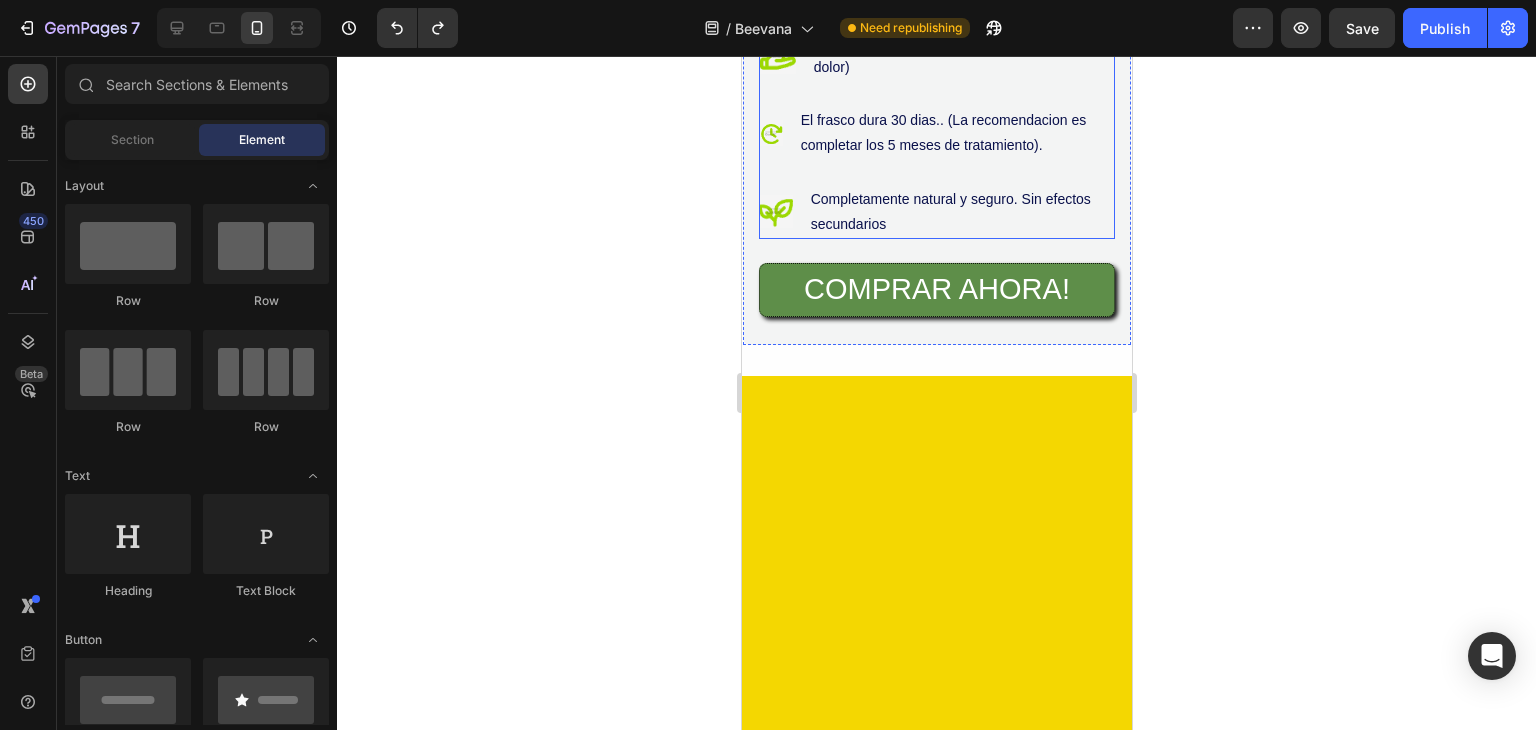 scroll, scrollTop: 7362, scrollLeft: 0, axis: vertical 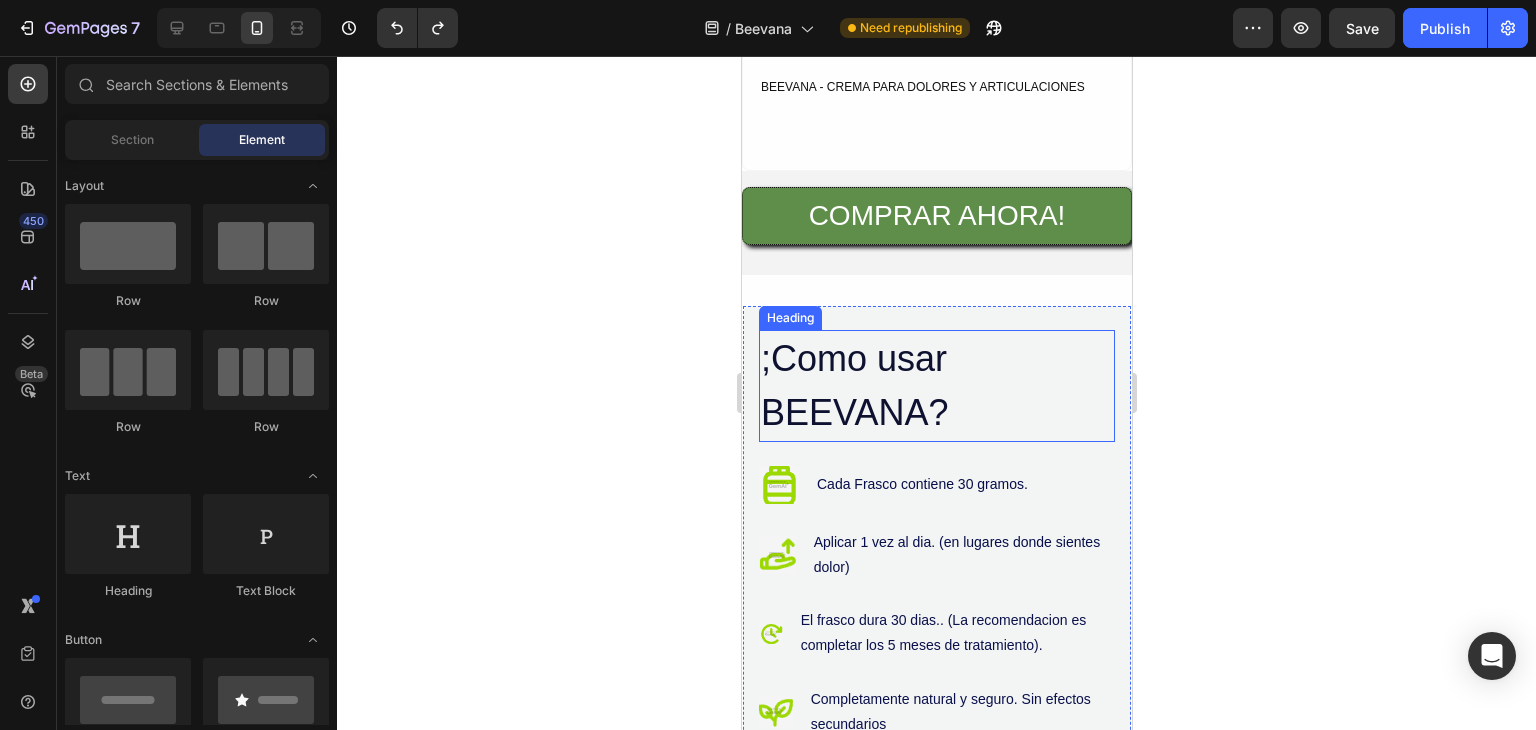 click on ";Como usar BEEVANA?" at bounding box center (936, 386) 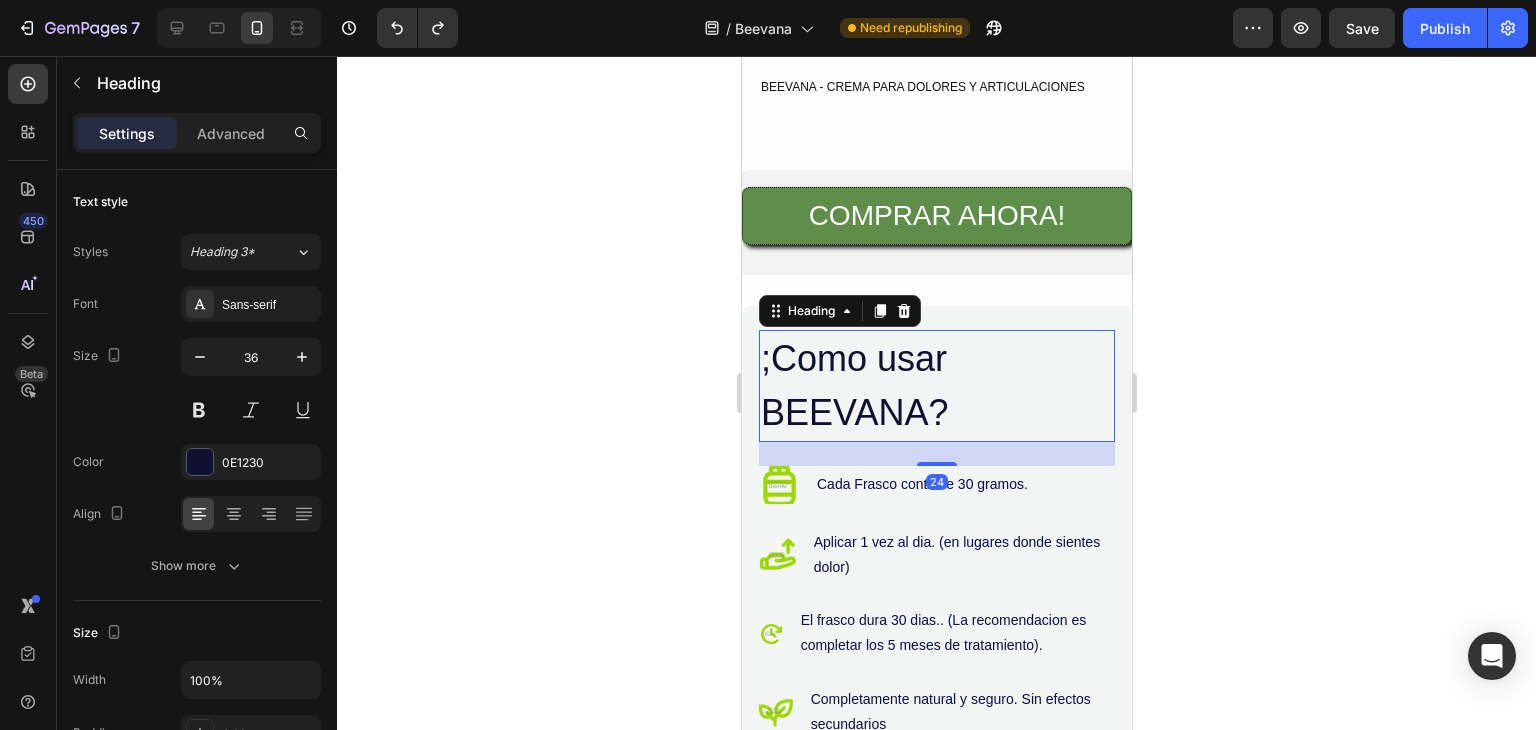 click on ";Como usar BEEVANA?" at bounding box center (936, 386) 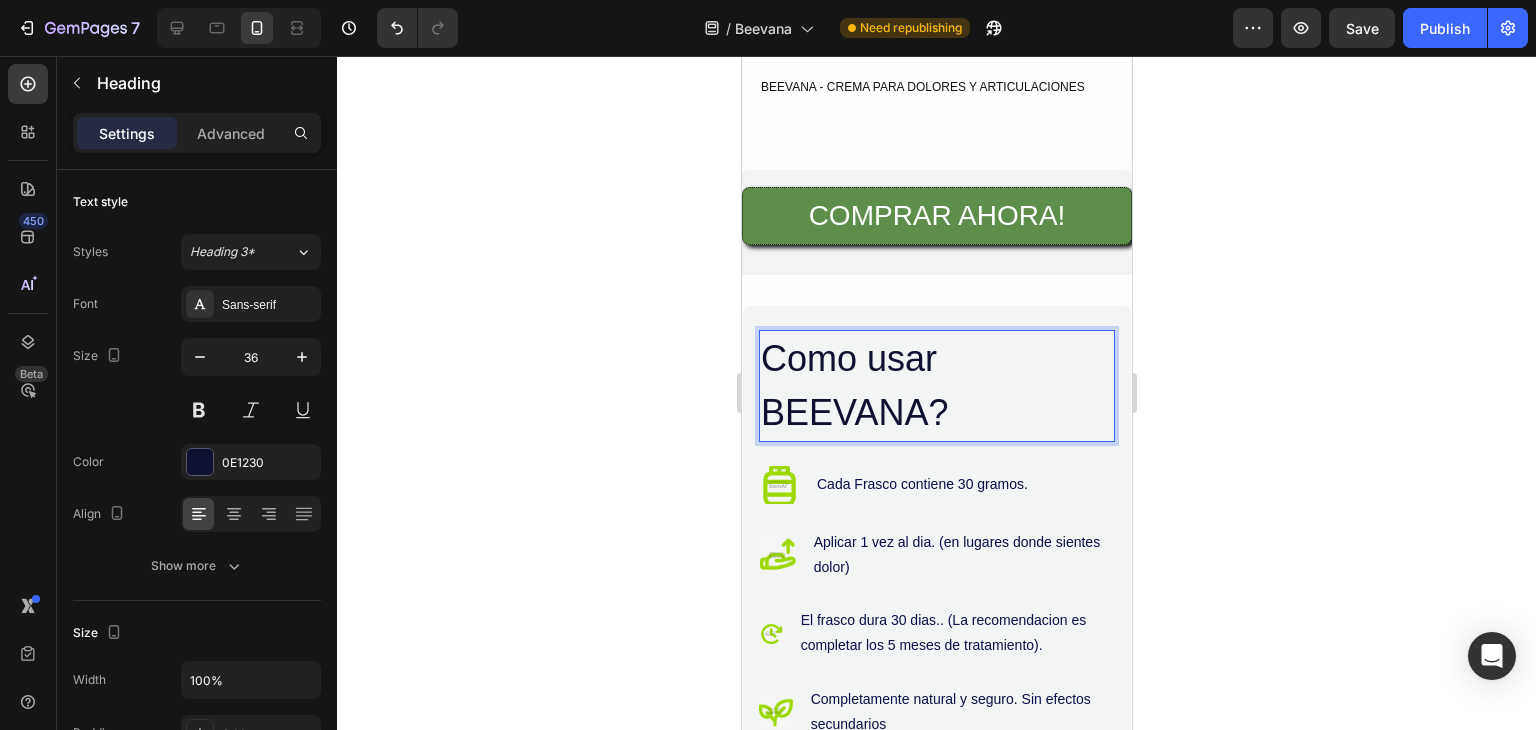click 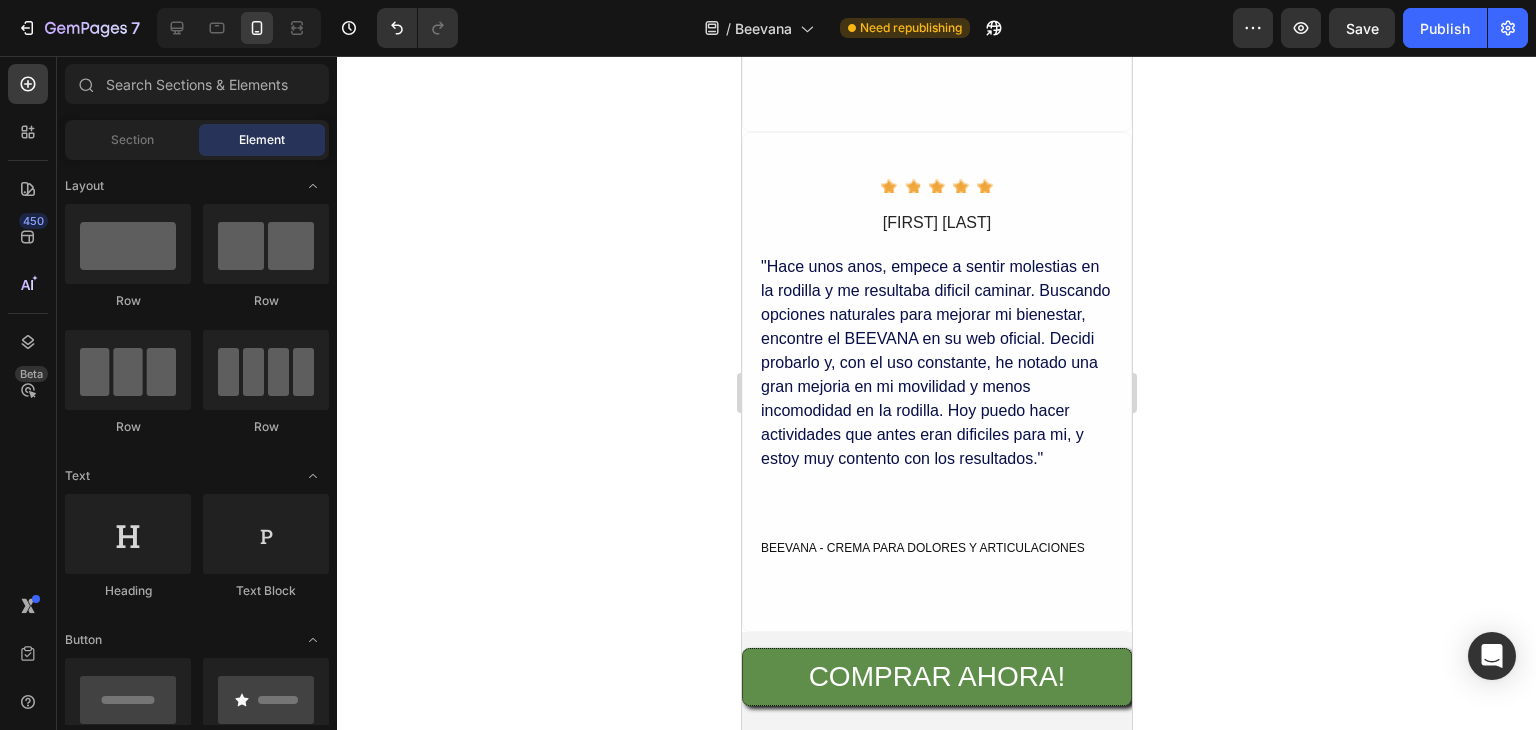 scroll, scrollTop: 6701, scrollLeft: 0, axis: vertical 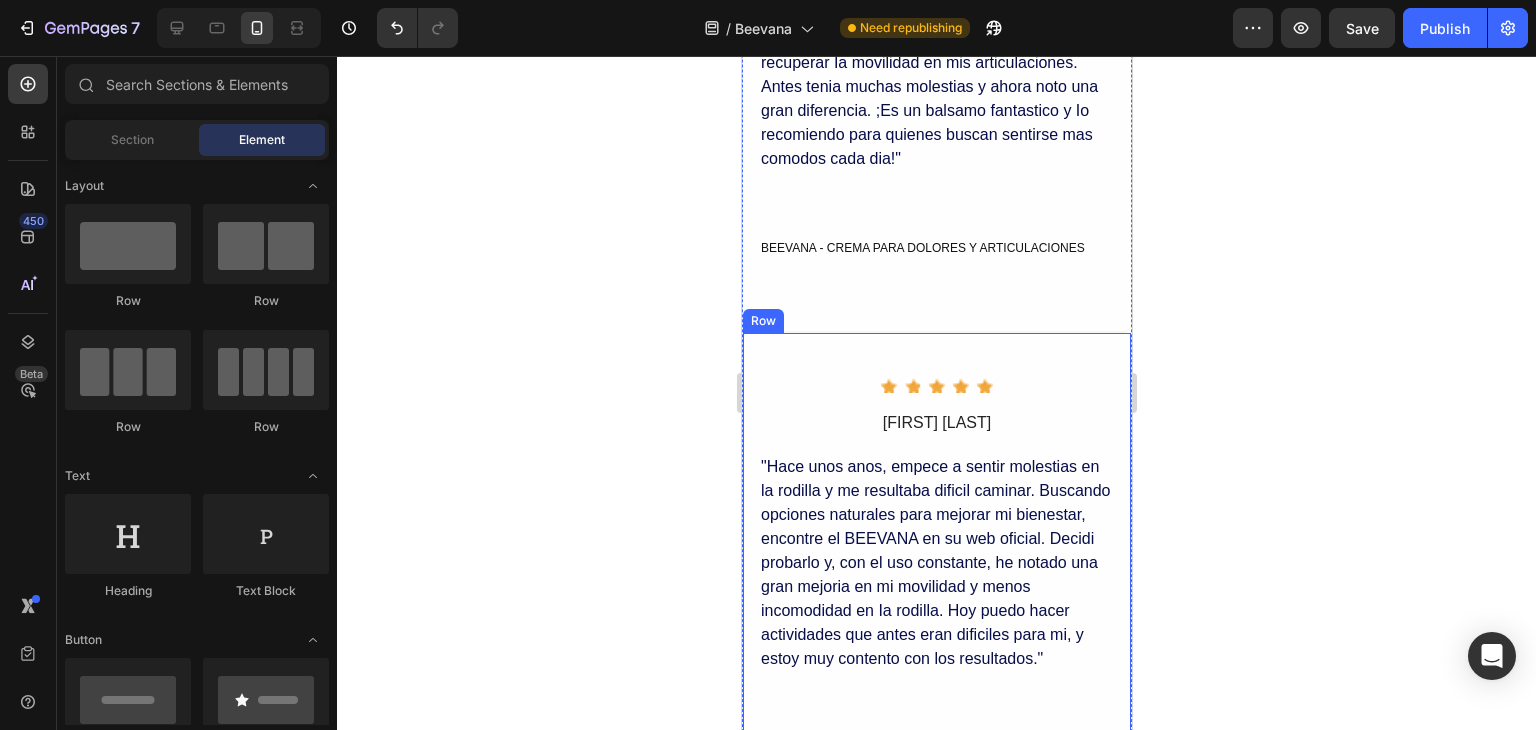 click on "Icon Icon Icon Icon Icon Icon List [FIRST] [LAST] Text Block "Hace unos anos, empece a sentir molestias en la rodilla y me resultaba dificil caminar. Buscando opciones naturales para mejorar mi bienestar, encontre el BEEVANA en su web oficial. Decidi probarlo y, con el uso constante, he notado una gran mejoria en mi movilidad y menos incomodidad en Ia rodilla. Hoy puedo hacer actividades que antes eran dificiles para mi, y estoy muy contento con los resultados." Text Block BEEVANA - CREMA PARA DOLORES Y ARTICULACIONES Text Block" at bounding box center [936, 568] 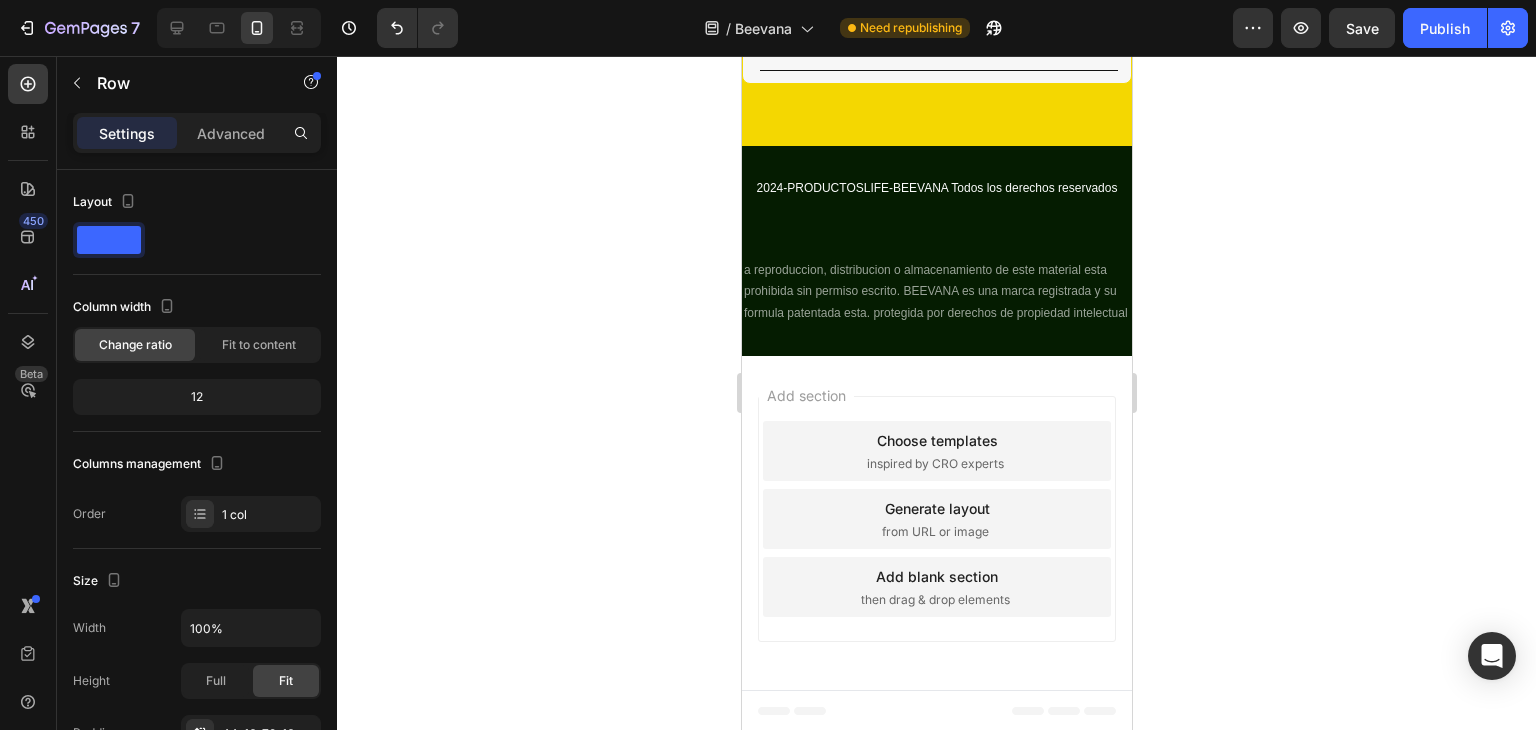 scroll, scrollTop: 8562, scrollLeft: 0, axis: vertical 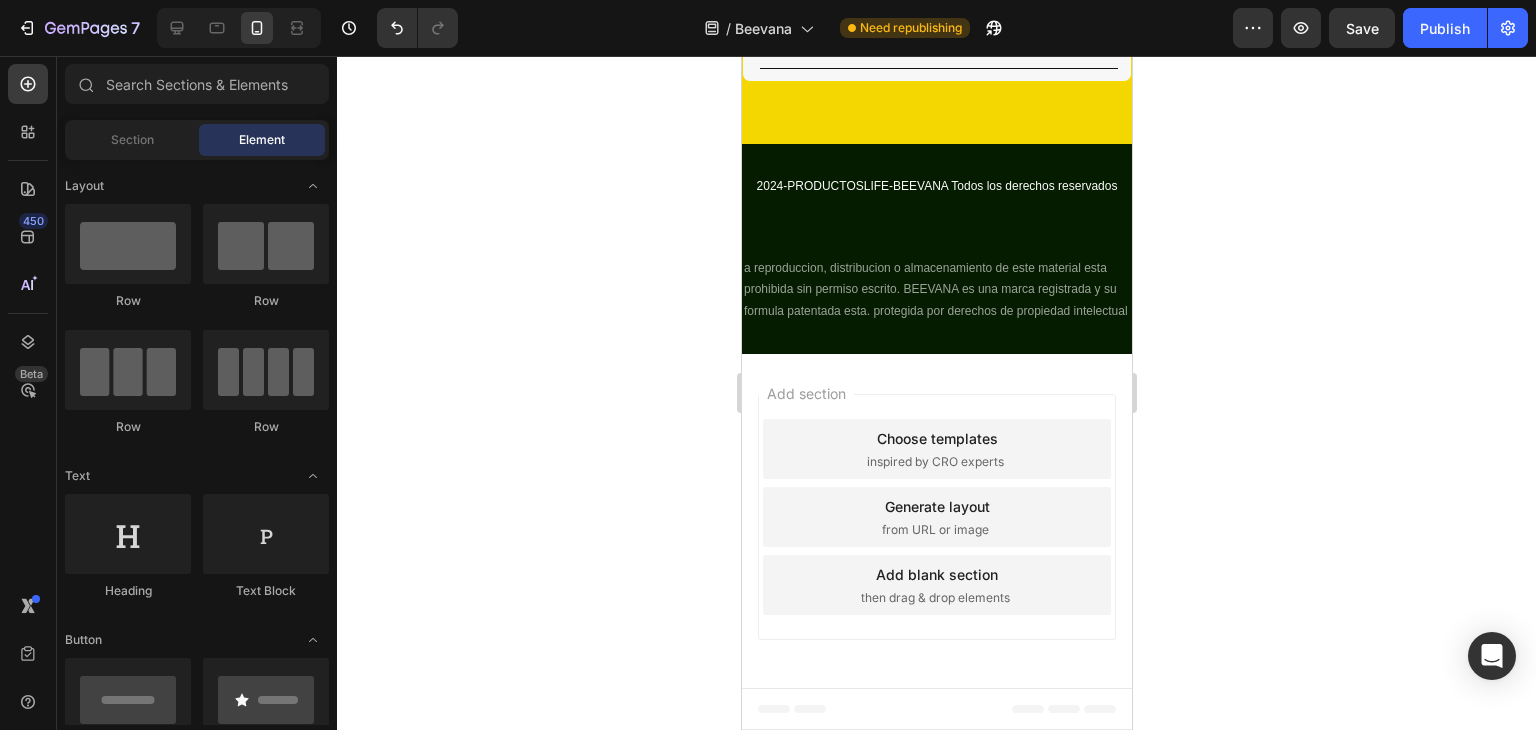 click on "Add section Choose templates inspired by CRO experts Generate layout from URL or image Add blank section then drag & drop elements" at bounding box center (936, 517) 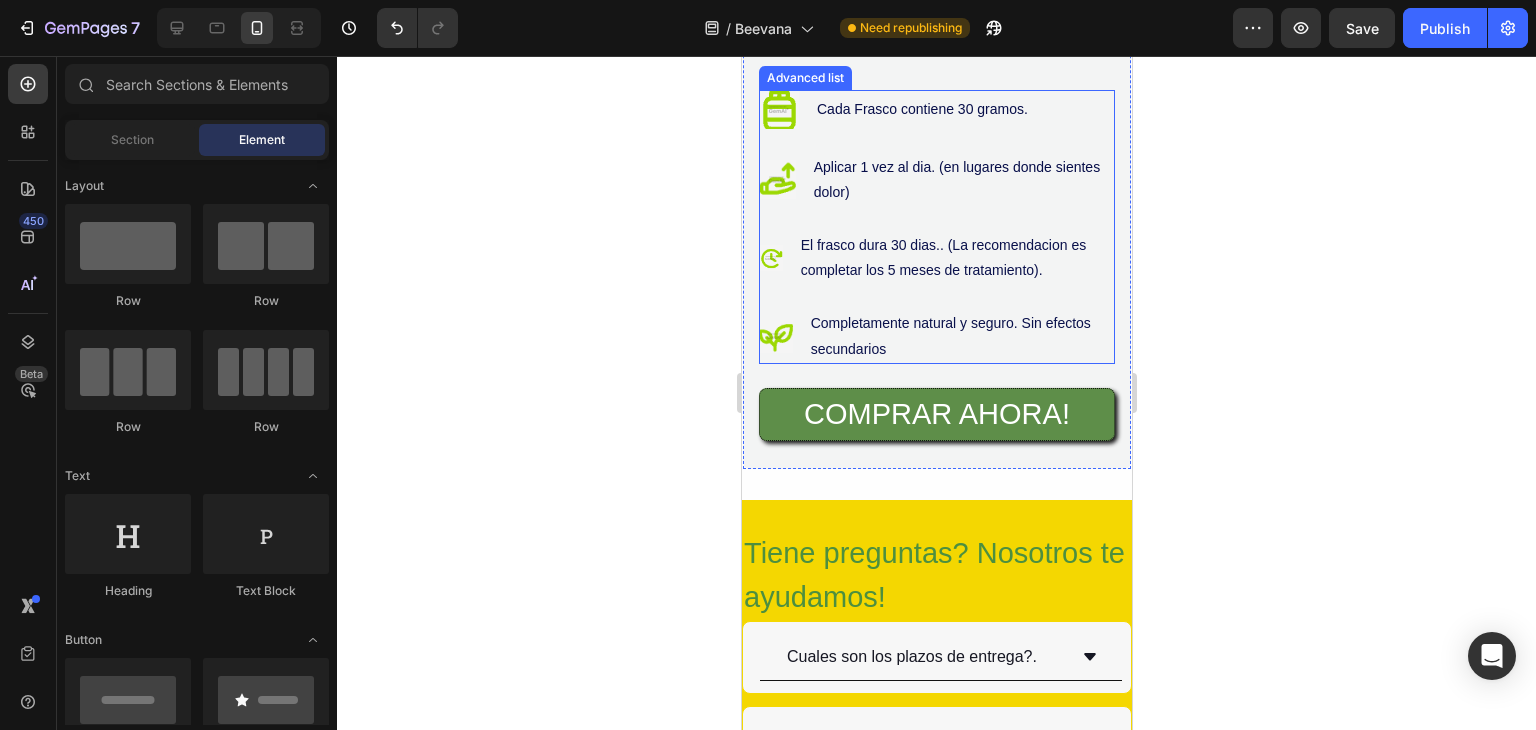 scroll, scrollTop: 7562, scrollLeft: 0, axis: vertical 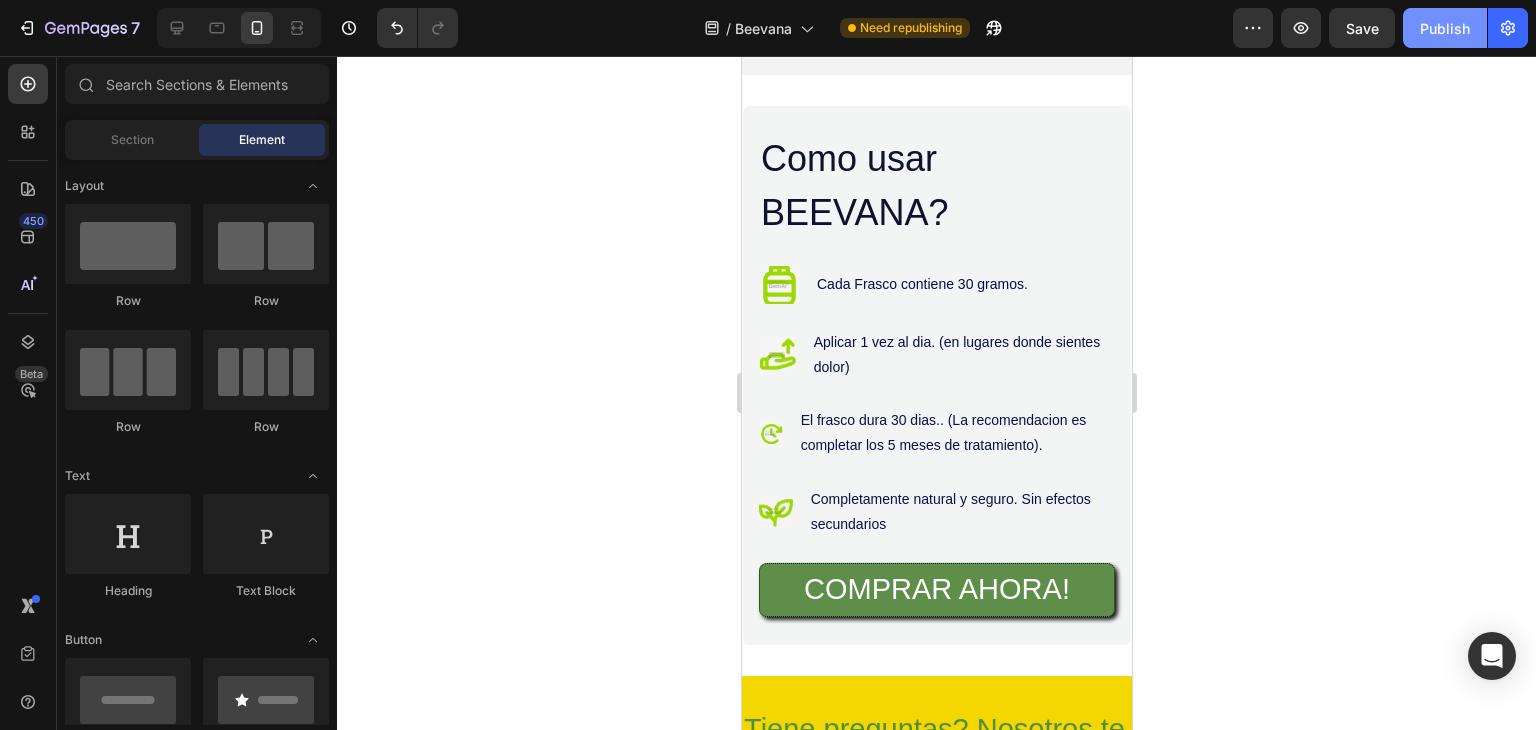 click on "Publish" at bounding box center (1445, 28) 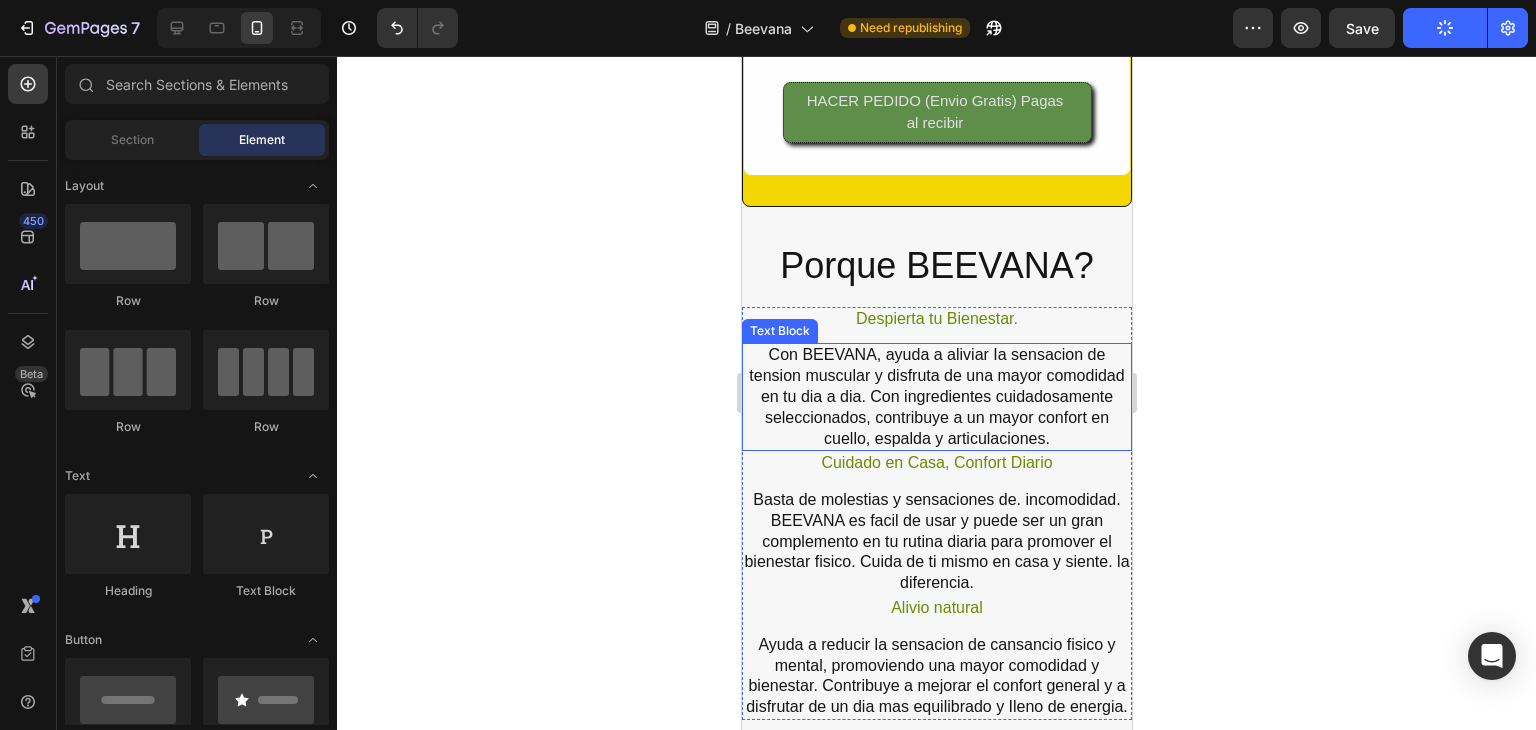 scroll, scrollTop: 4662, scrollLeft: 0, axis: vertical 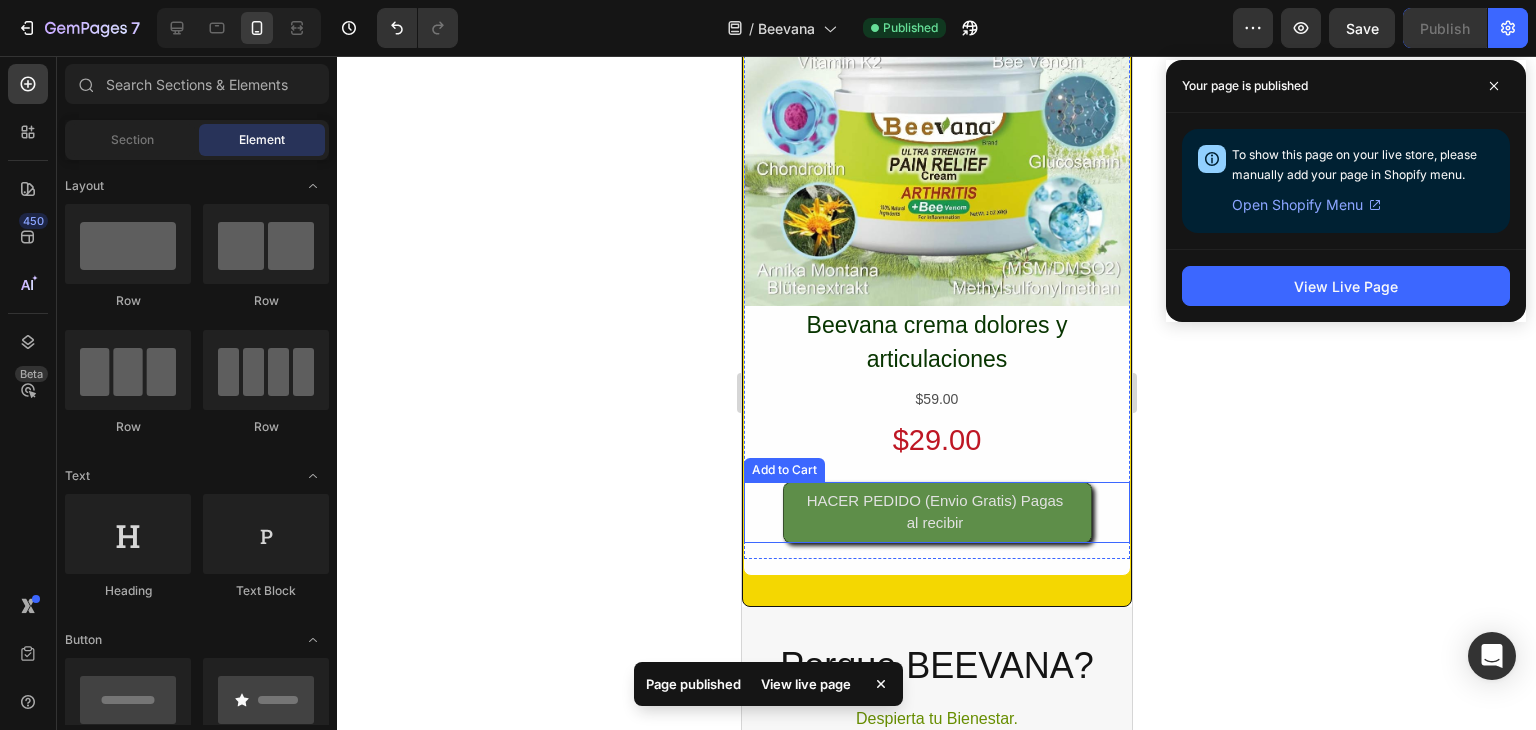 click on "HACER PEDIDO (Envio Gratis) Pagas al recibir" at bounding box center [936, 512] 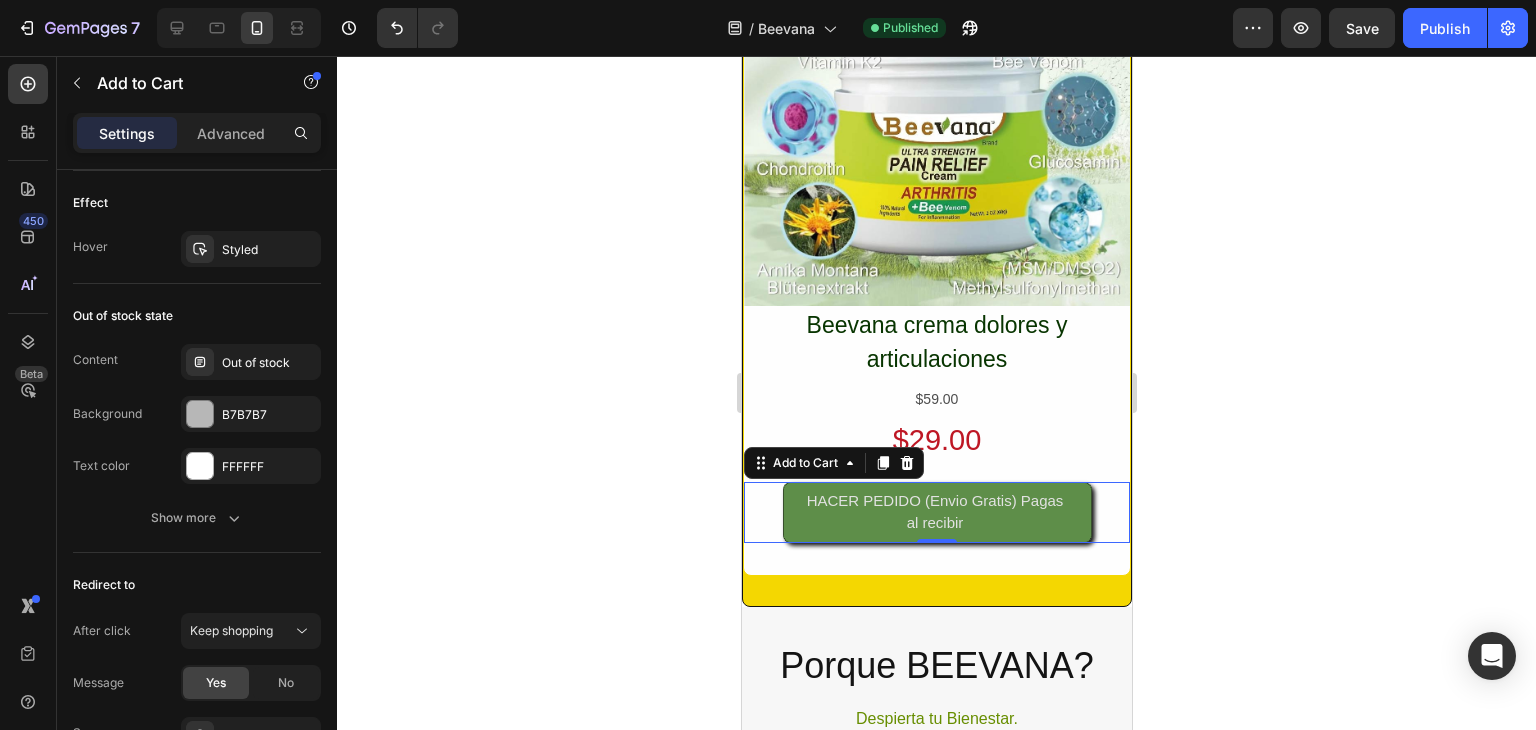 scroll, scrollTop: 1800, scrollLeft: 0, axis: vertical 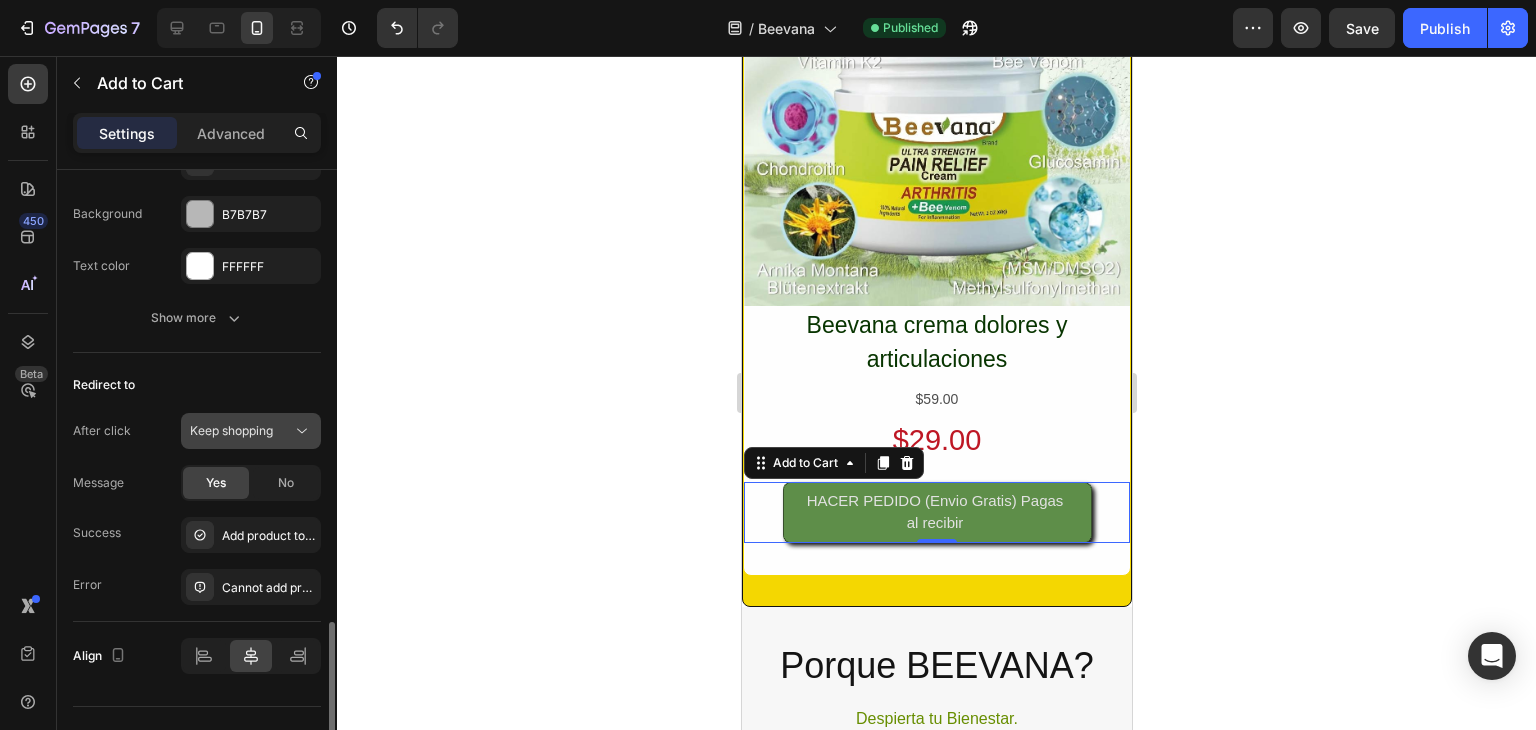 click on "Keep shopping" at bounding box center (231, 430) 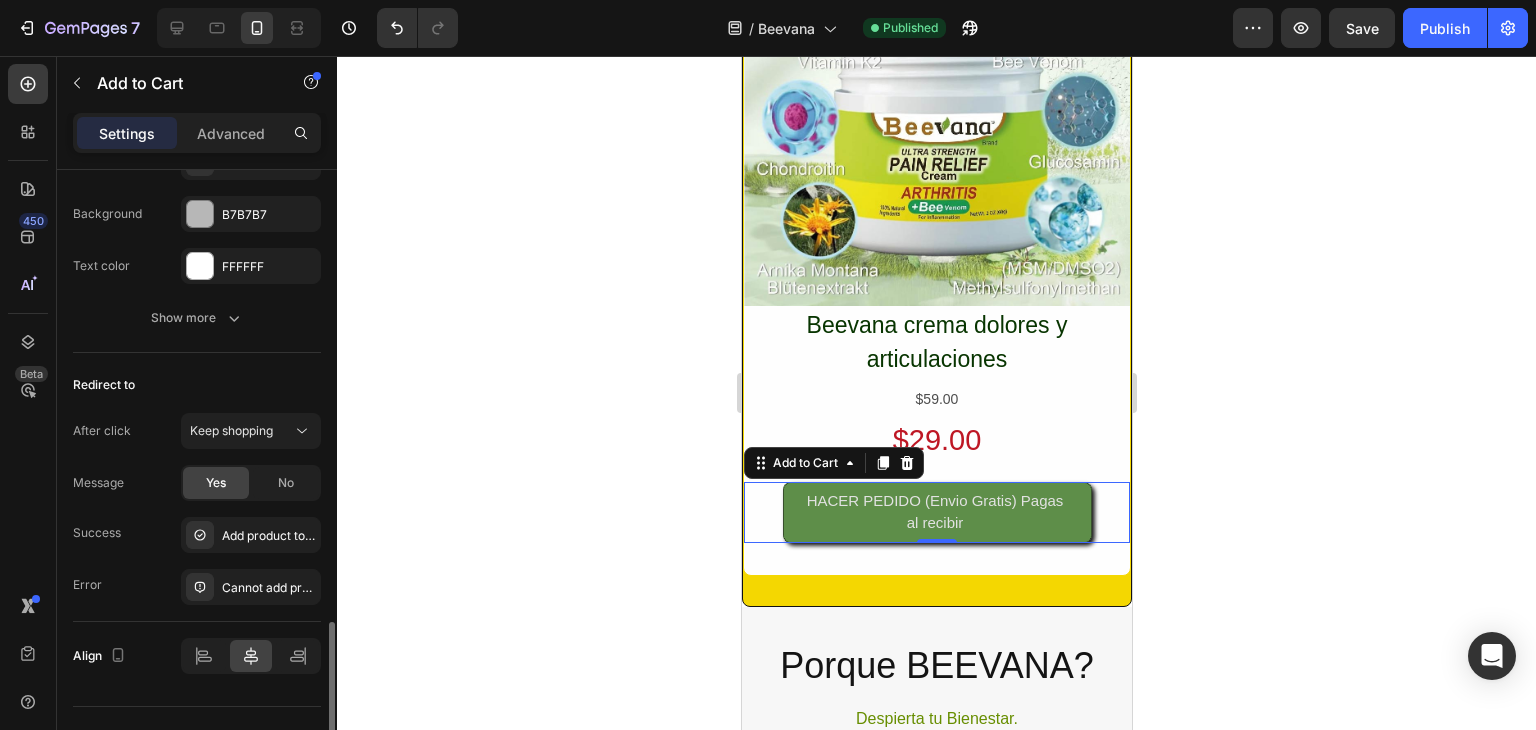 click on "Out of stock state Content Out of stock Background B7B7B7 Text color FFFFFF Show more" 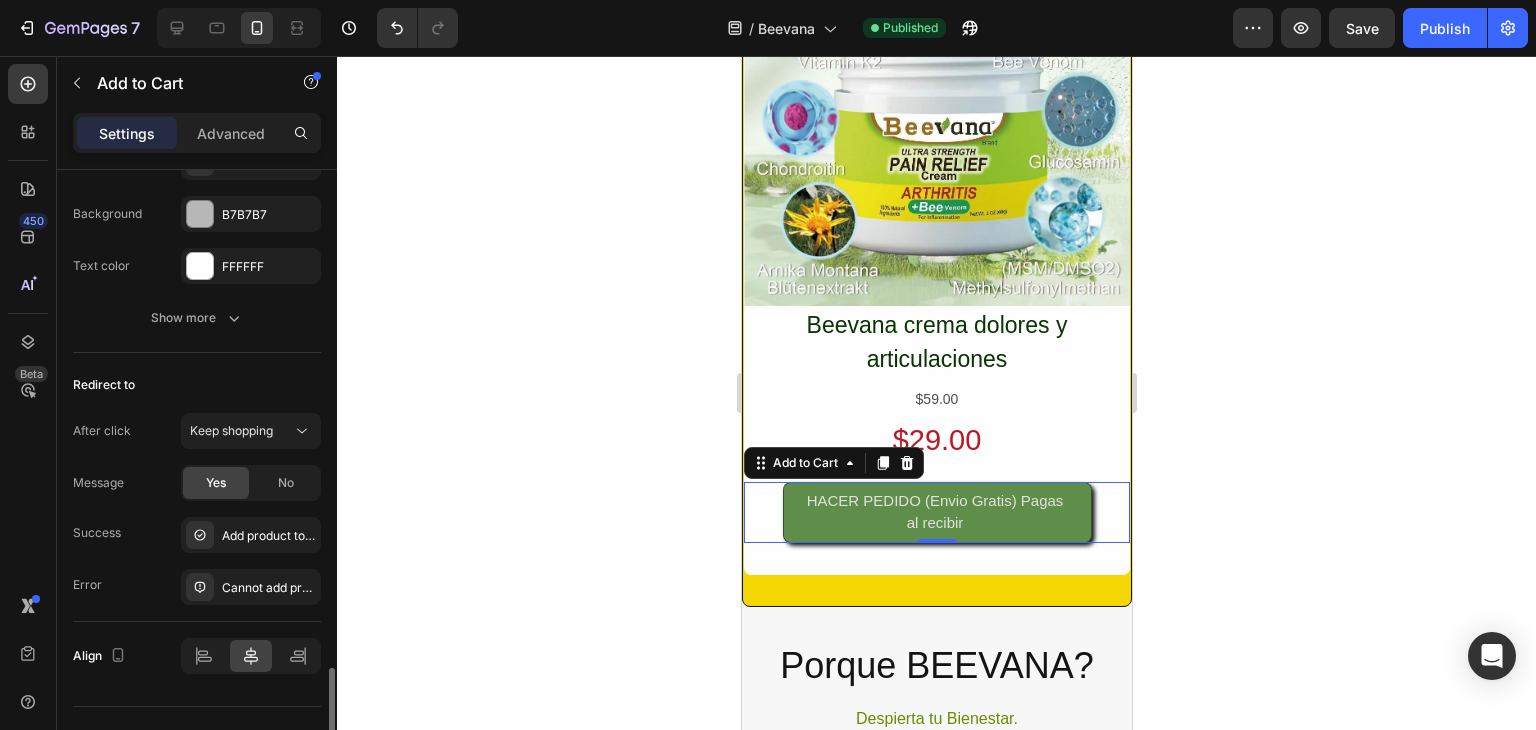 scroll, scrollTop: 1836, scrollLeft: 0, axis: vertical 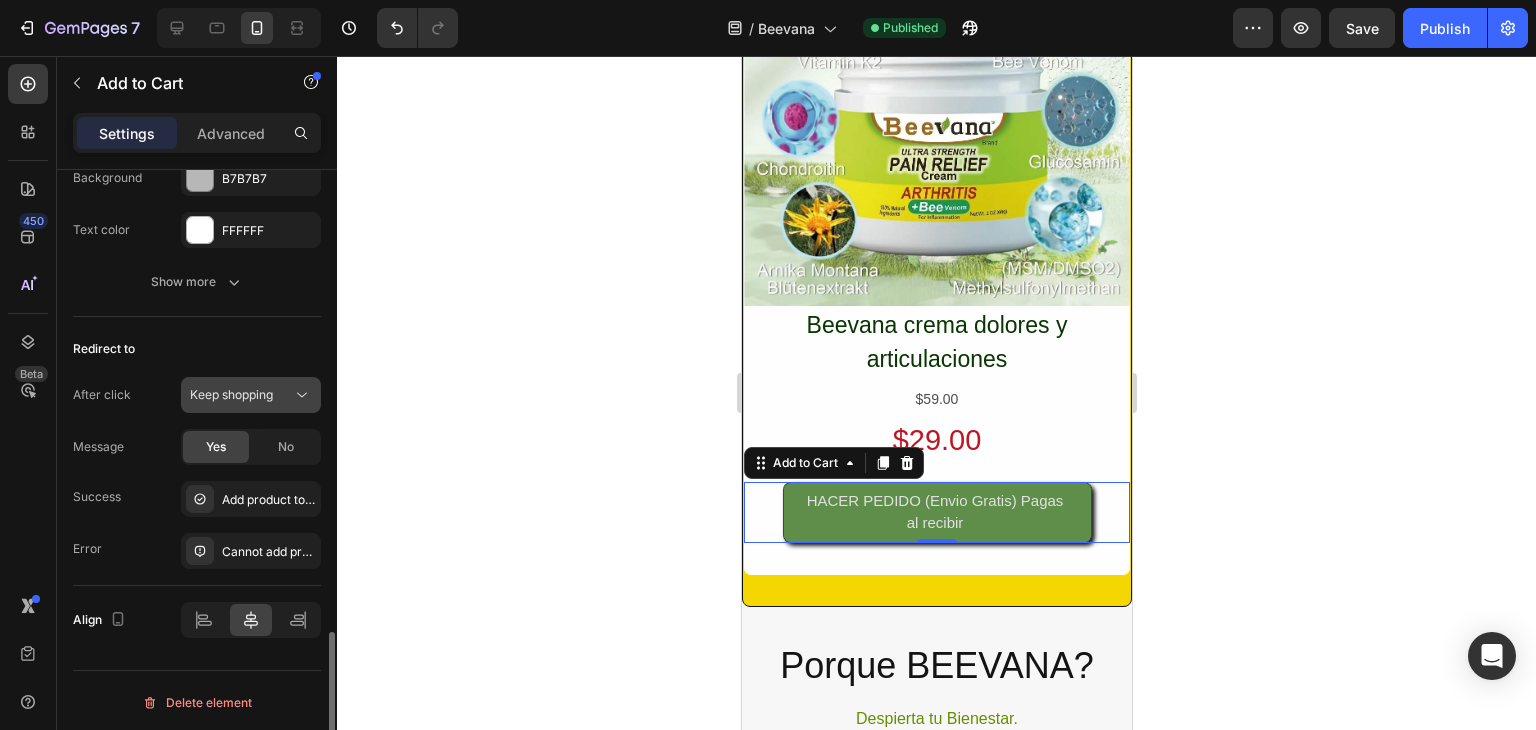 click on "Keep shopping" at bounding box center [231, 394] 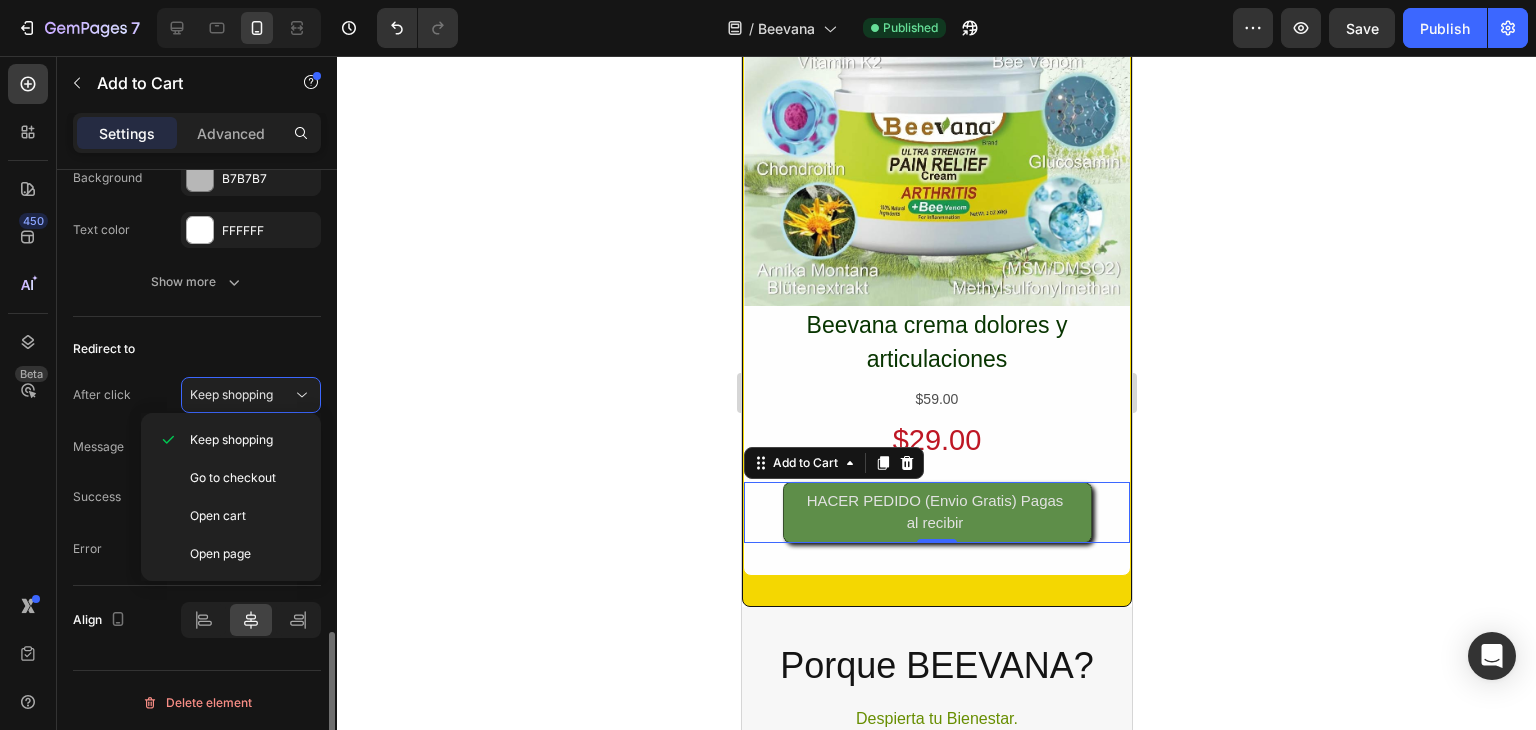 click on "Out of stock state Content Out of stock Background B7B7B7 Text color FFFFFF Show more" 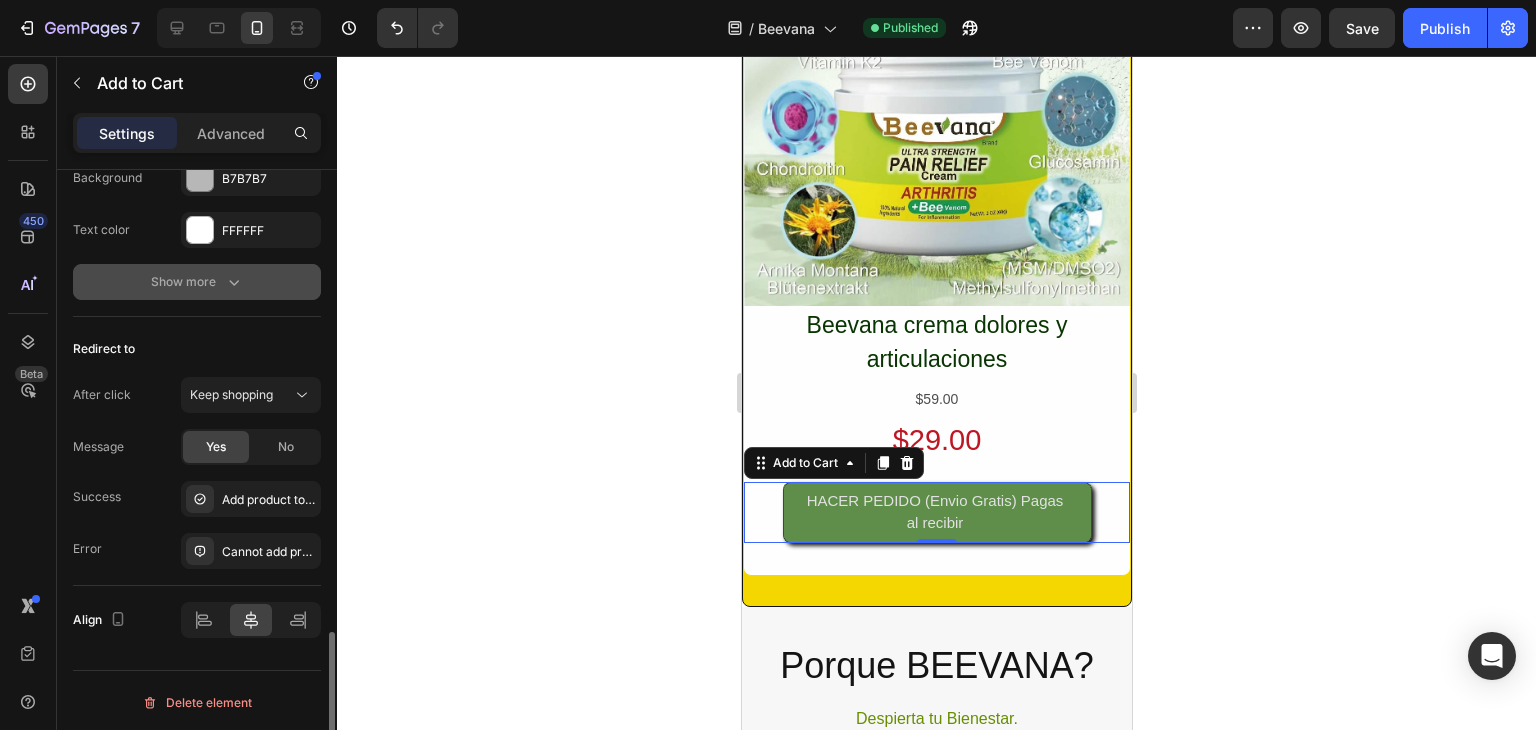 click 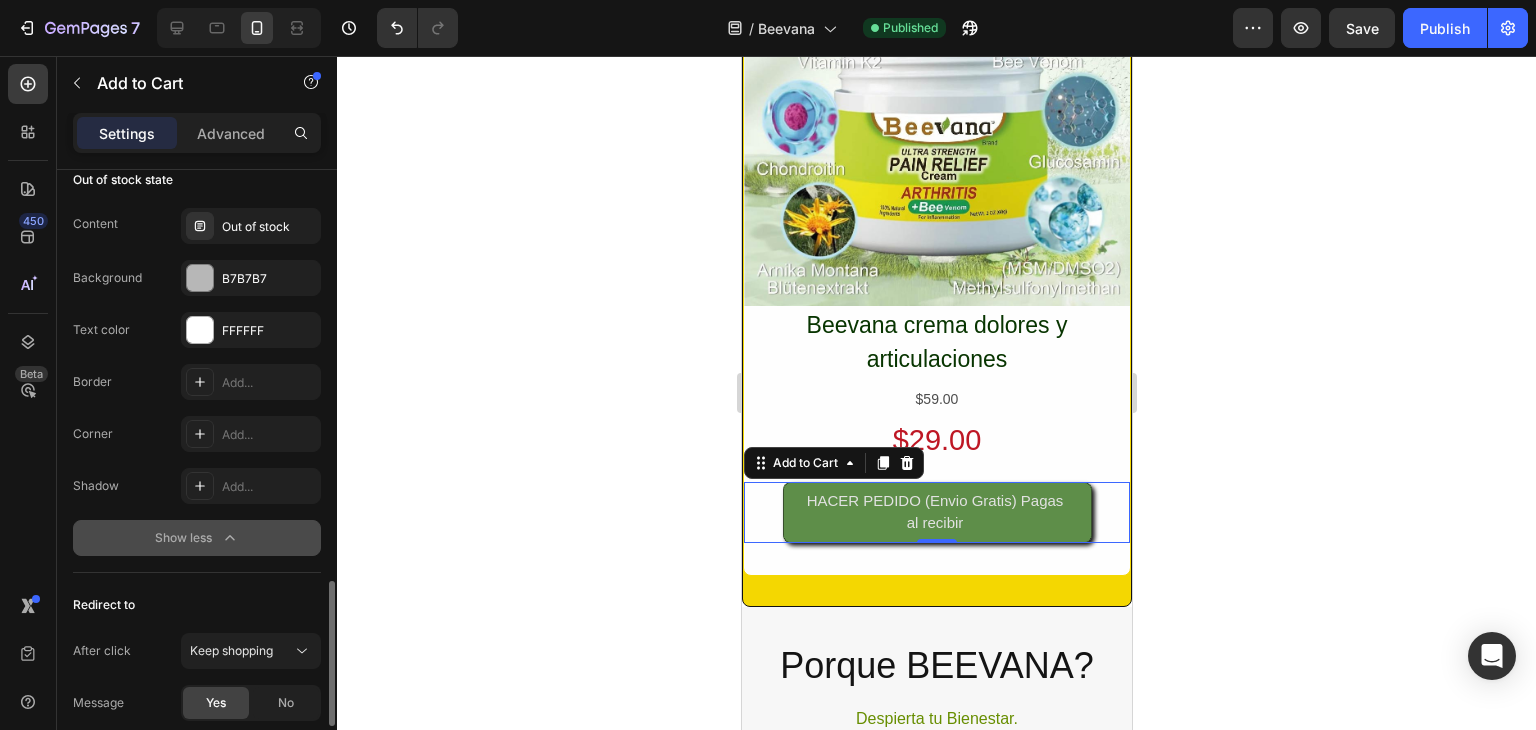 scroll, scrollTop: 1436, scrollLeft: 0, axis: vertical 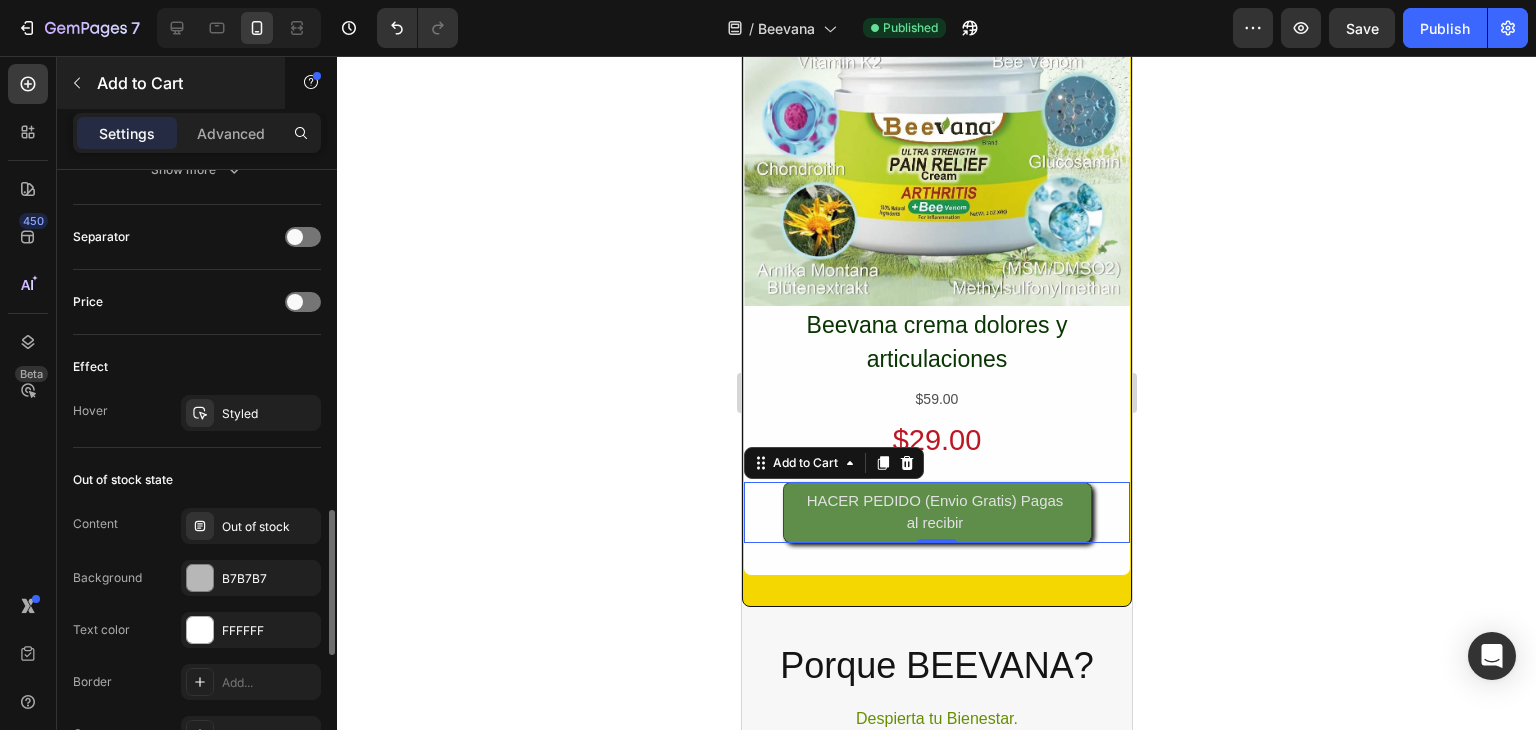 click on "Add to Cart" at bounding box center [171, 83] 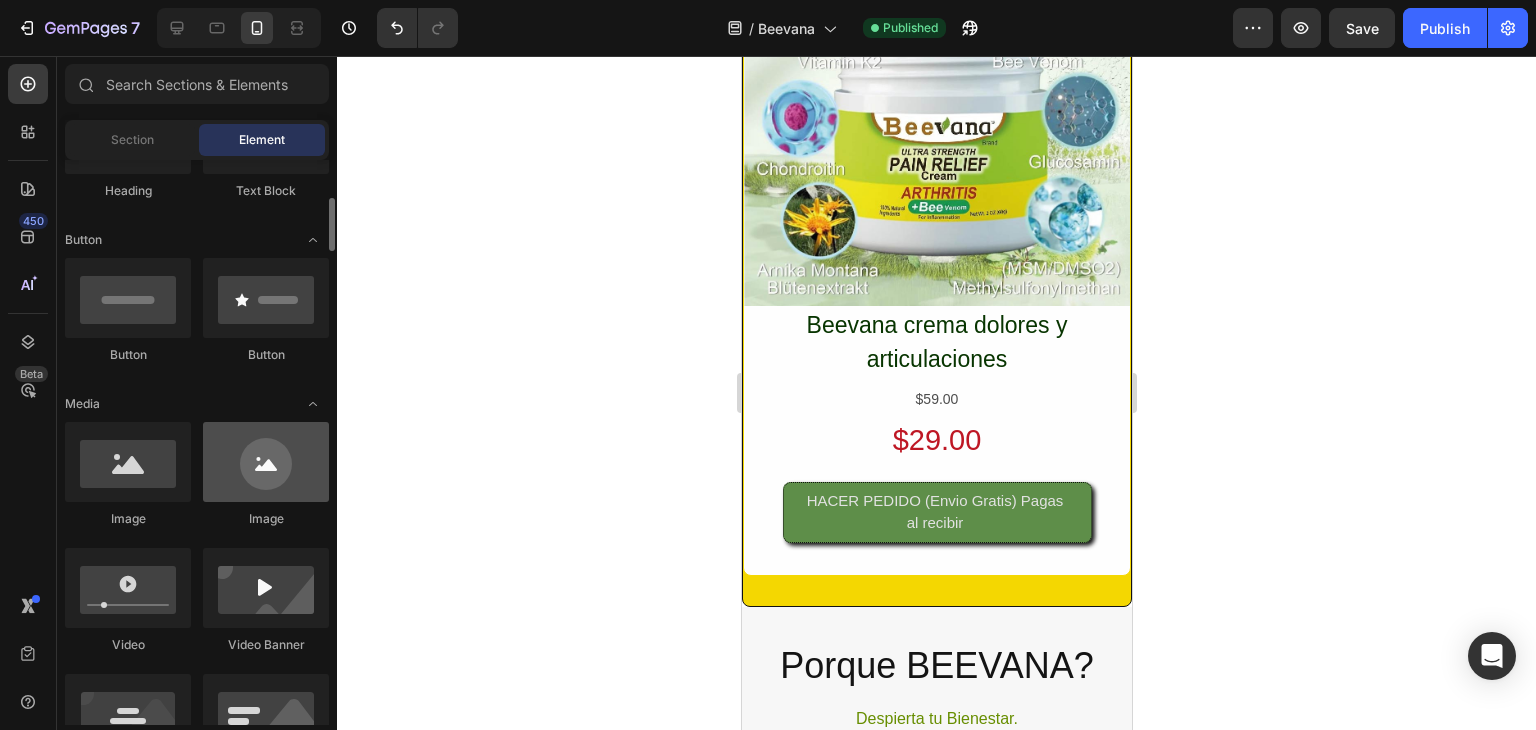 scroll, scrollTop: 600, scrollLeft: 0, axis: vertical 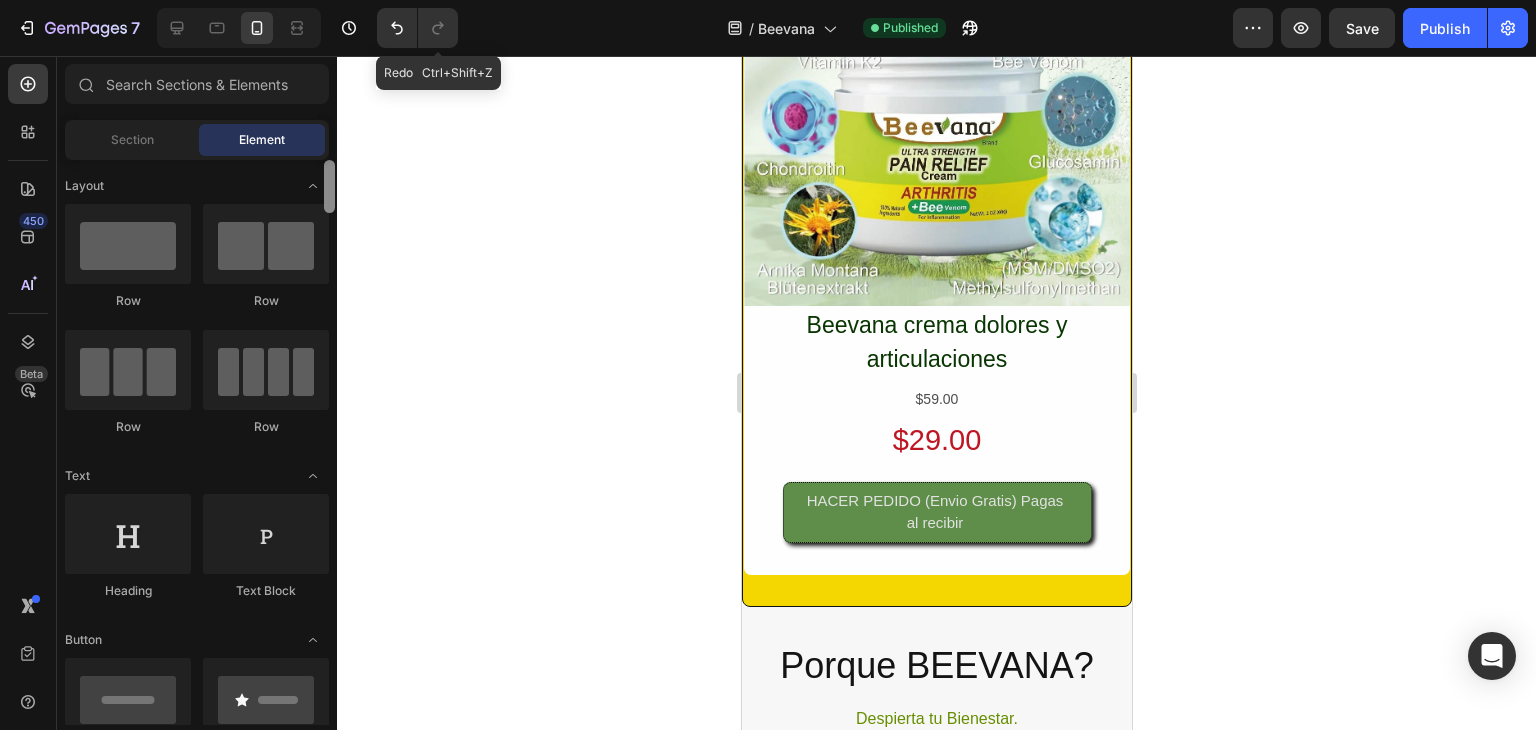 click on "7 Redo Ctrl+Shift+Z / Beevana Published Preview Save Publish 450 Beta Sections(18) Elements(83) Section Element Hero Section Product Detail Brands Trusted Badges Guarantee Product Breakdown How to use Testimonials Compare Bundle FAQs Social Proof Brand Story Product List Collection Blog List Contact Sticky Add to Cart Custom Footer Browse Library 450 Layout Row Row Row Row Text Heading Text Block Button Button Button Media Image Image Image Image Image" 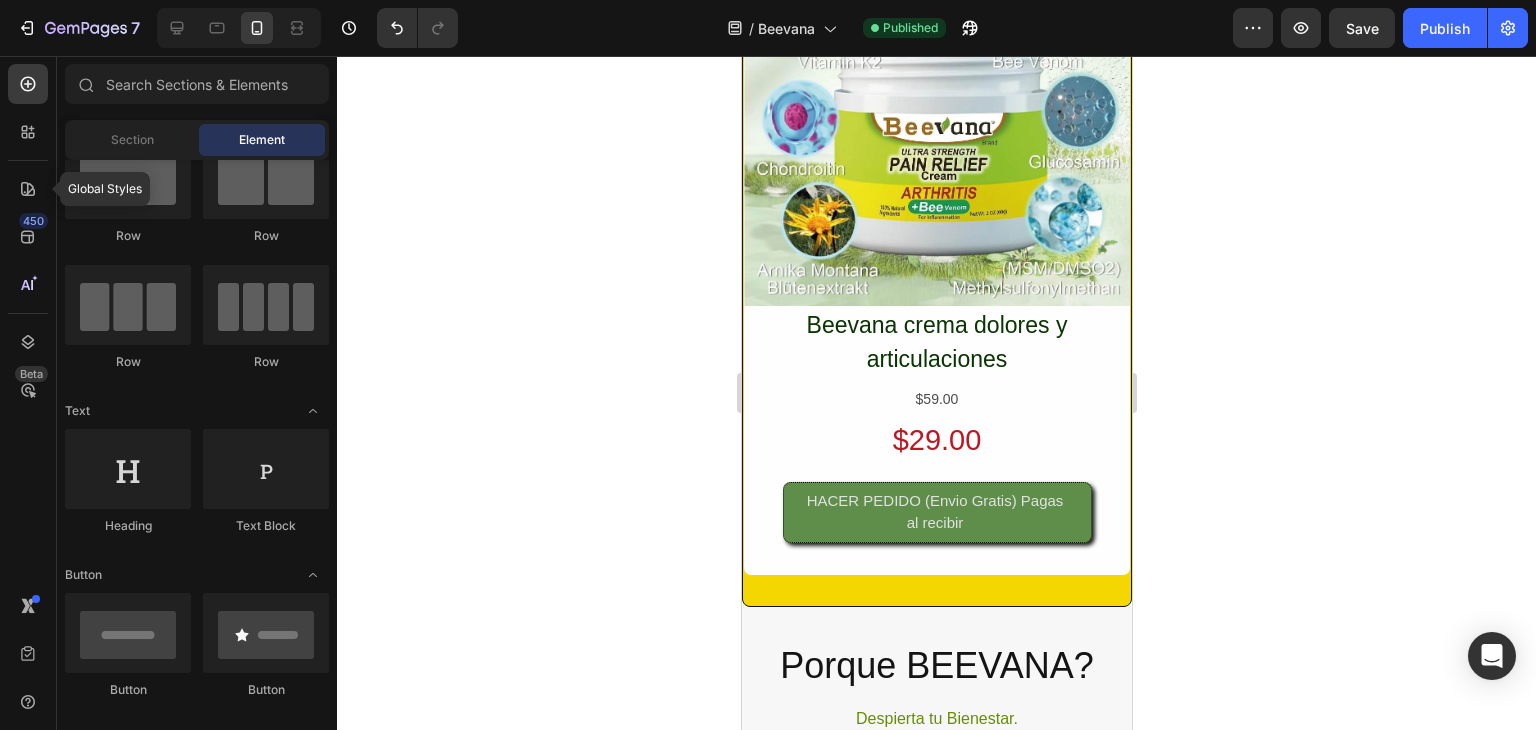 scroll, scrollTop: 0, scrollLeft: 0, axis: both 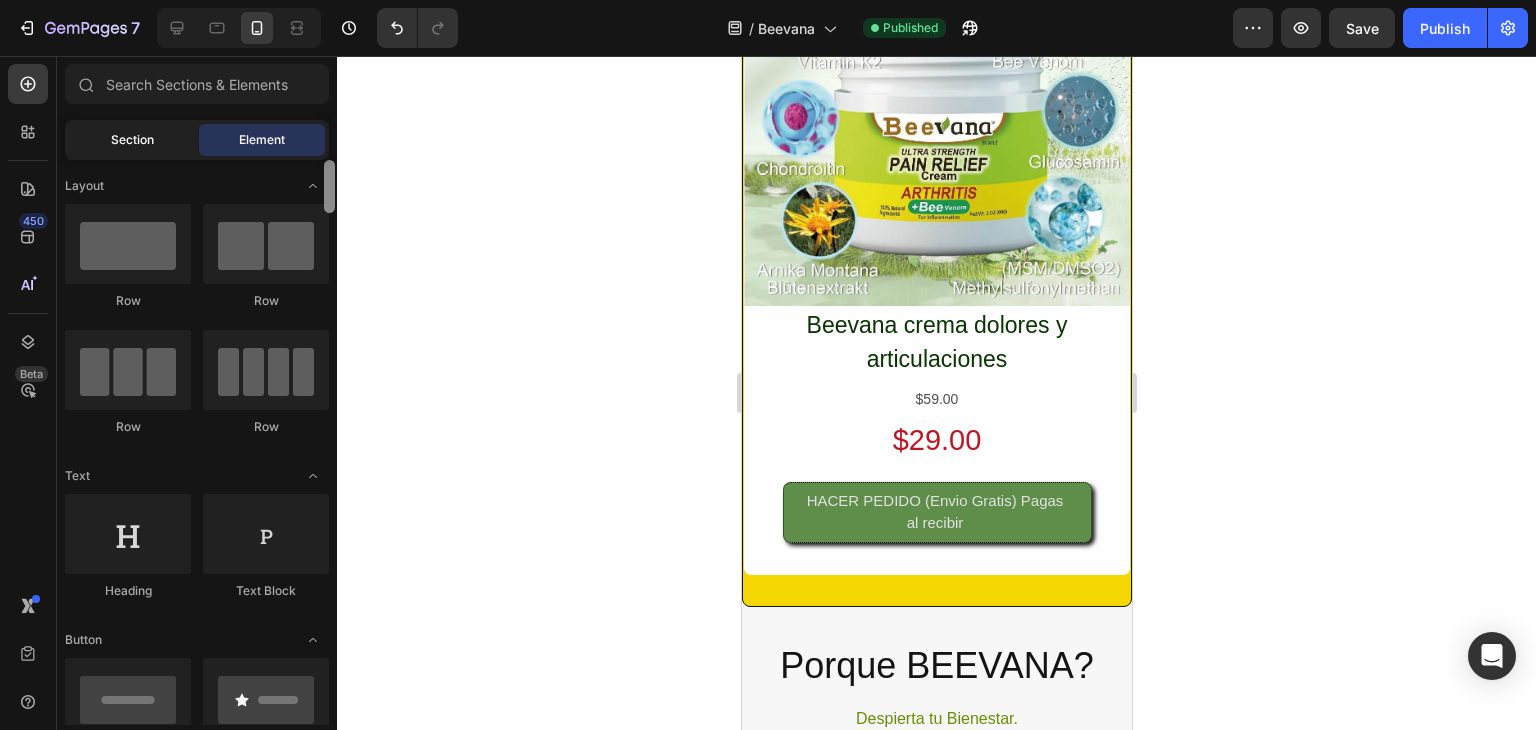 click on "Section" 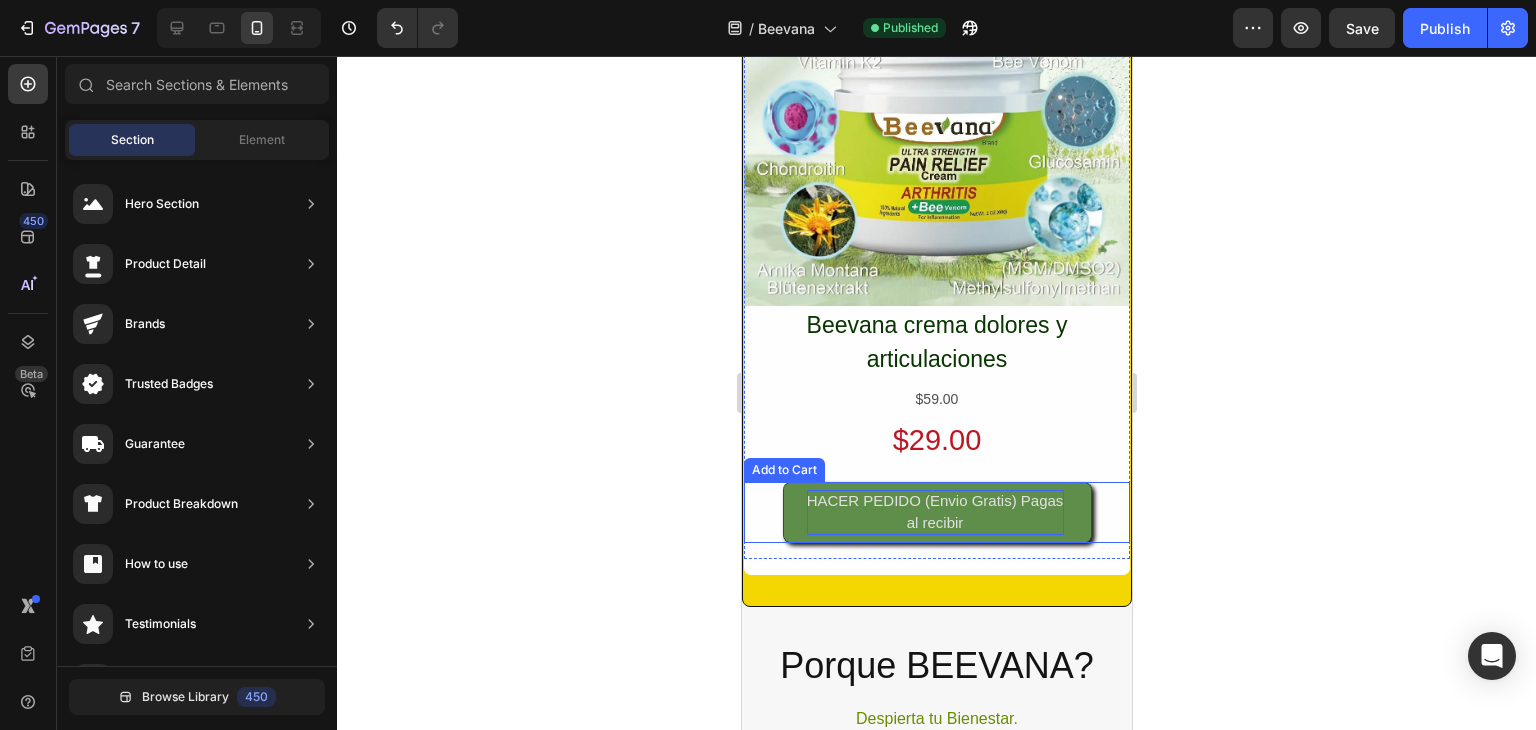 click on "HACER PEDIDO (Envio Gratis) Pagas al recibir" at bounding box center [934, 512] 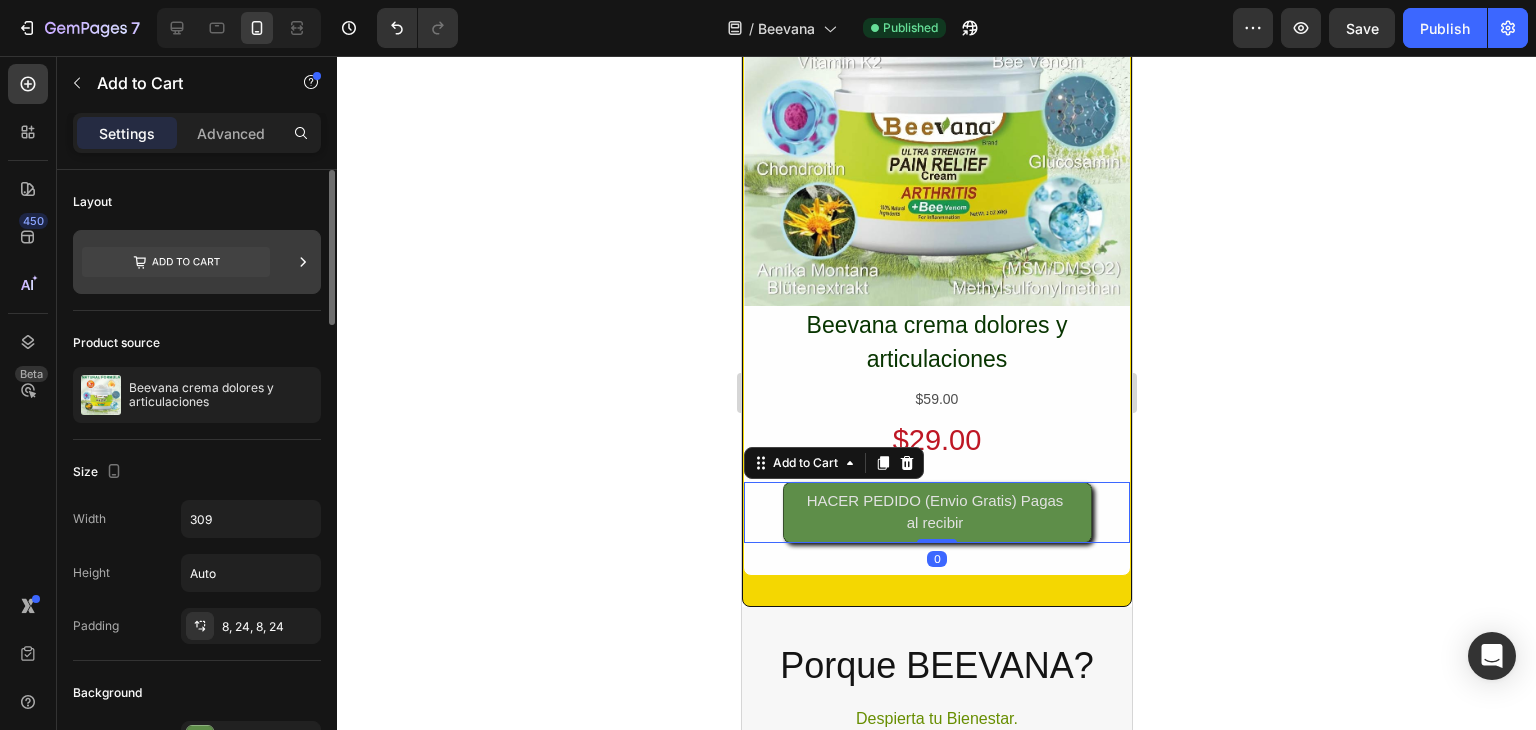 click at bounding box center (197, 262) 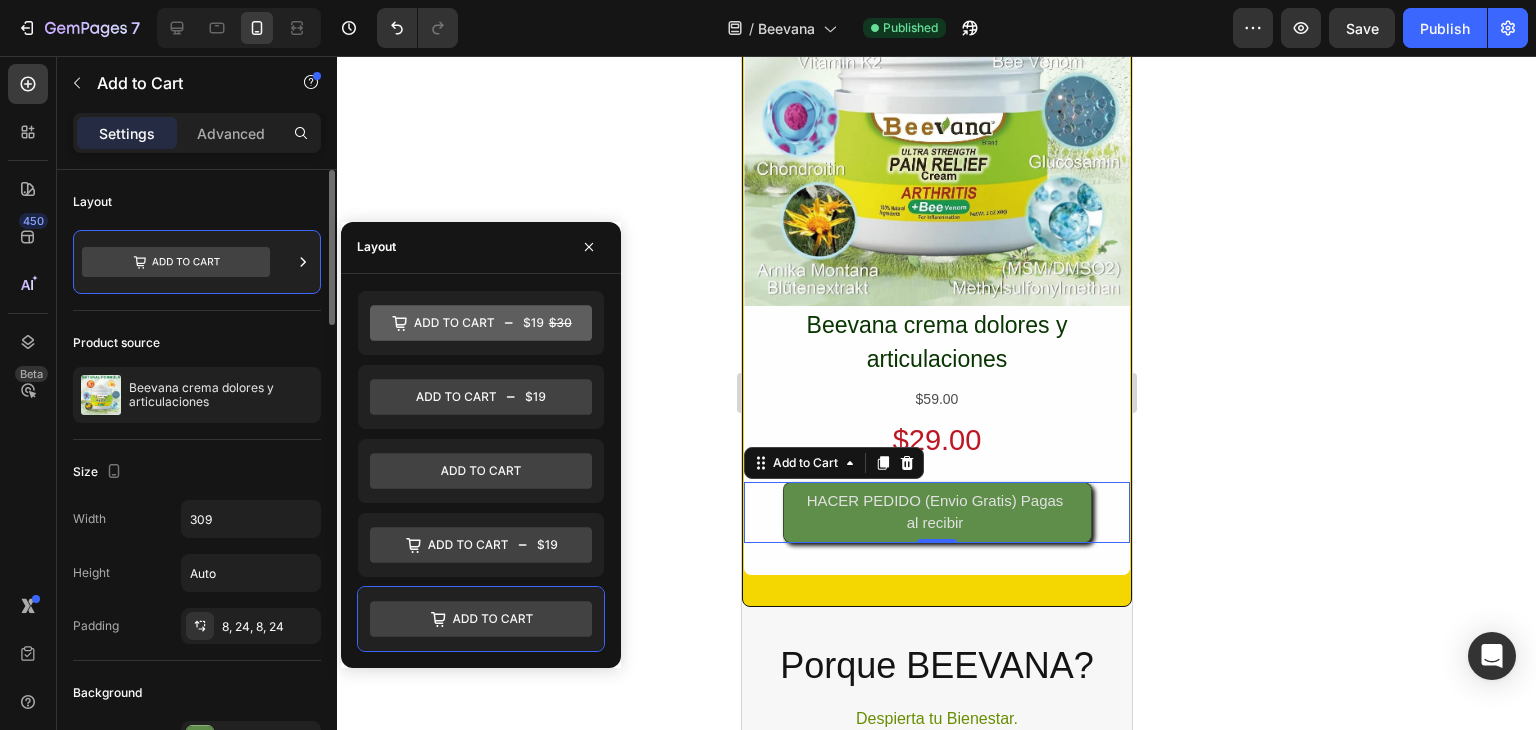 click on "Layout" at bounding box center (197, 202) 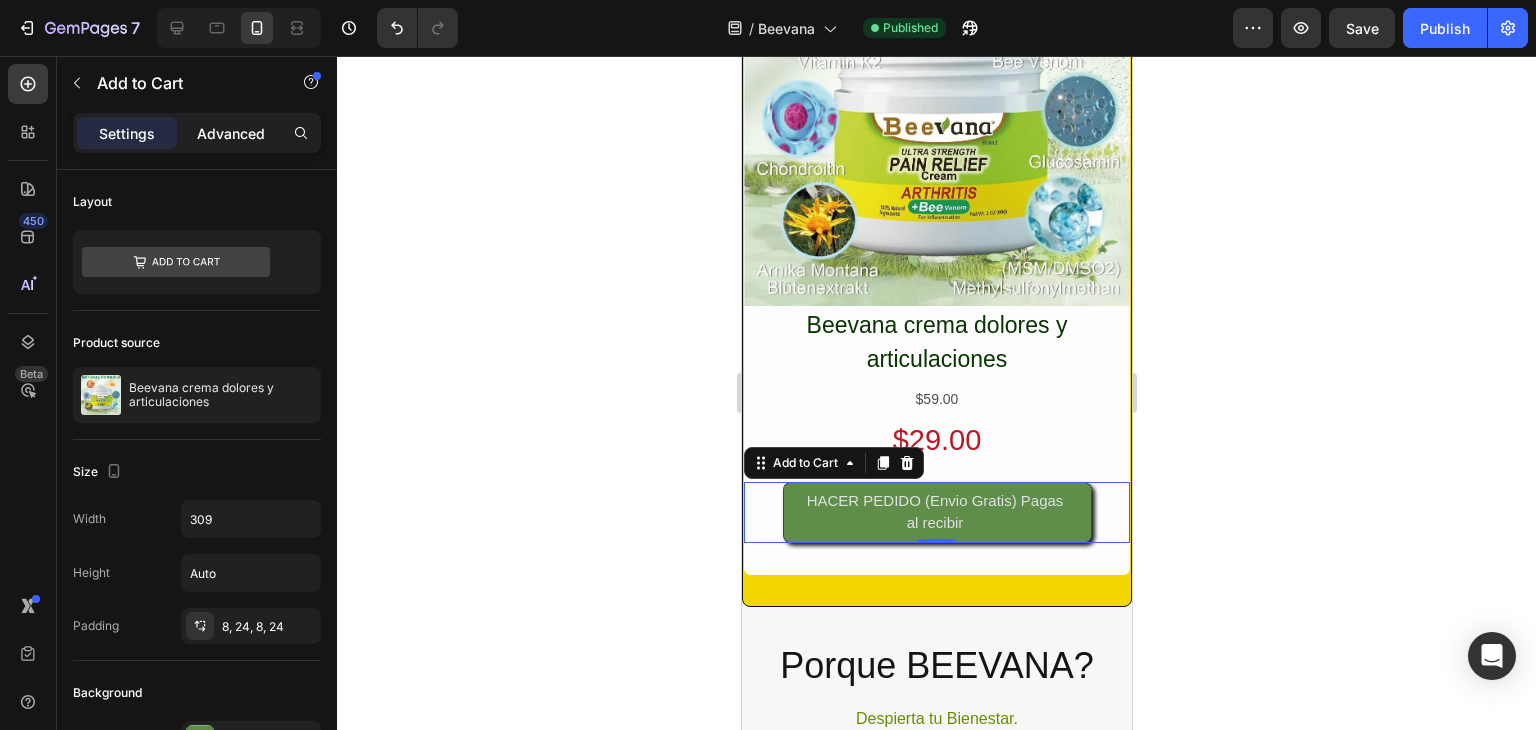 click on "Advanced" at bounding box center [231, 133] 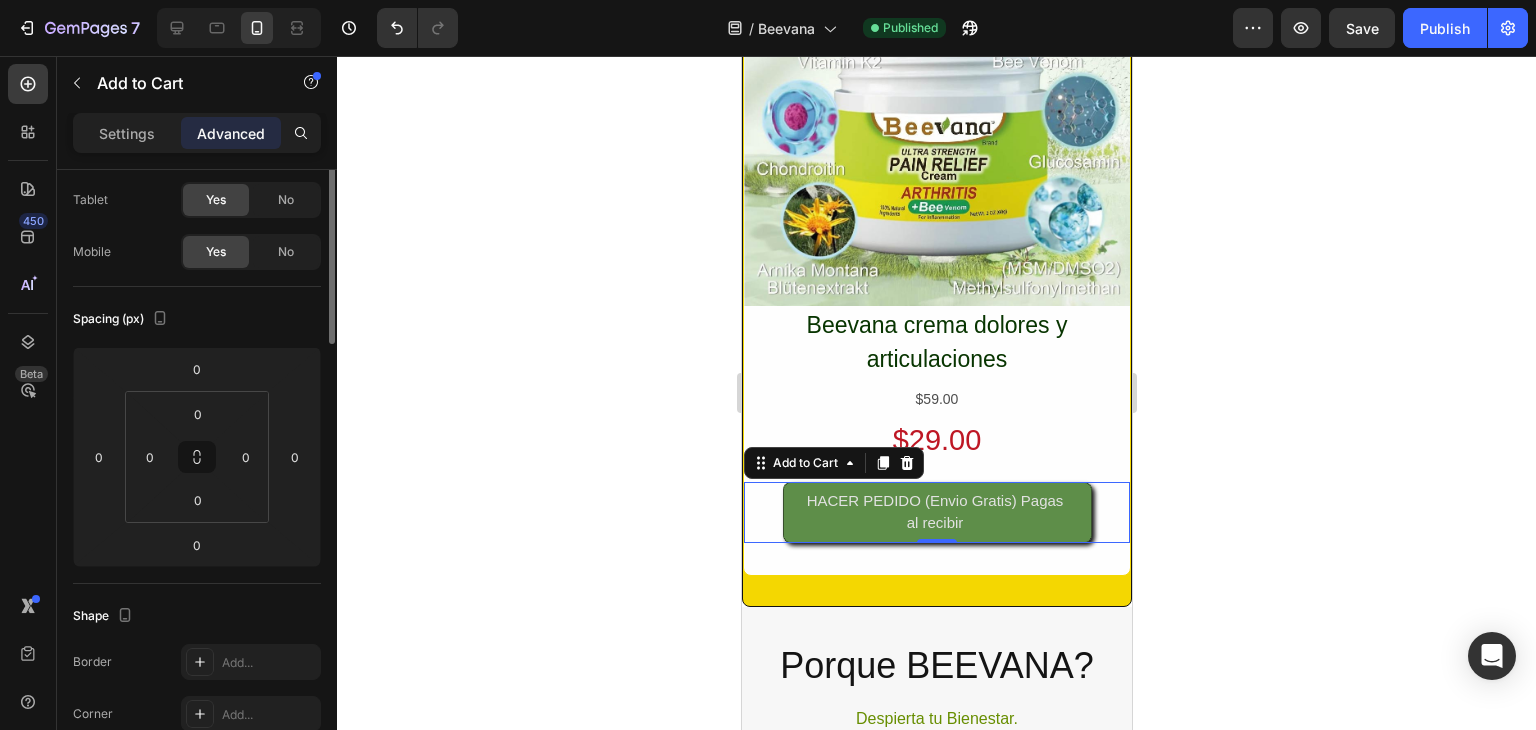scroll, scrollTop: 0, scrollLeft: 0, axis: both 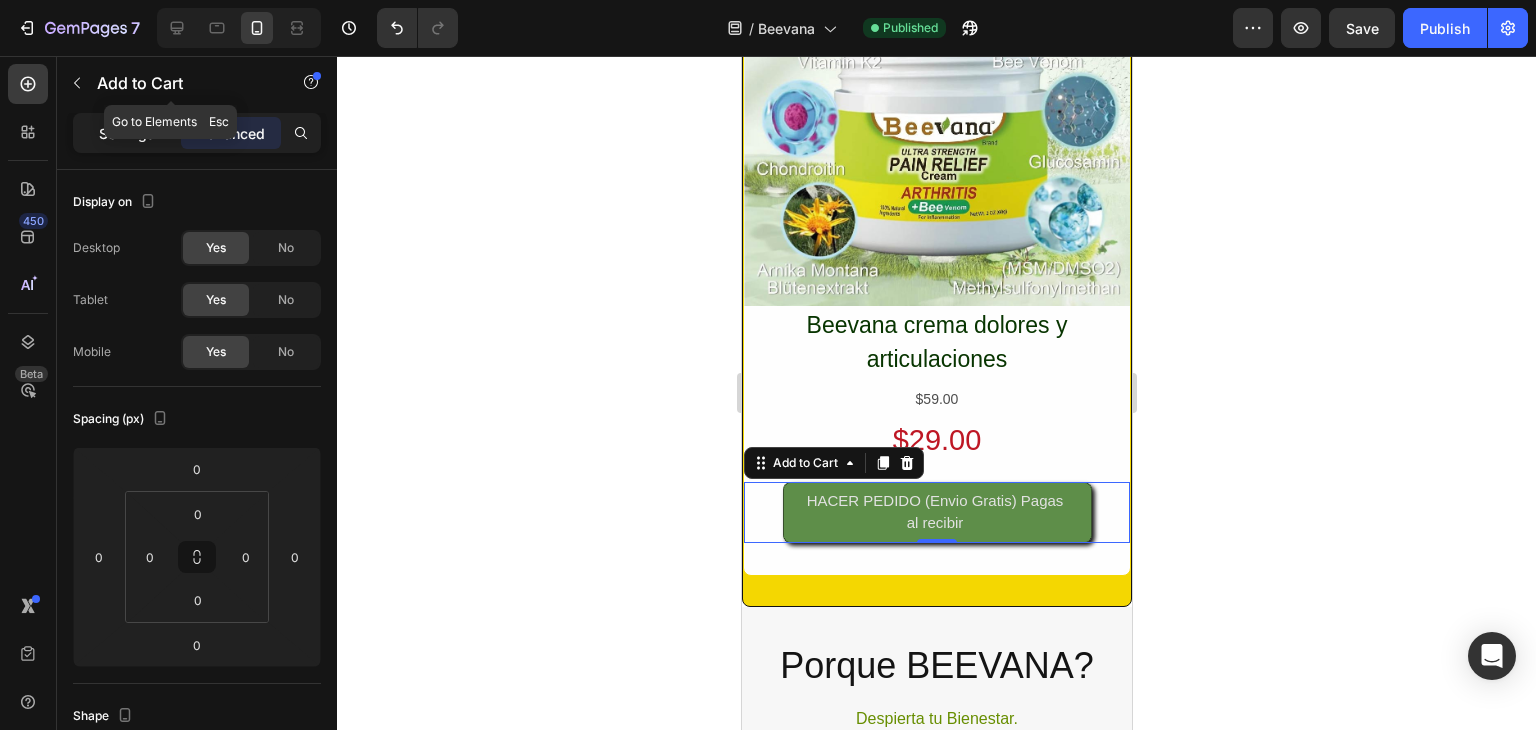 click on "Settings" at bounding box center (127, 133) 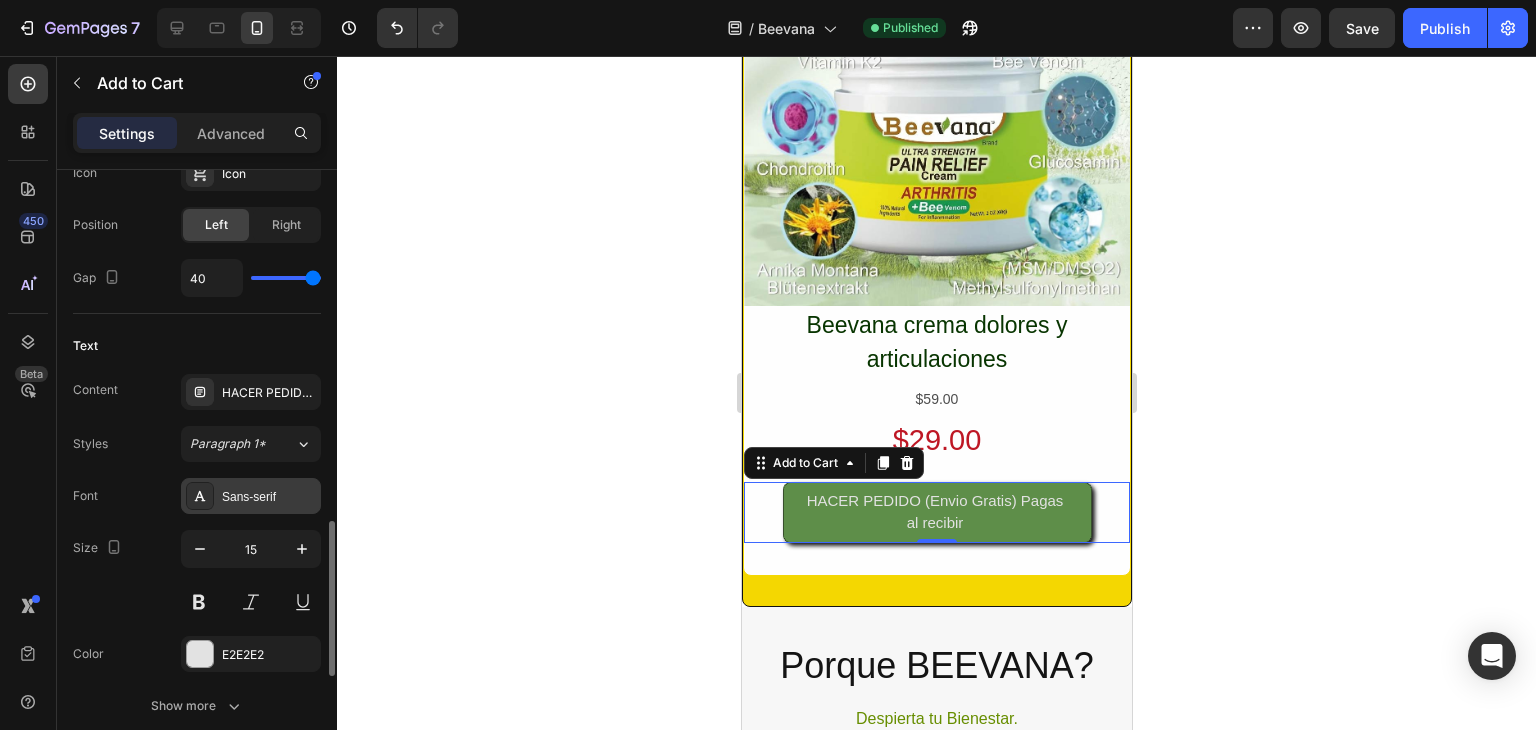 scroll, scrollTop: 1000, scrollLeft: 0, axis: vertical 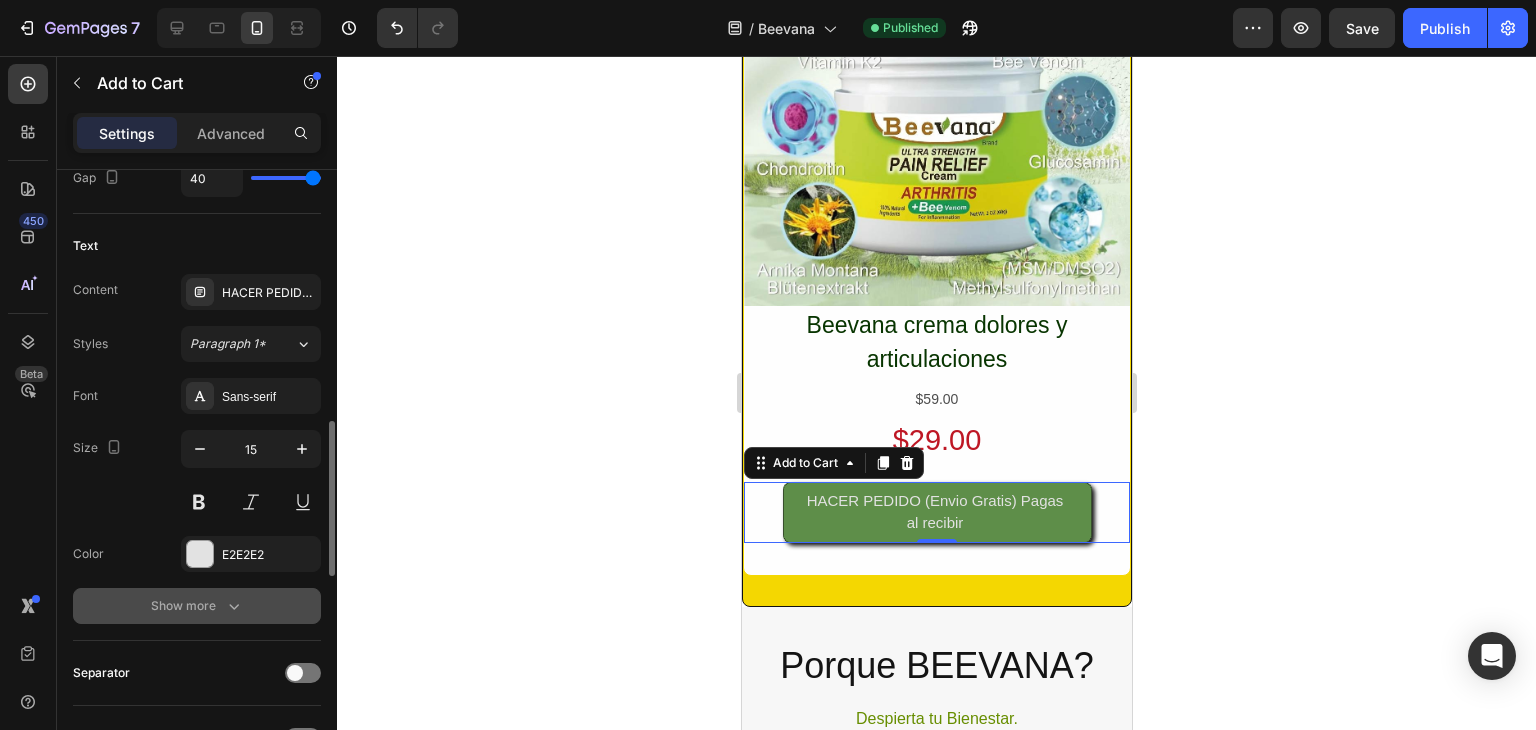 click on "Show more" at bounding box center [197, 606] 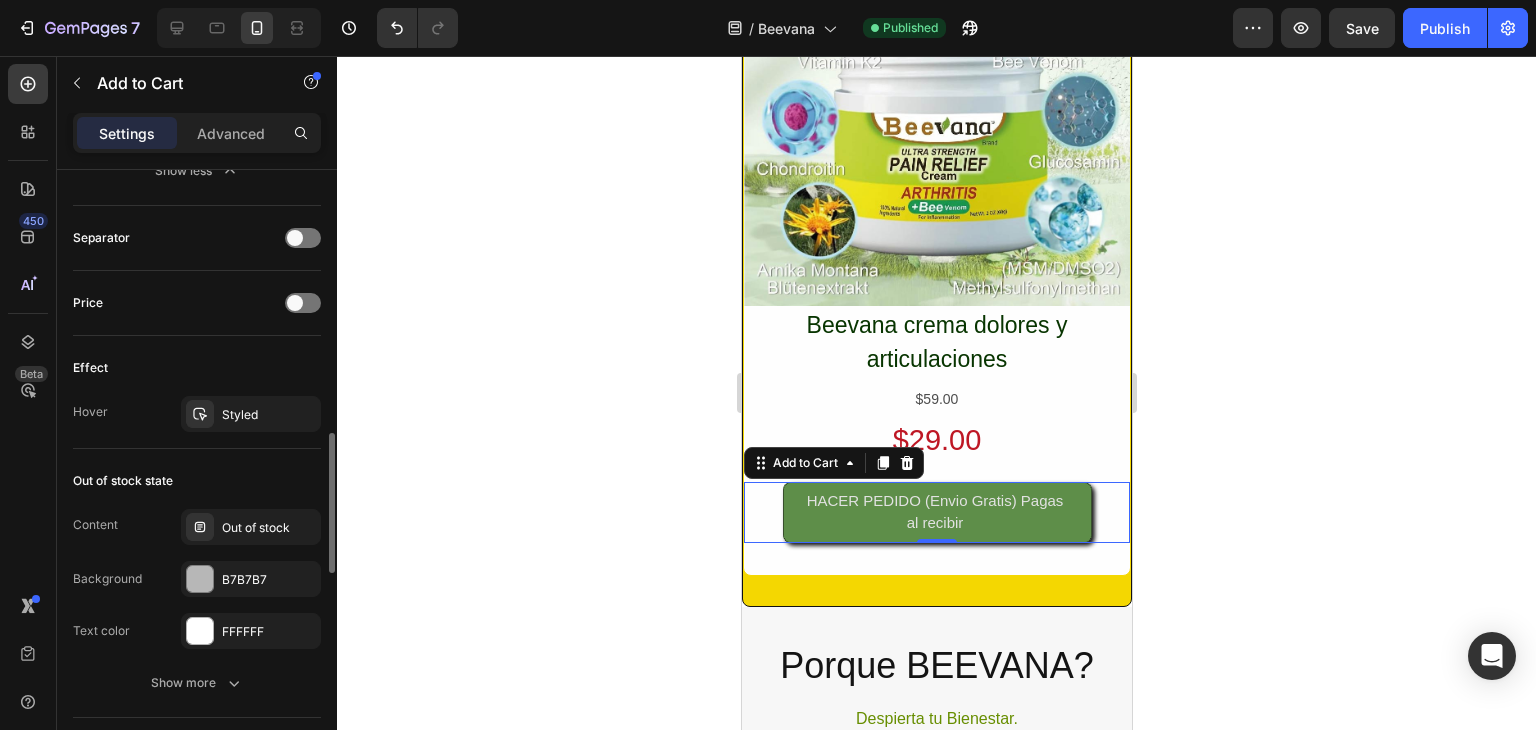 scroll, scrollTop: 1599, scrollLeft: 0, axis: vertical 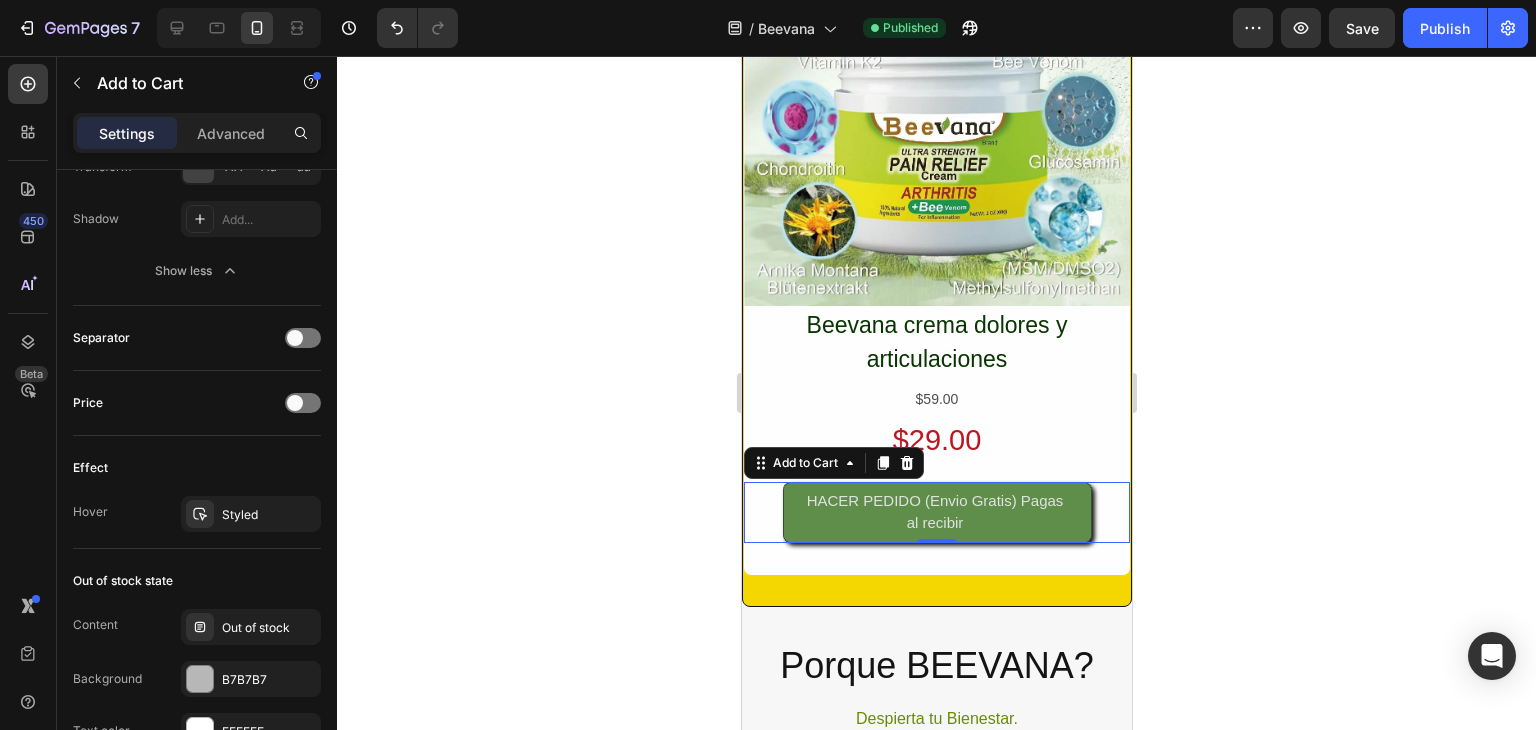 click 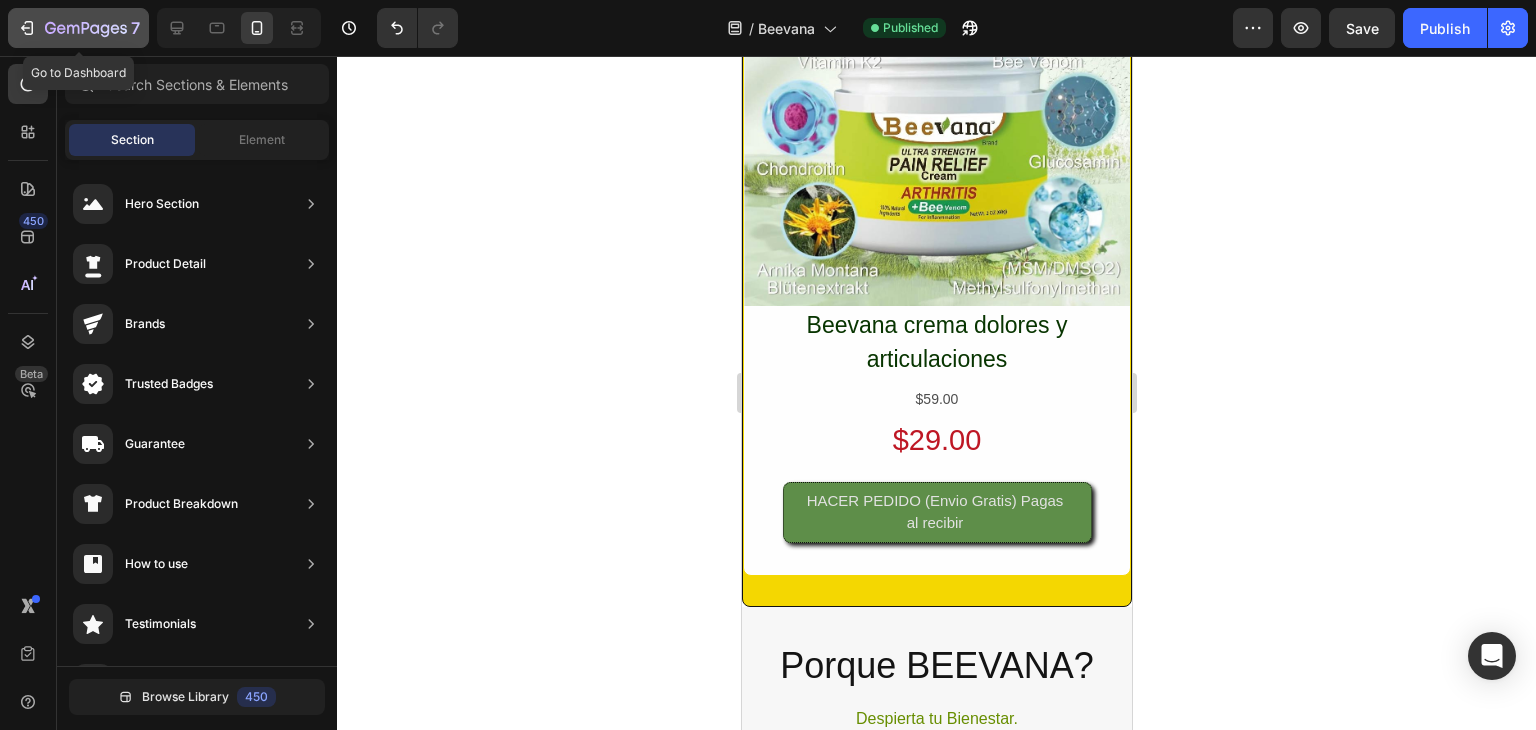 click 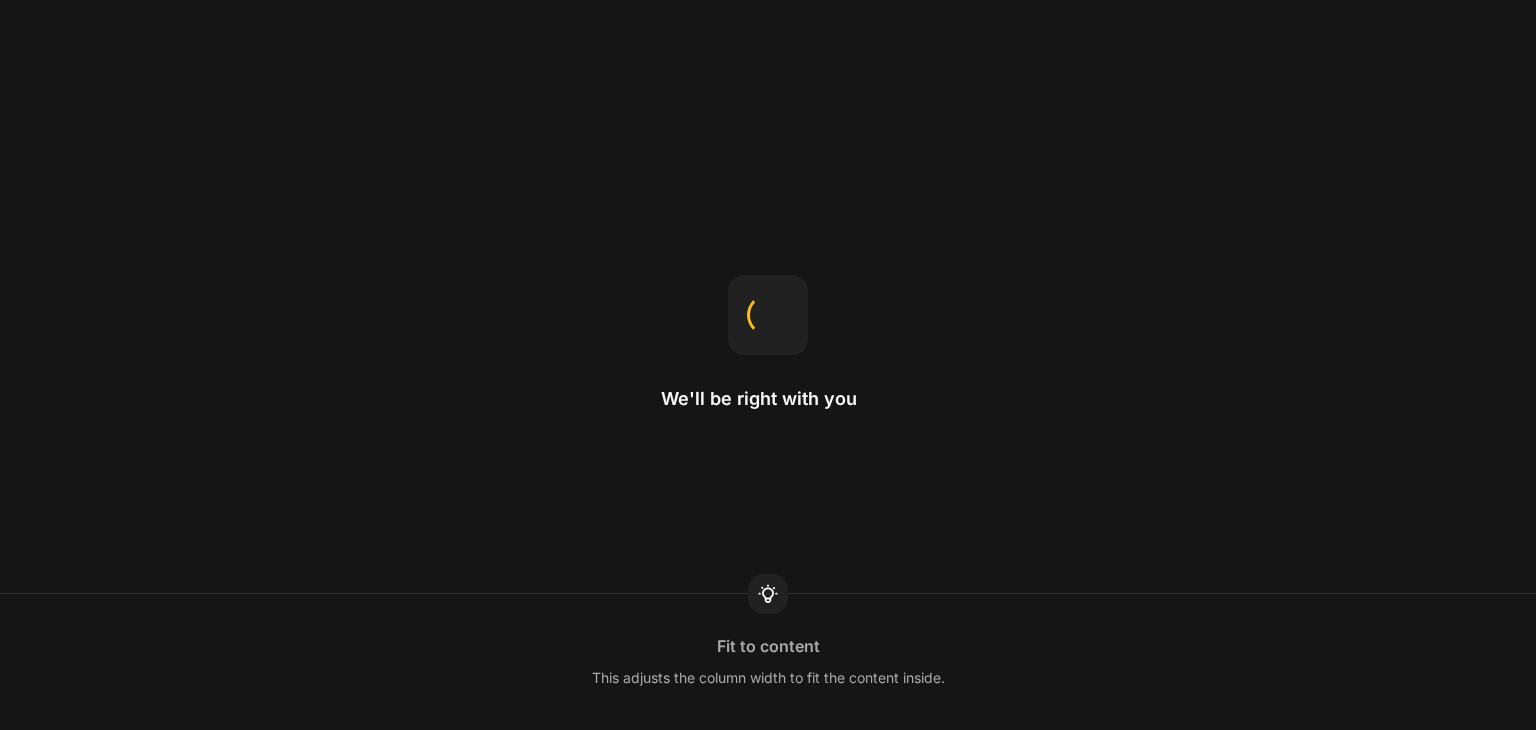 scroll, scrollTop: 0, scrollLeft: 0, axis: both 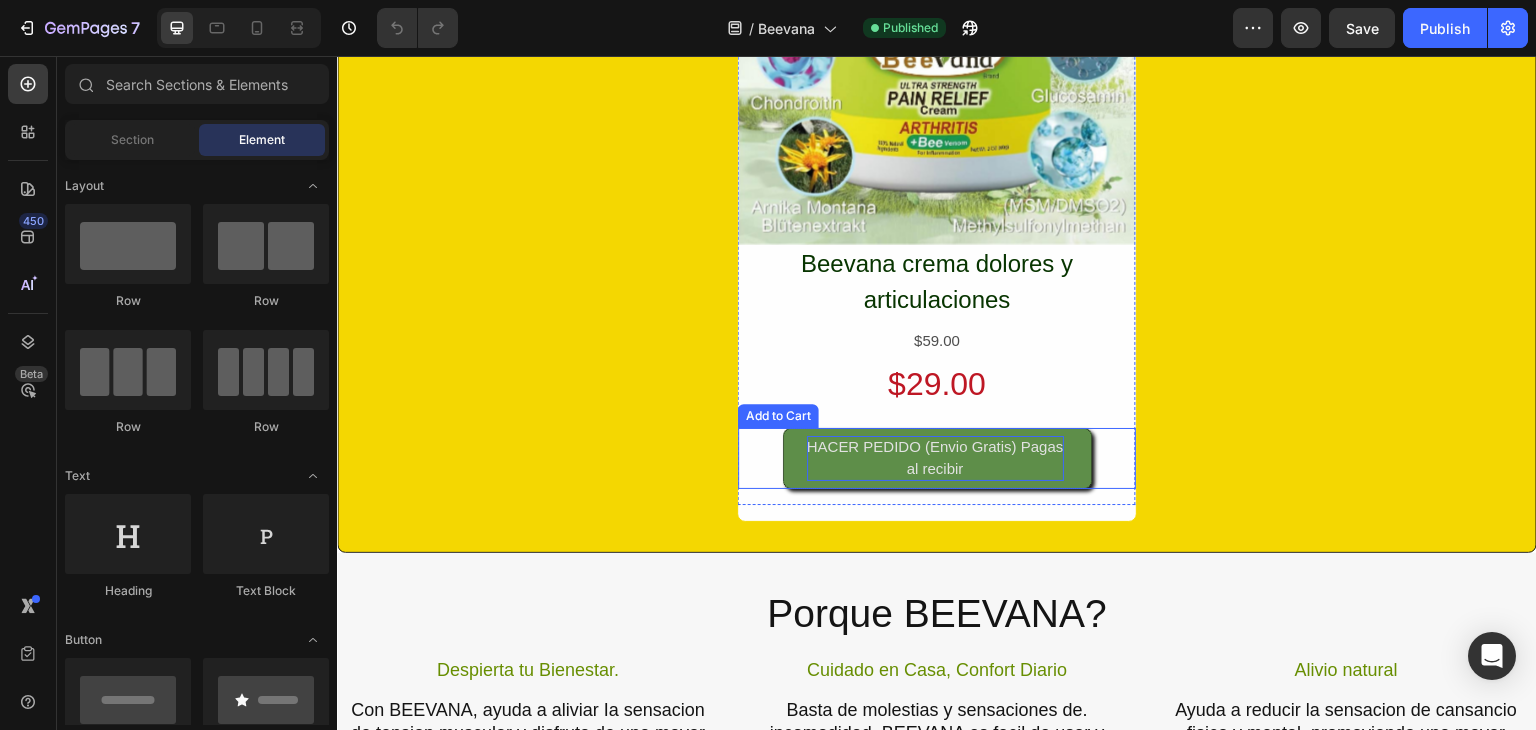 click on "HACER PEDIDO (Envio Gratis) Pagas al recibir" at bounding box center (935, 458) 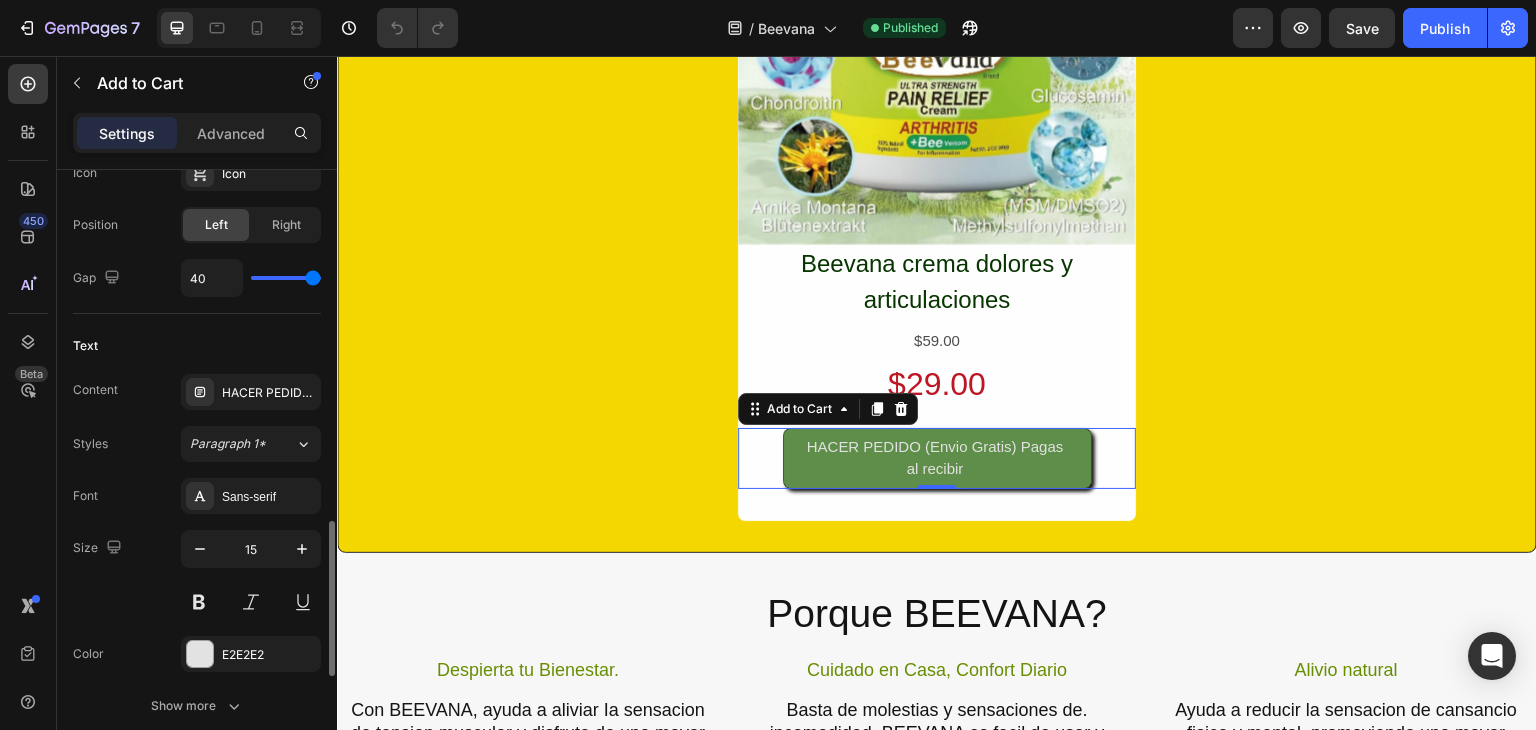 scroll, scrollTop: 1000, scrollLeft: 0, axis: vertical 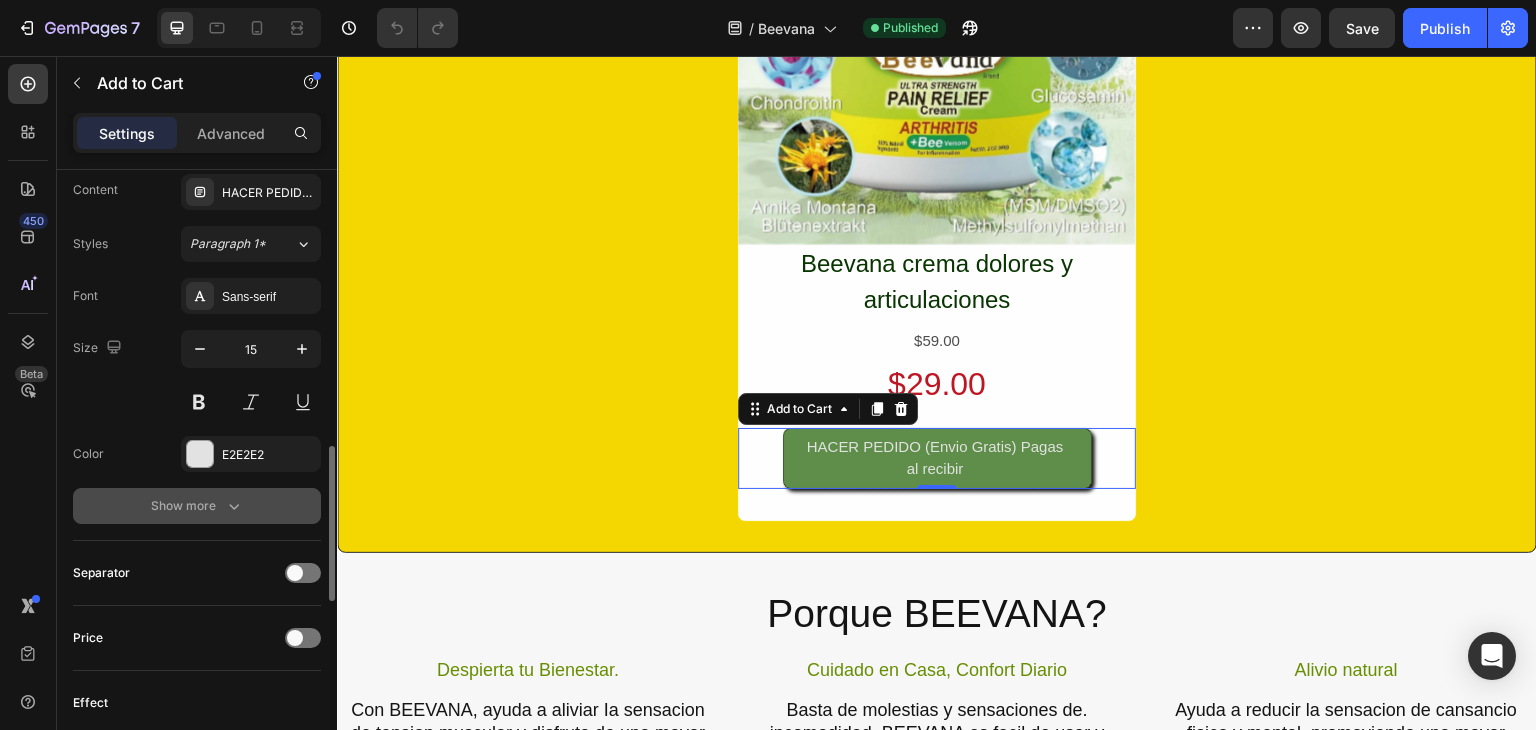 click on "Show more" at bounding box center (197, 506) 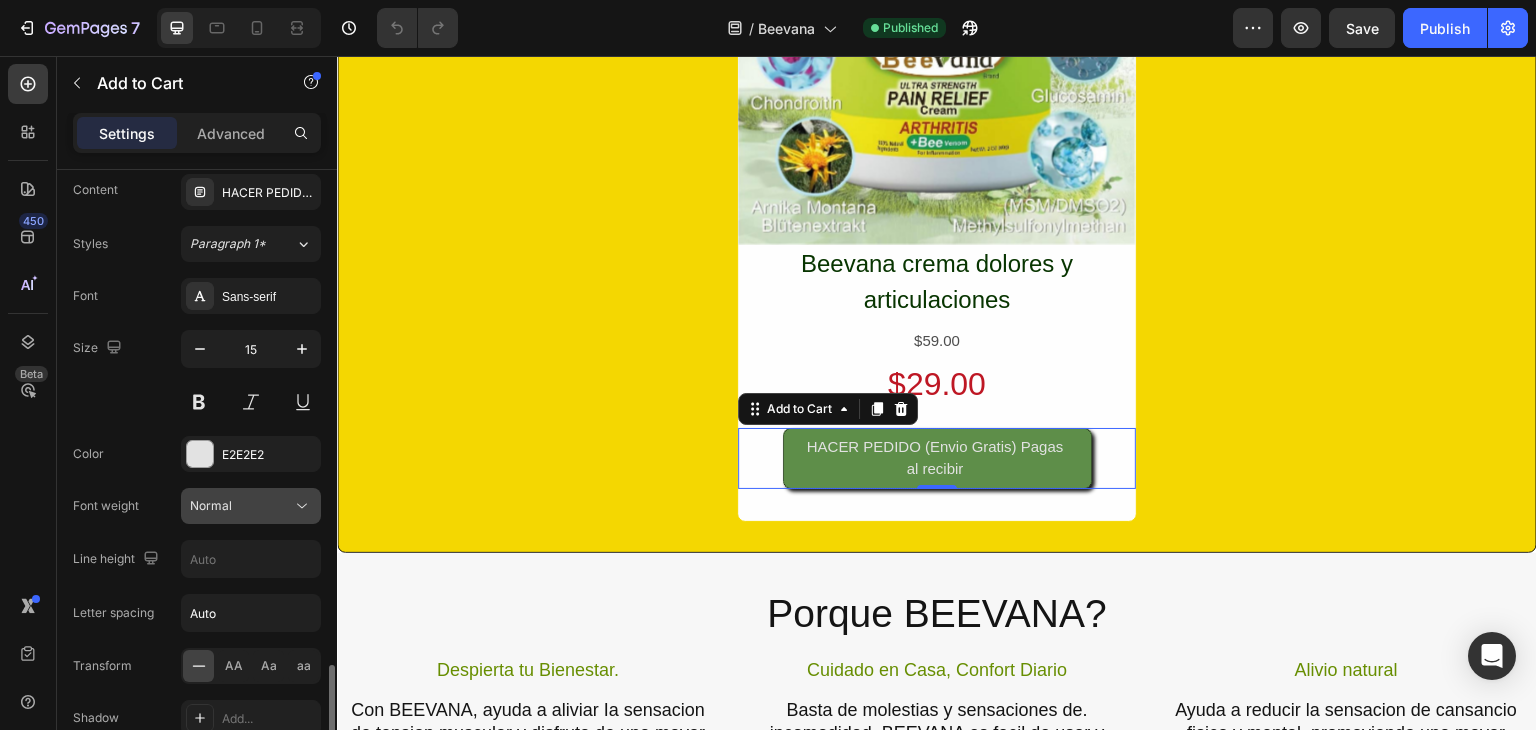 scroll, scrollTop: 1300, scrollLeft: 0, axis: vertical 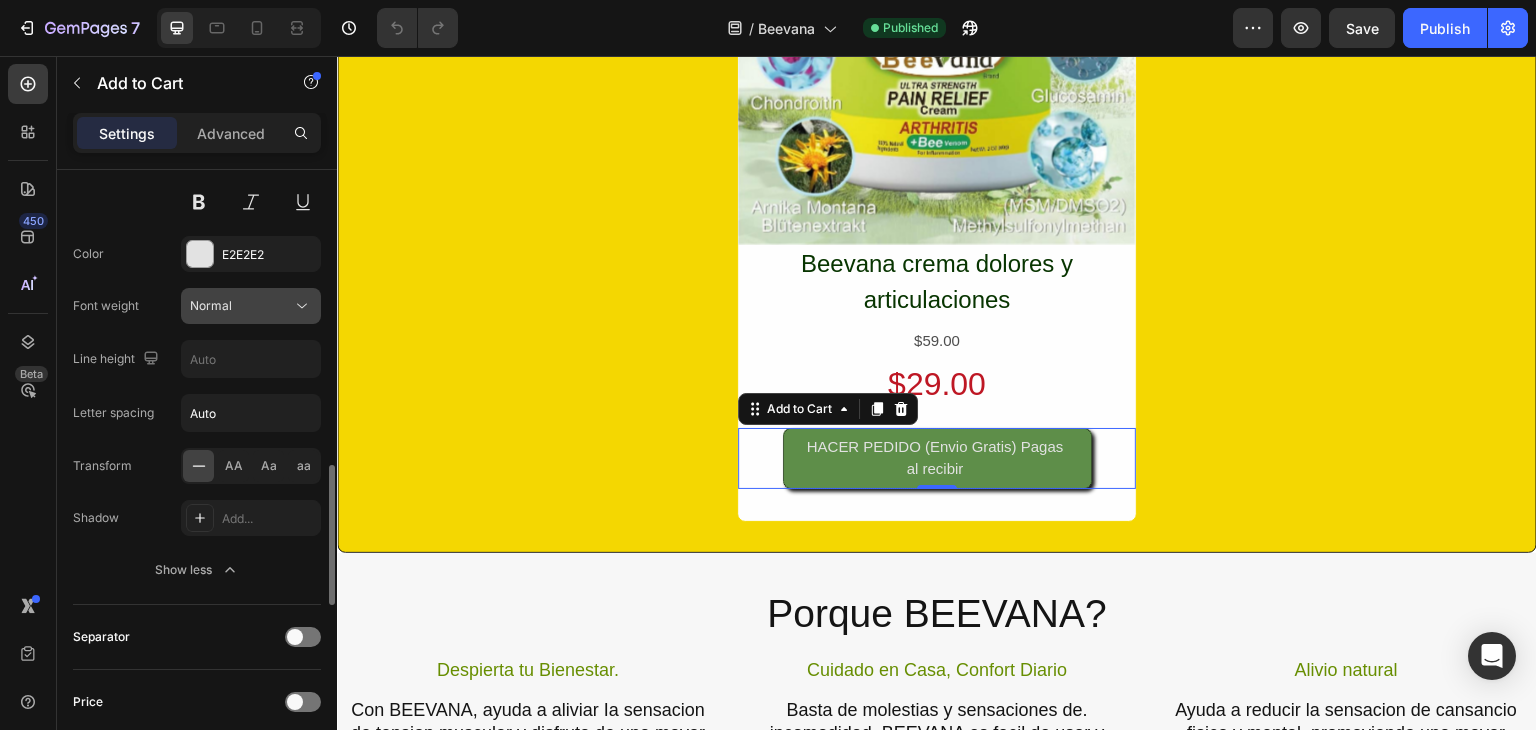 click on "Normal" at bounding box center [211, 305] 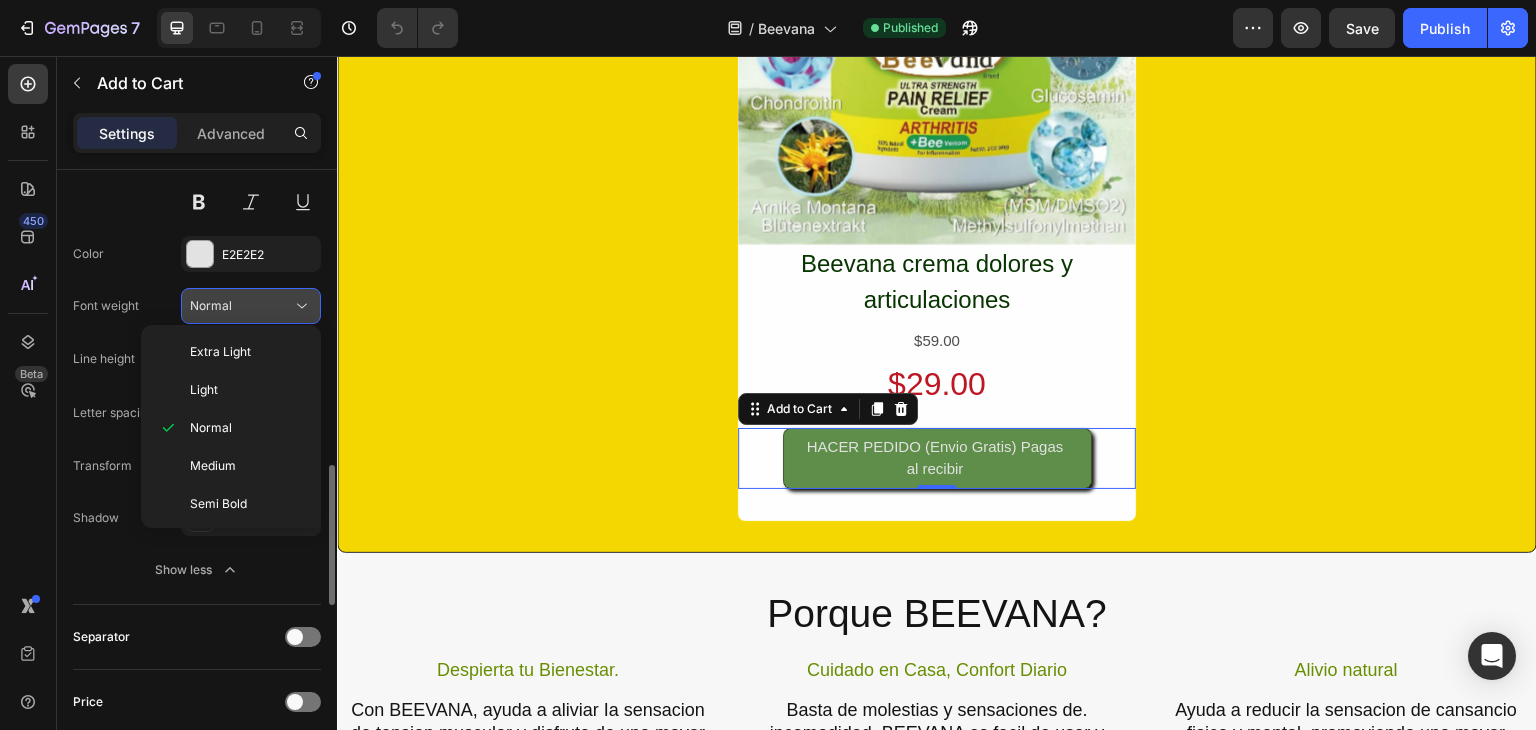 click on "Normal" at bounding box center [211, 305] 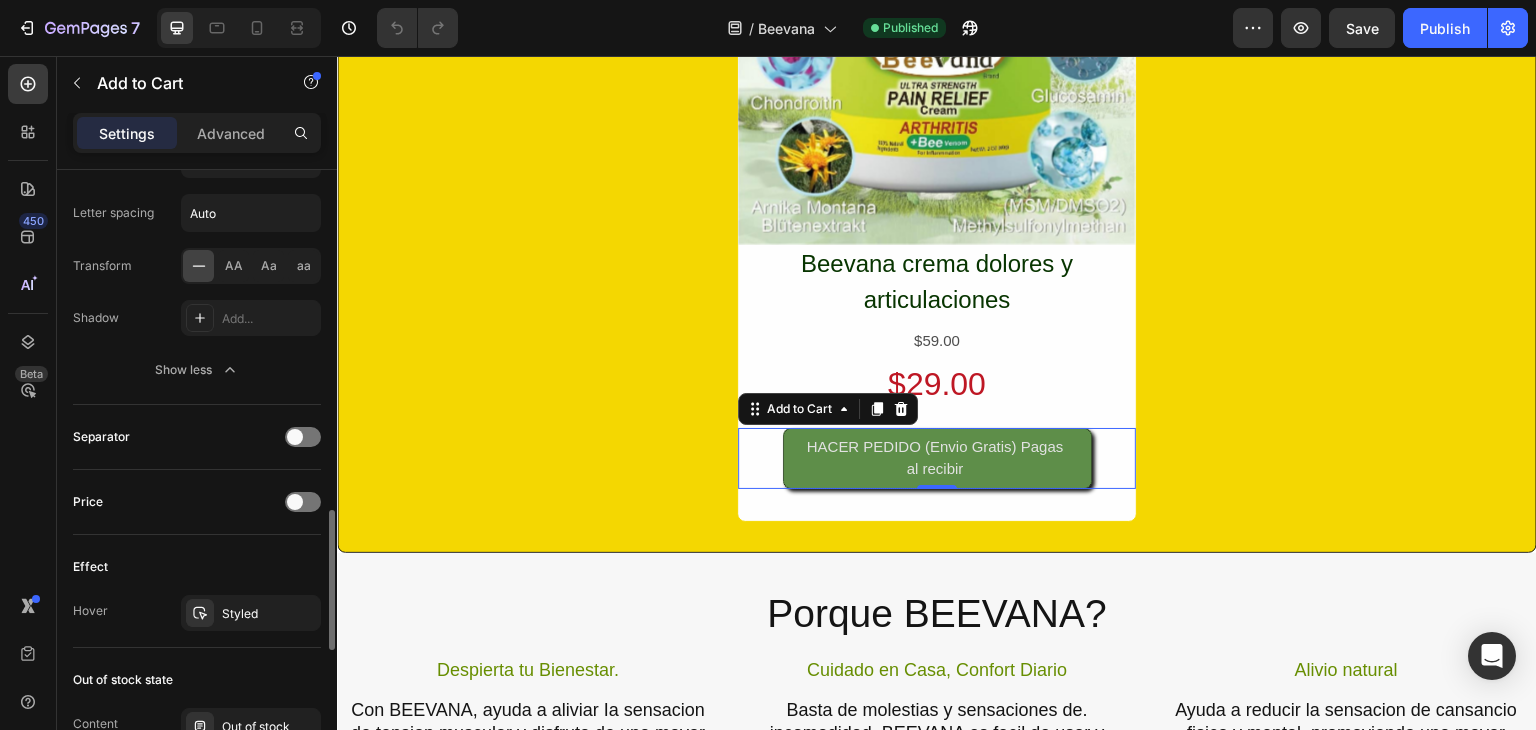 scroll, scrollTop: 1700, scrollLeft: 0, axis: vertical 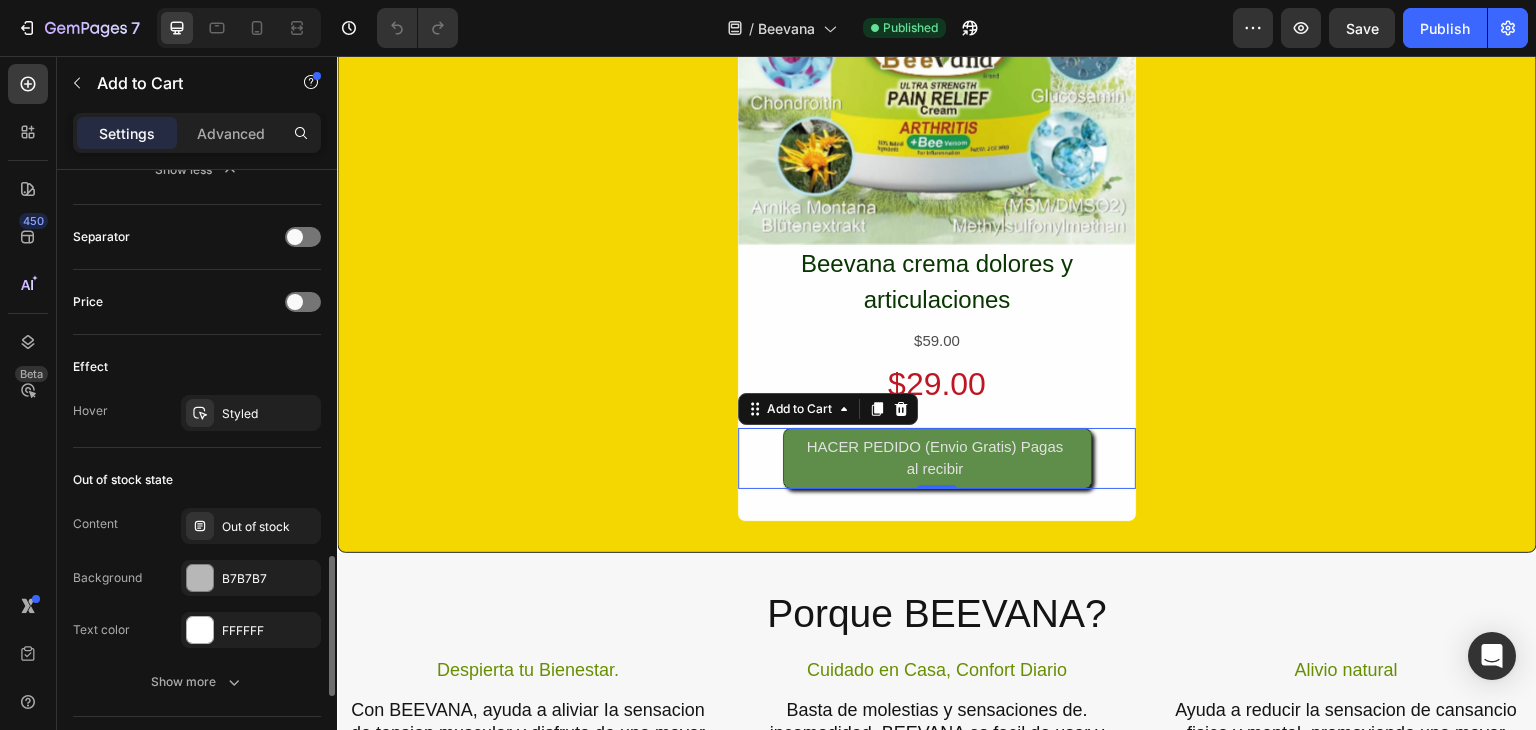 click on "Effect" at bounding box center (197, 367) 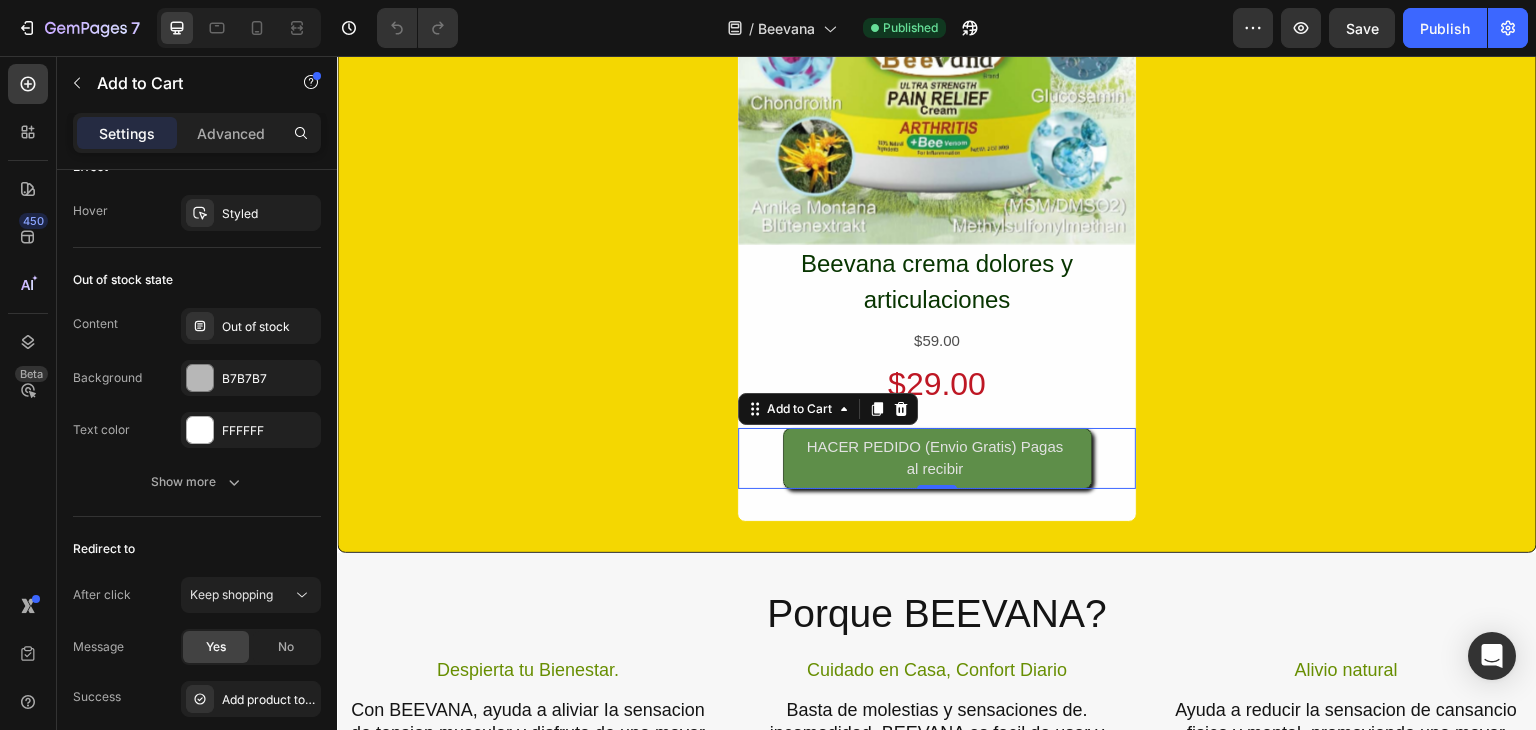 scroll, scrollTop: 2099, scrollLeft: 0, axis: vertical 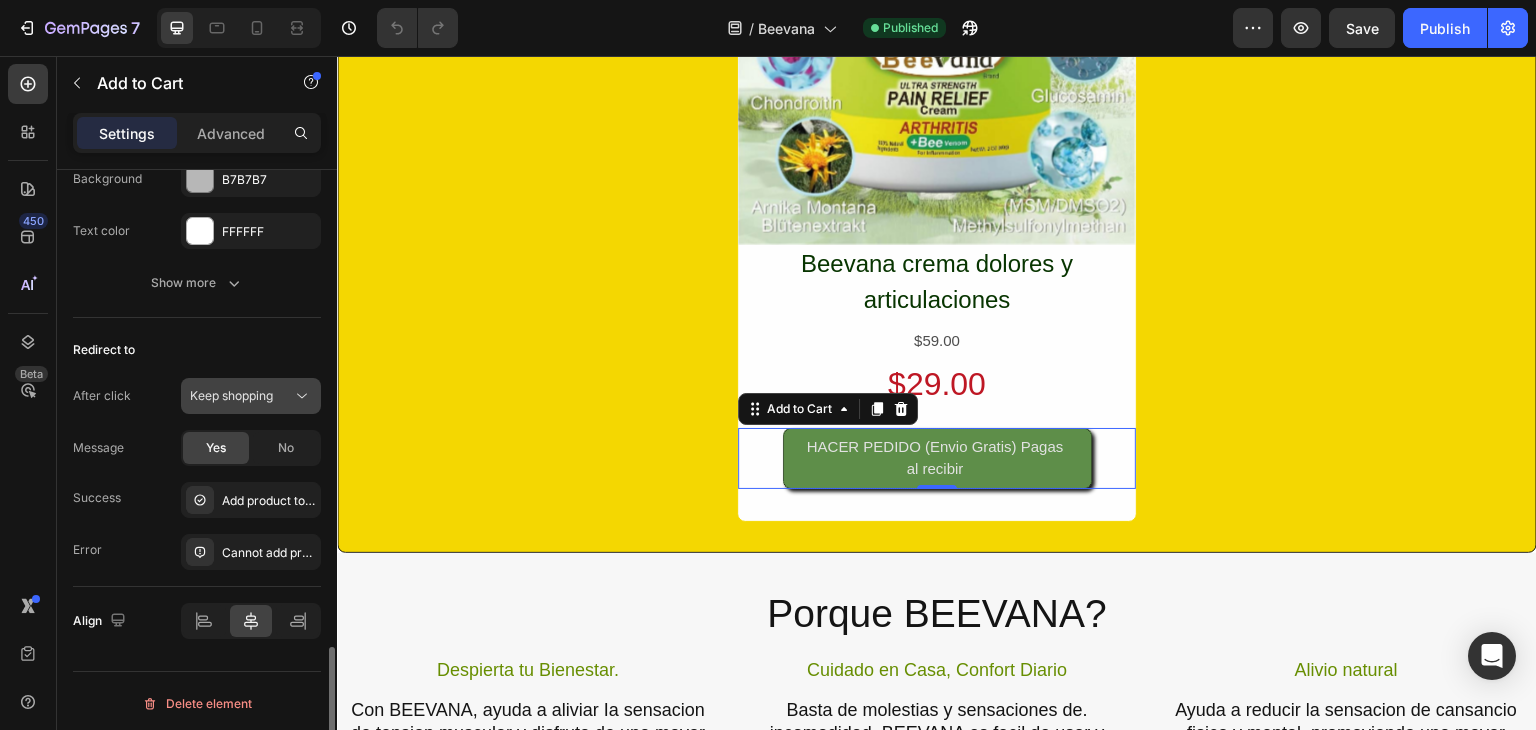 click on "Keep shopping" at bounding box center (231, 395) 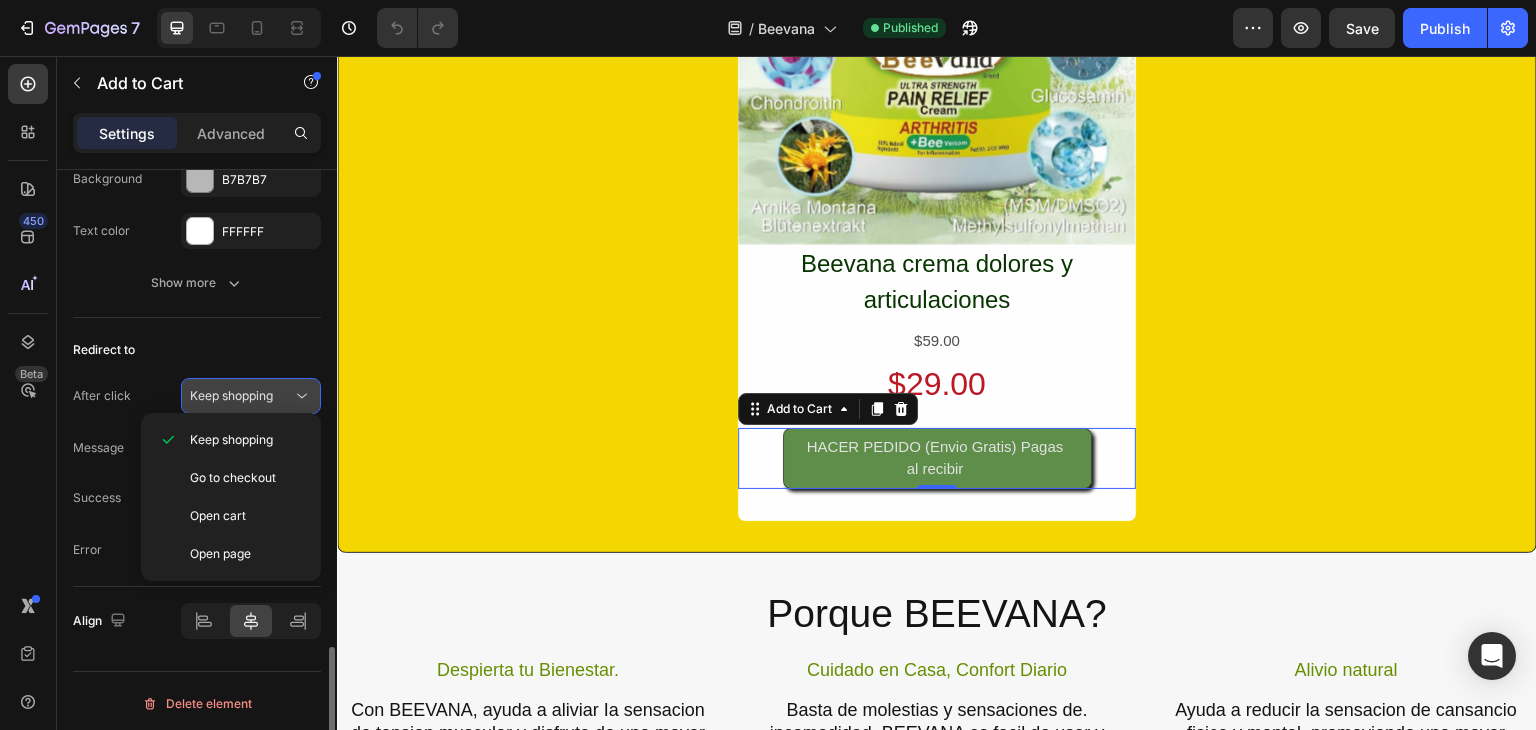 click on "Keep shopping" at bounding box center [231, 395] 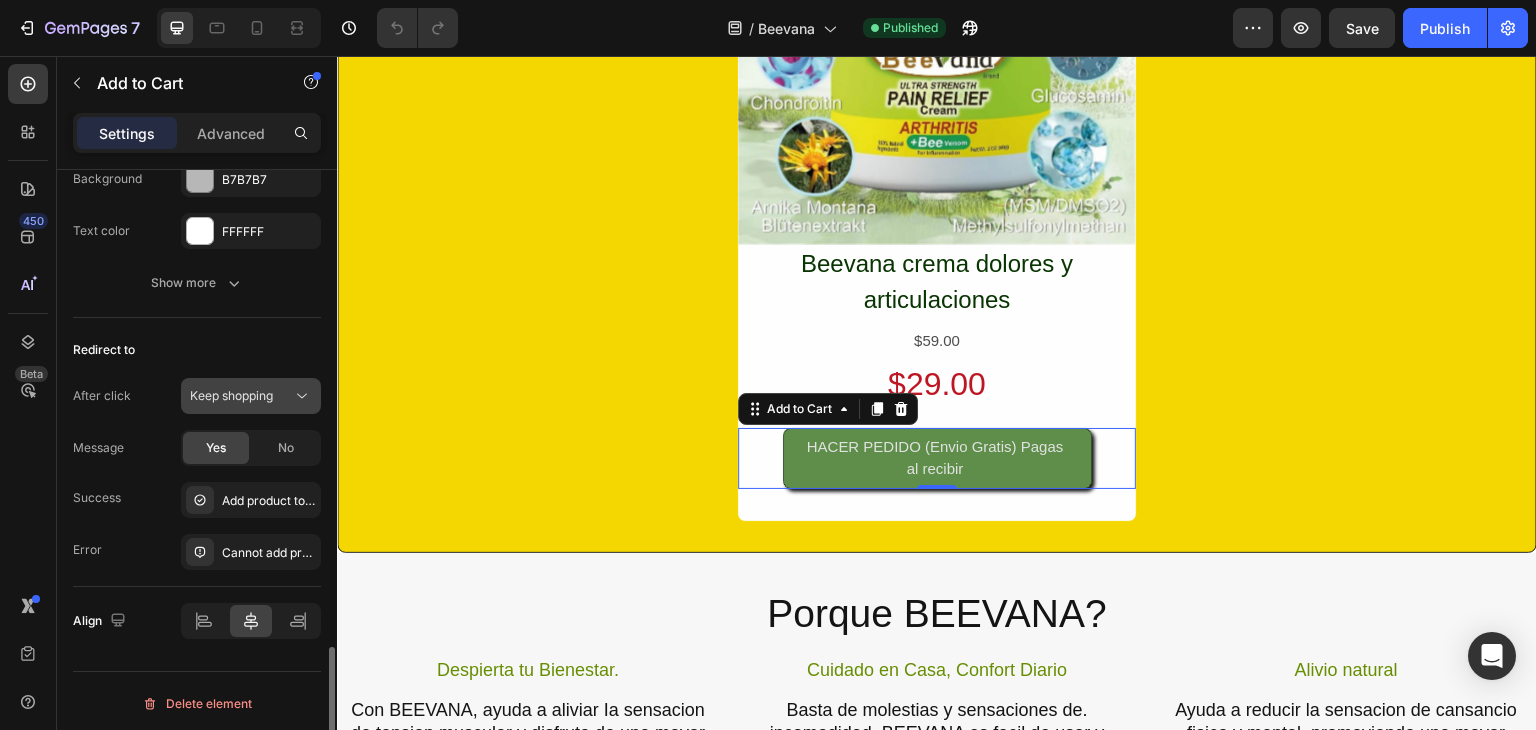click on "Keep shopping" at bounding box center [231, 395] 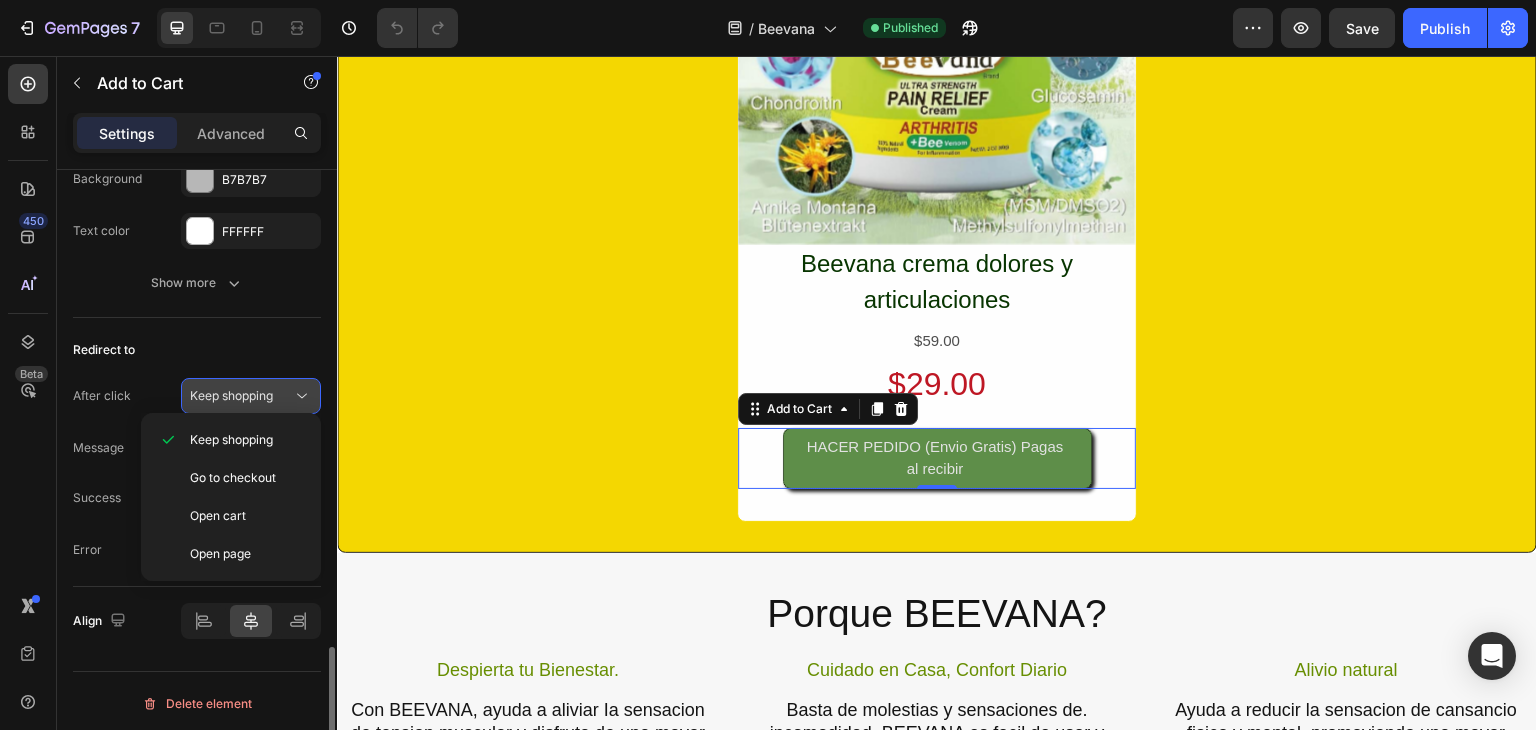 click on "Keep shopping" at bounding box center [231, 395] 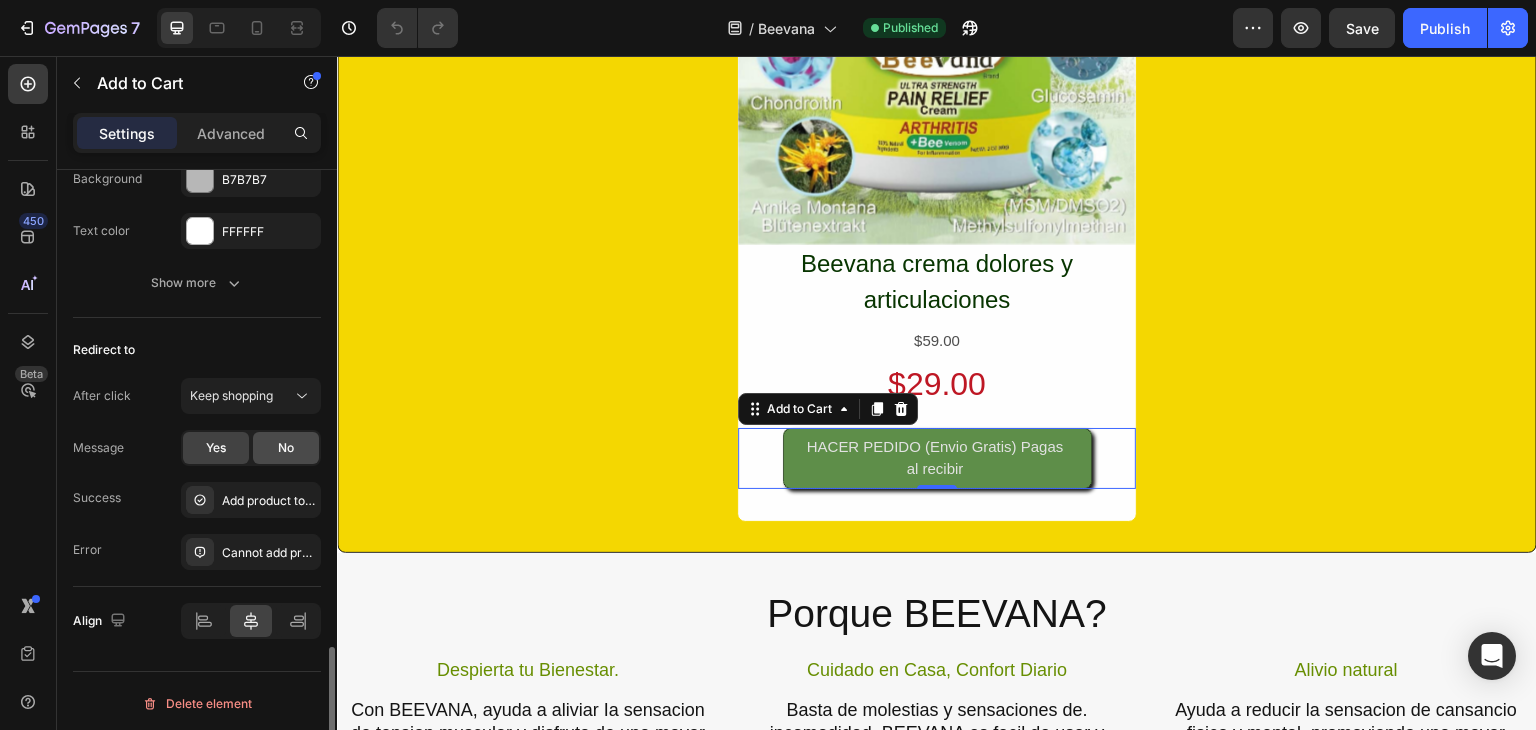 click on "No" 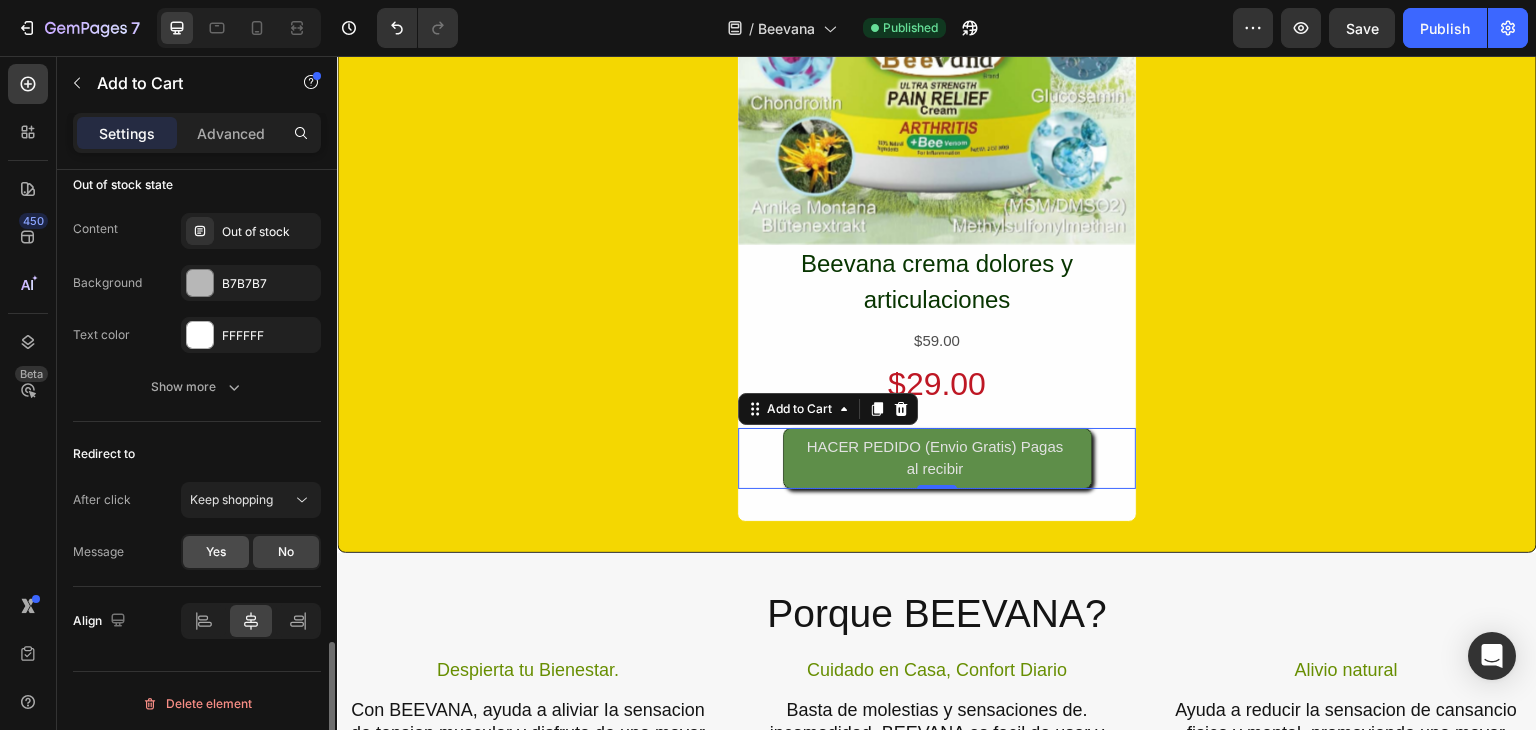 click on "Yes" 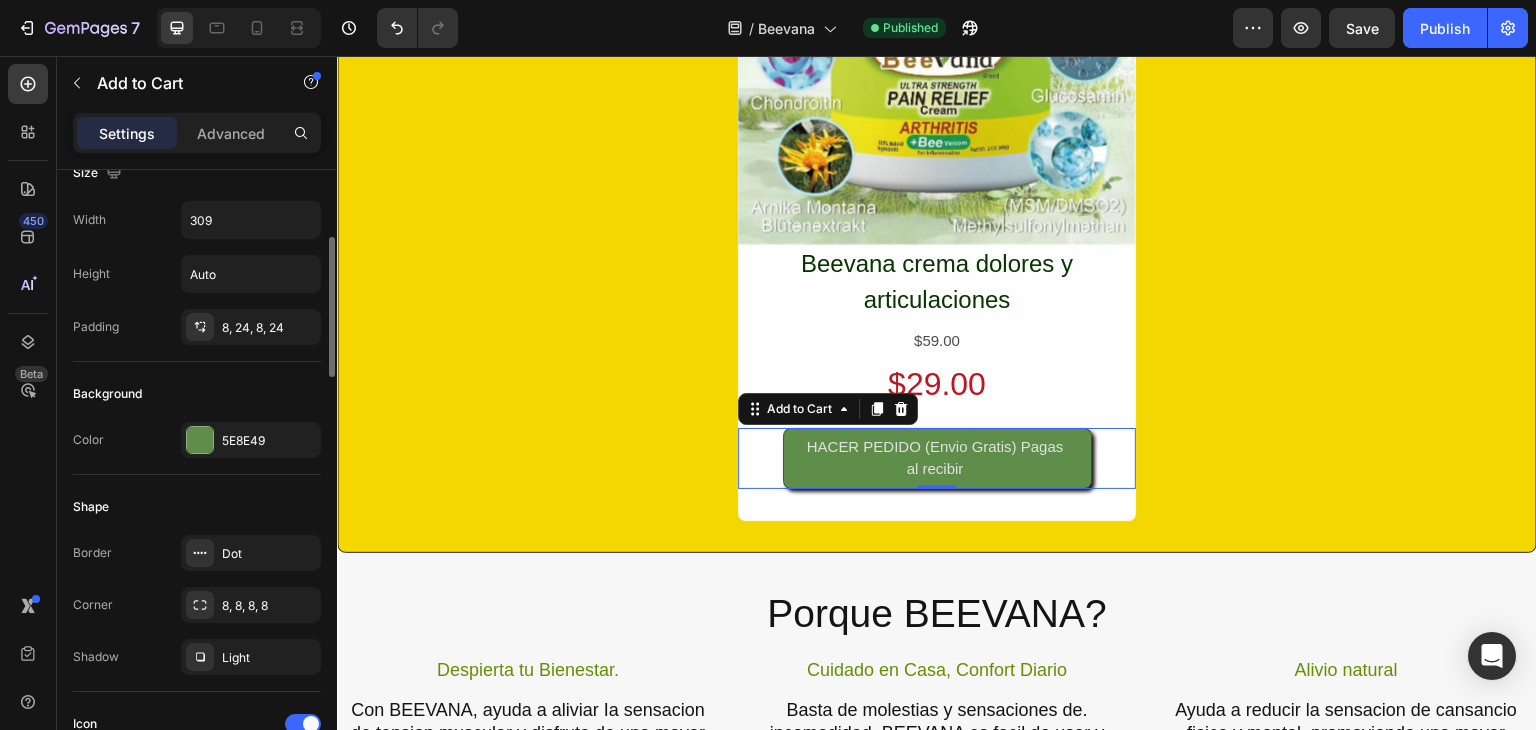 scroll, scrollTop: 0, scrollLeft: 0, axis: both 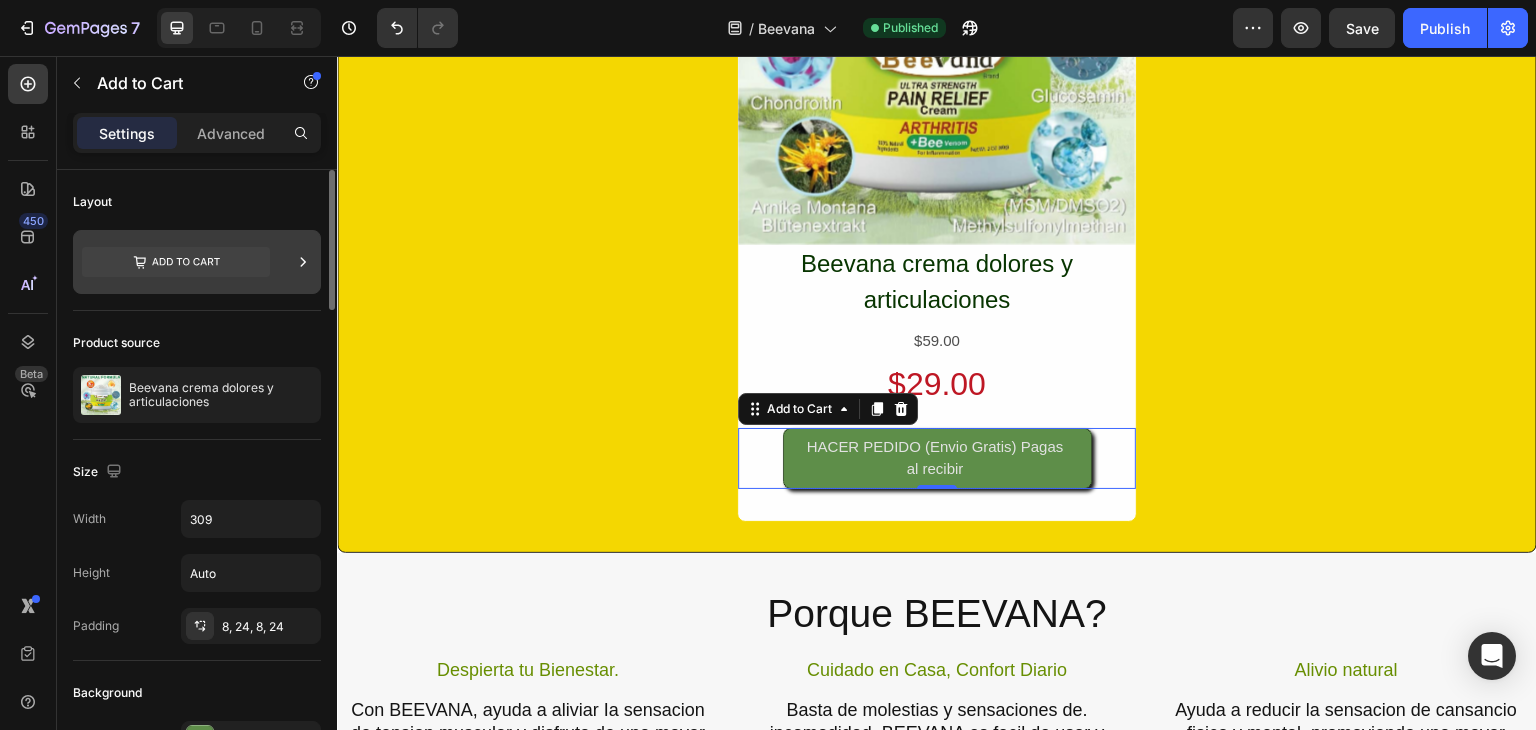 click 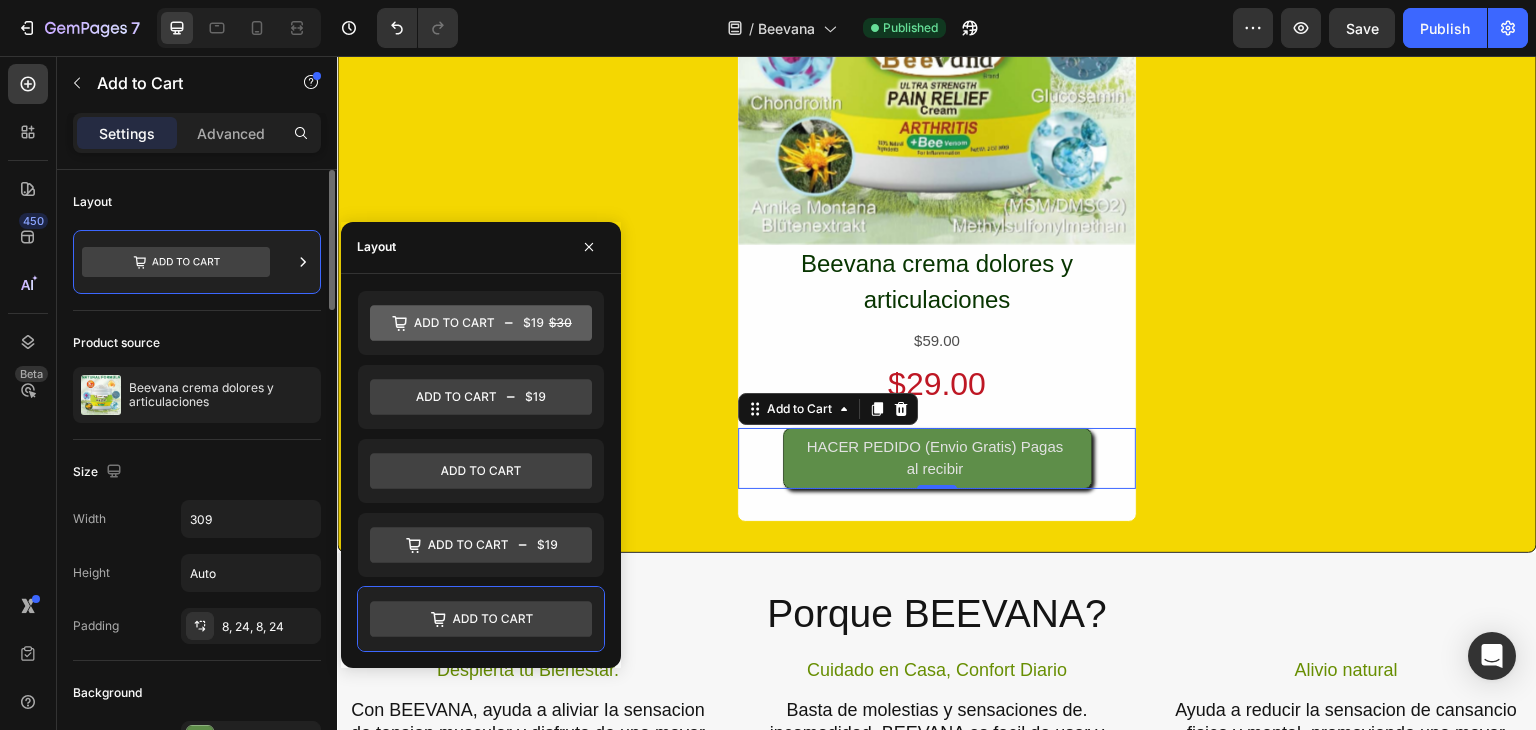 click on "Product source Beevana crema dolores y articulaciones" 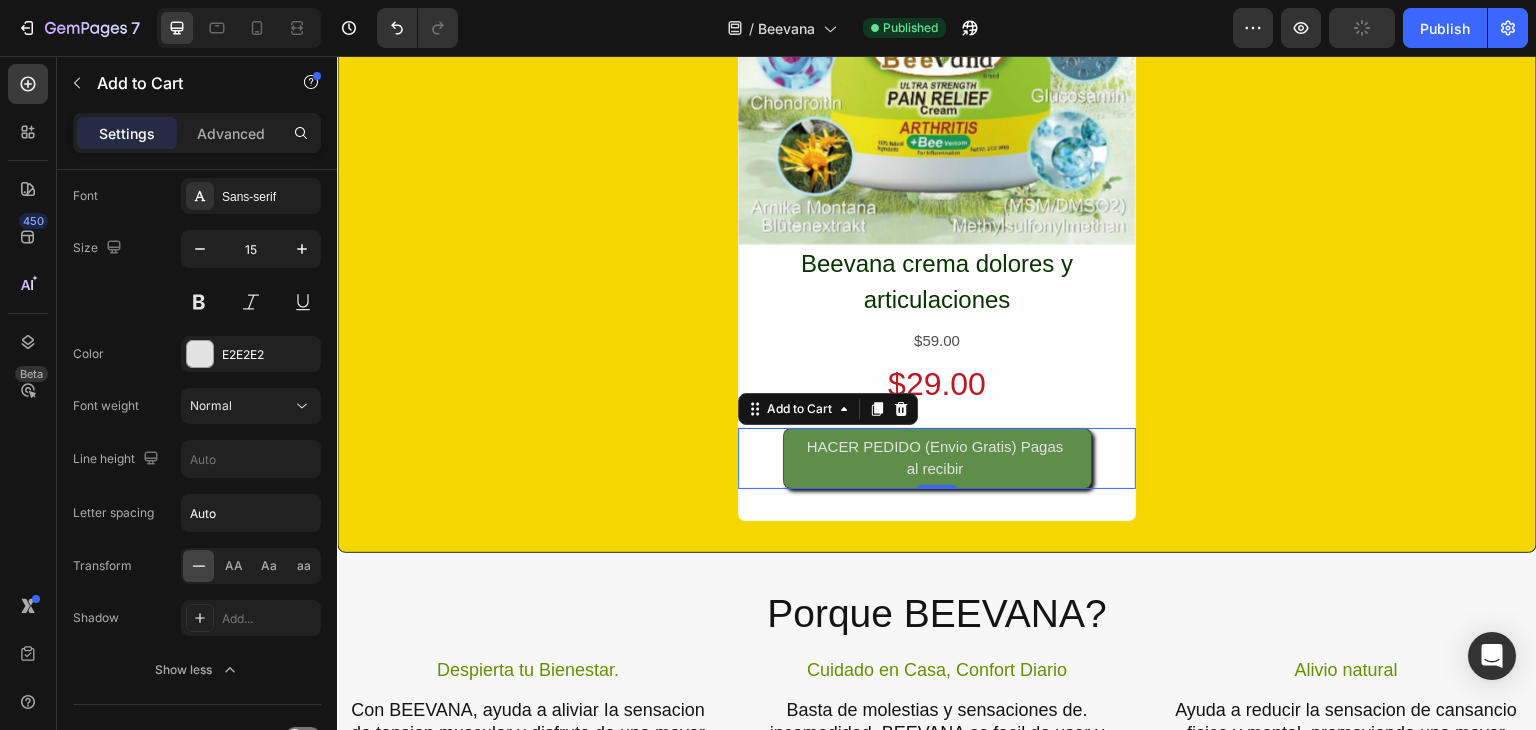 scroll, scrollTop: 700, scrollLeft: 0, axis: vertical 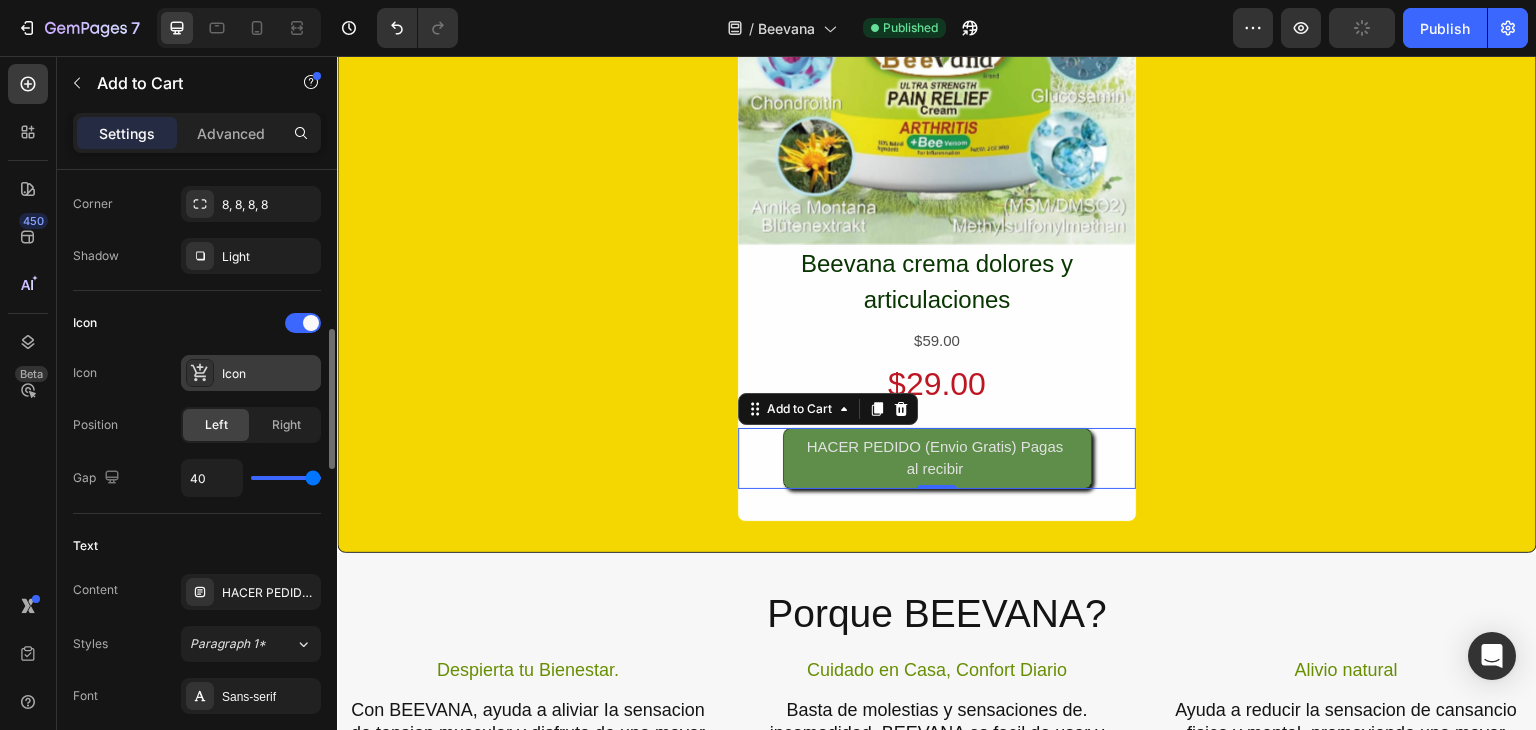 click on "Icon" at bounding box center (269, 374) 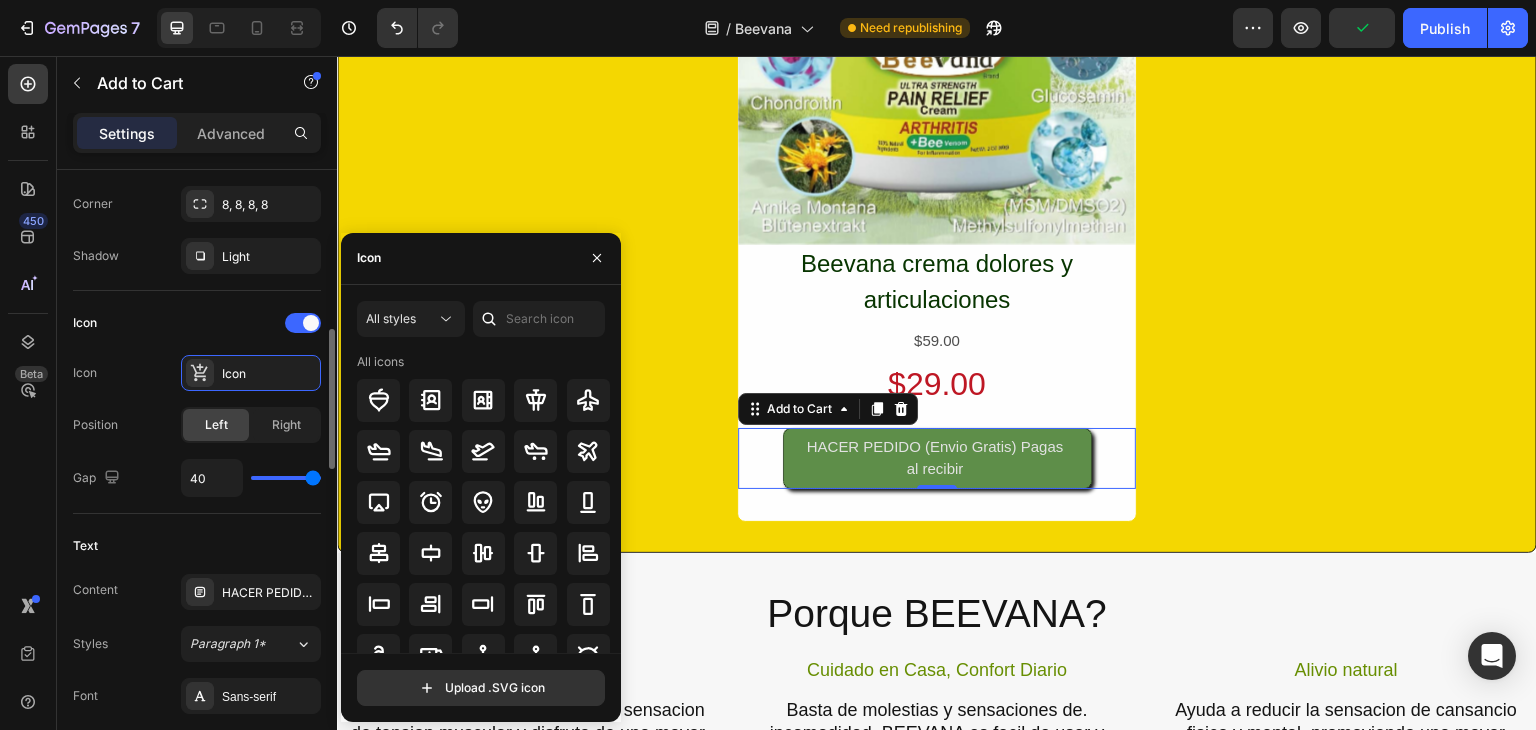 click on "Icon" at bounding box center [197, 323] 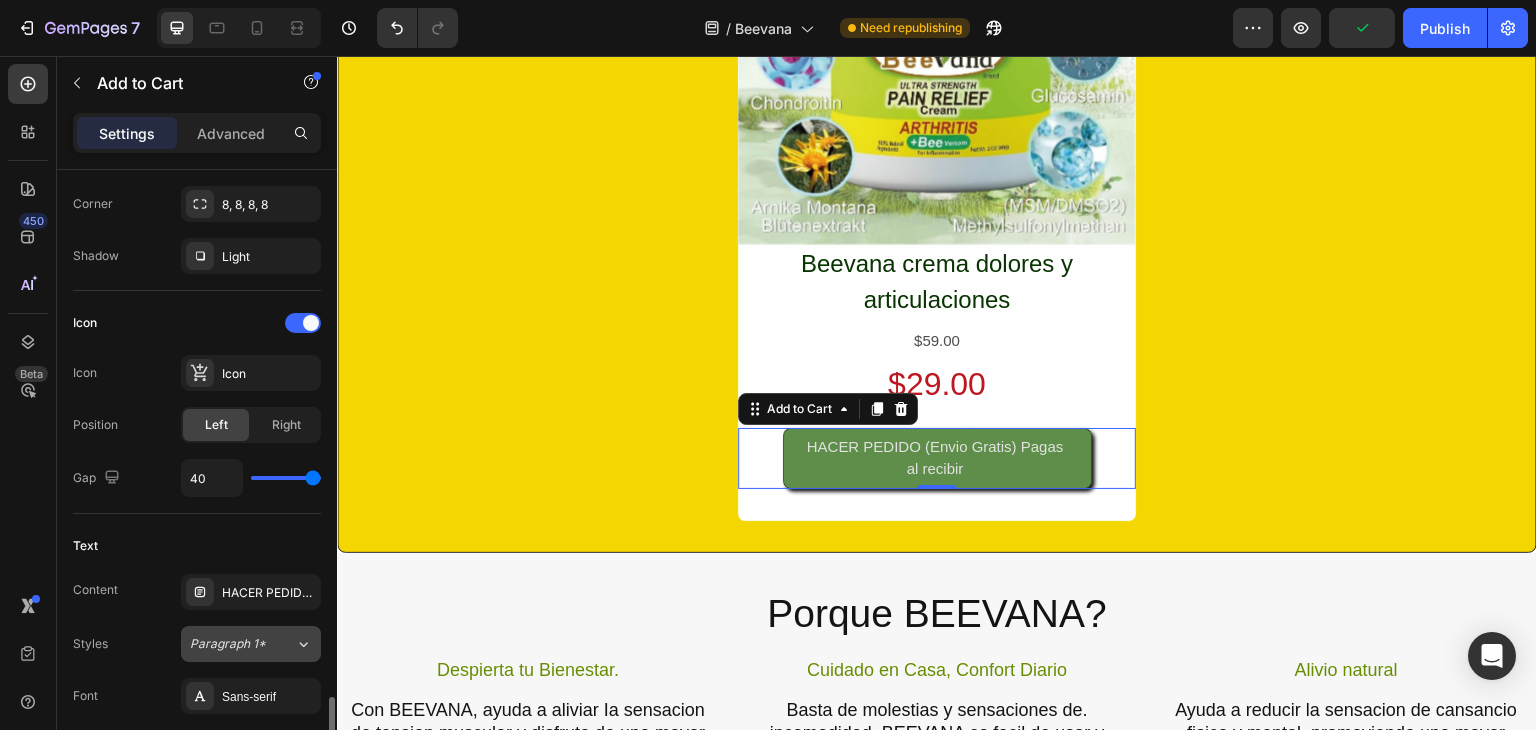 scroll, scrollTop: 1000, scrollLeft: 0, axis: vertical 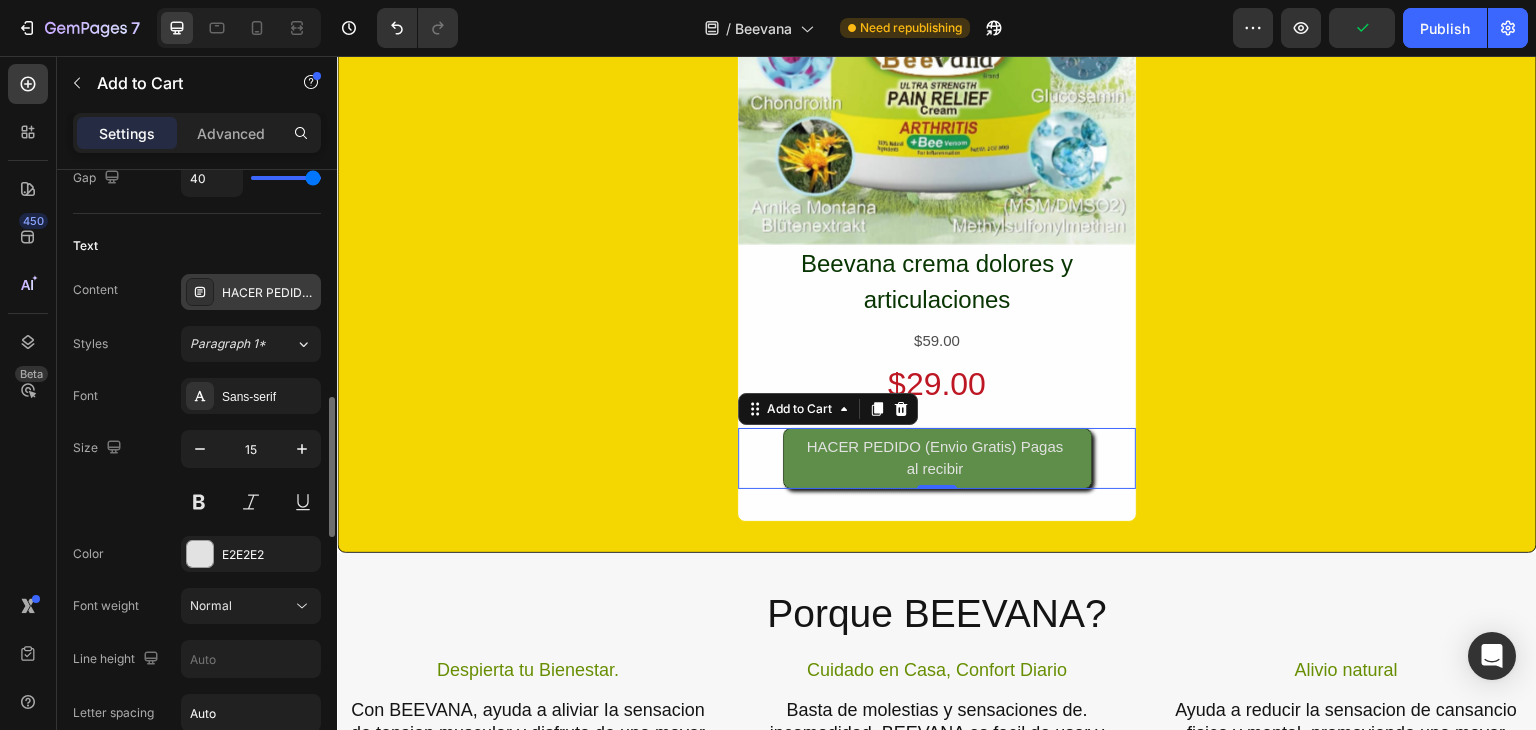 click on "HACER PEDIDO (Envio Gratis) Pagas al recibir" at bounding box center (269, 293) 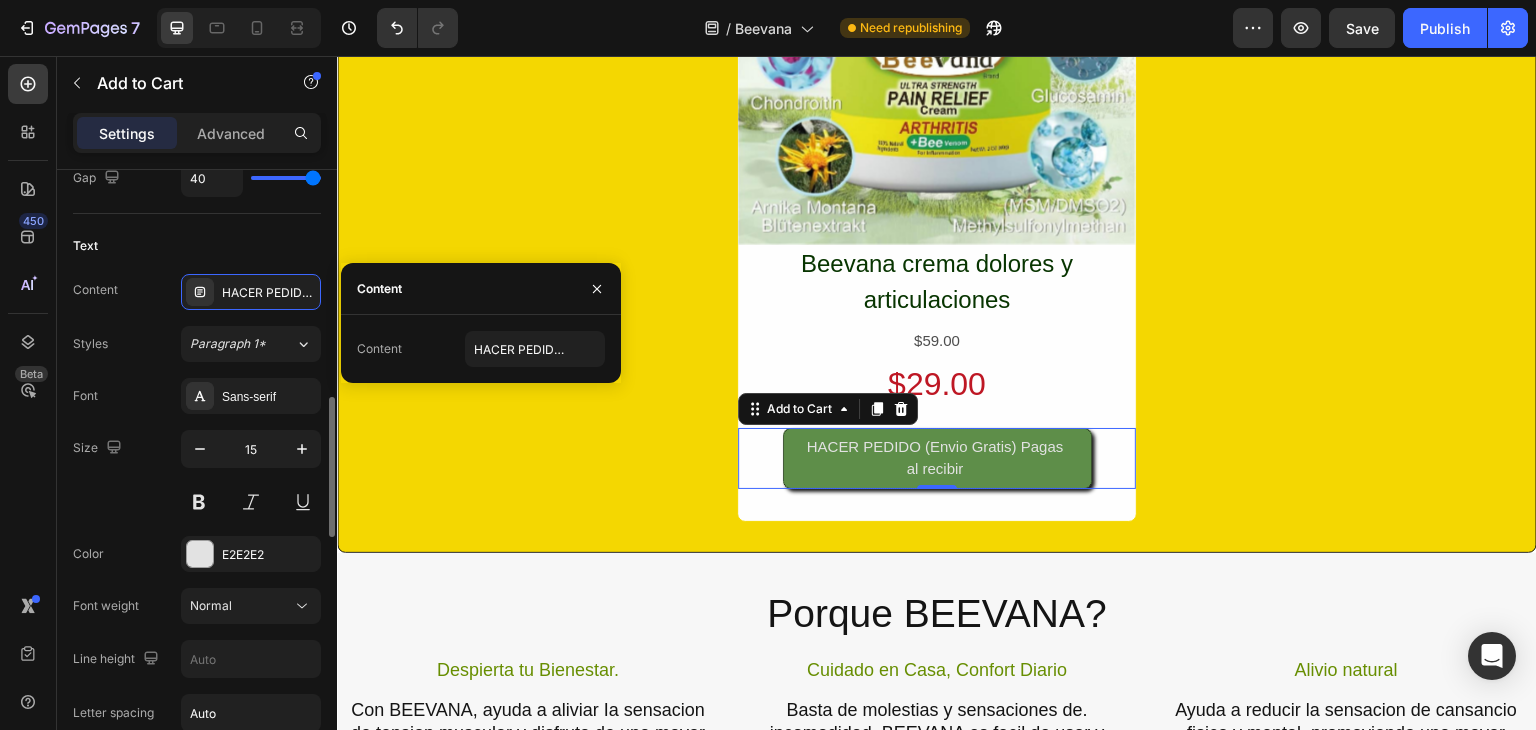 click on "Text" at bounding box center (197, 246) 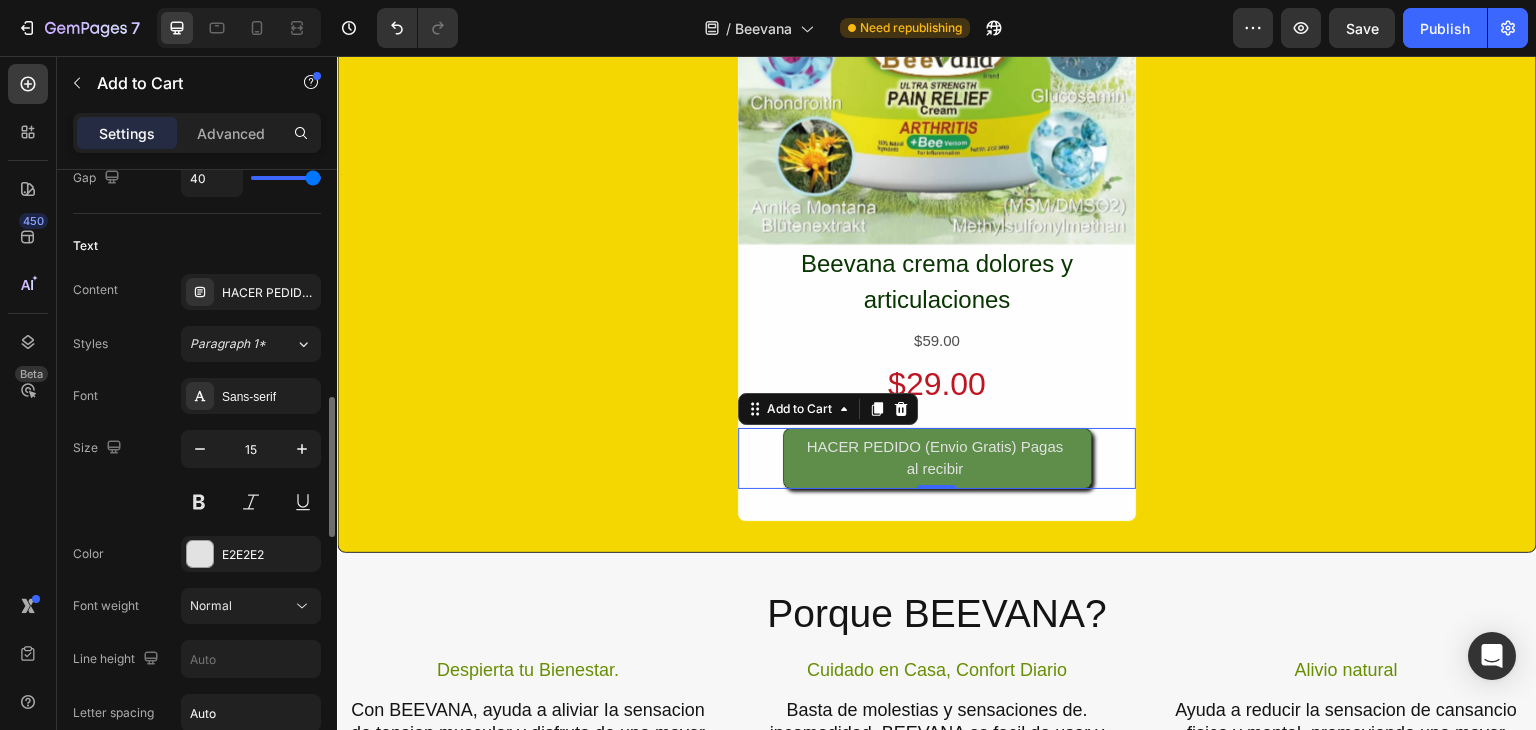 scroll, scrollTop: 1200, scrollLeft: 0, axis: vertical 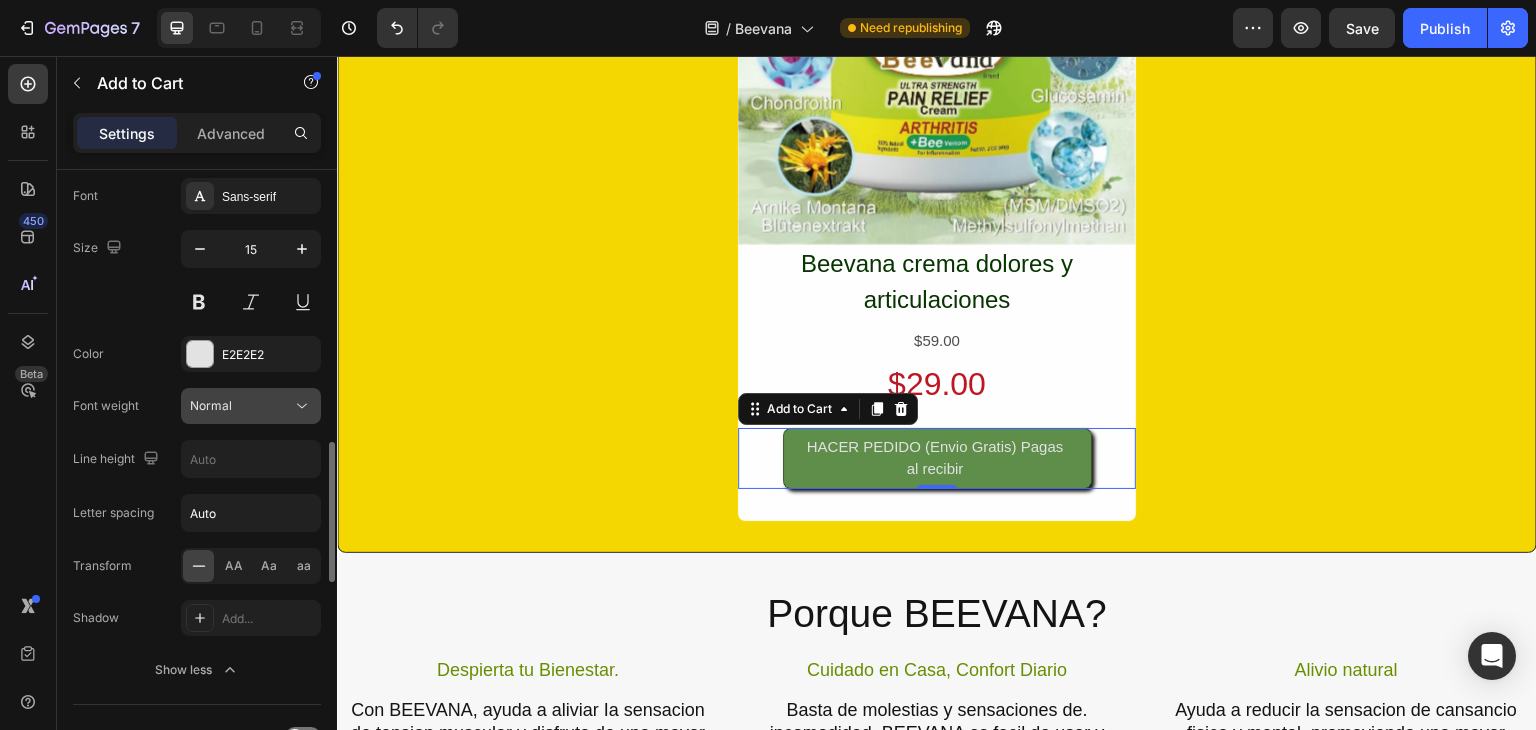 click on "Normal" 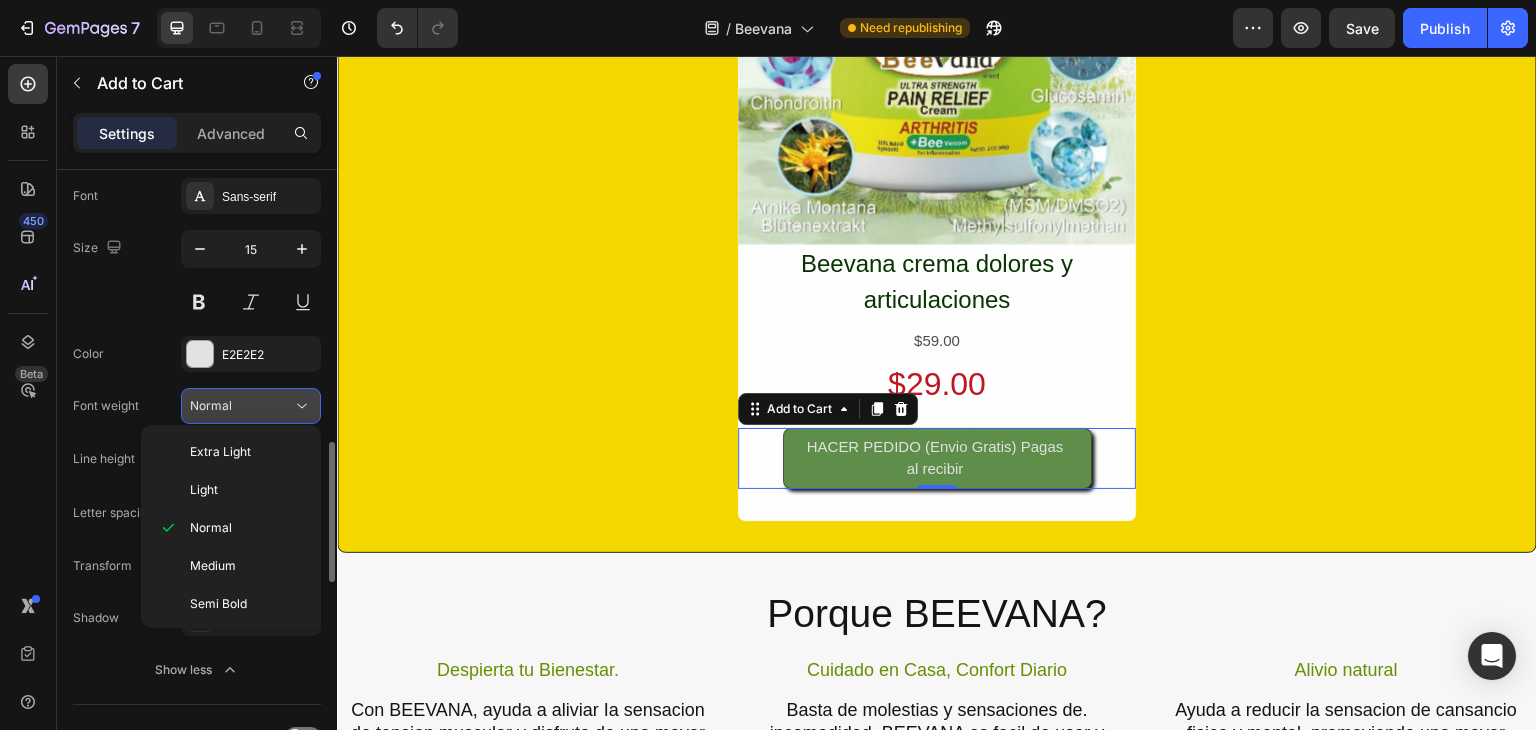 click on "Normal" 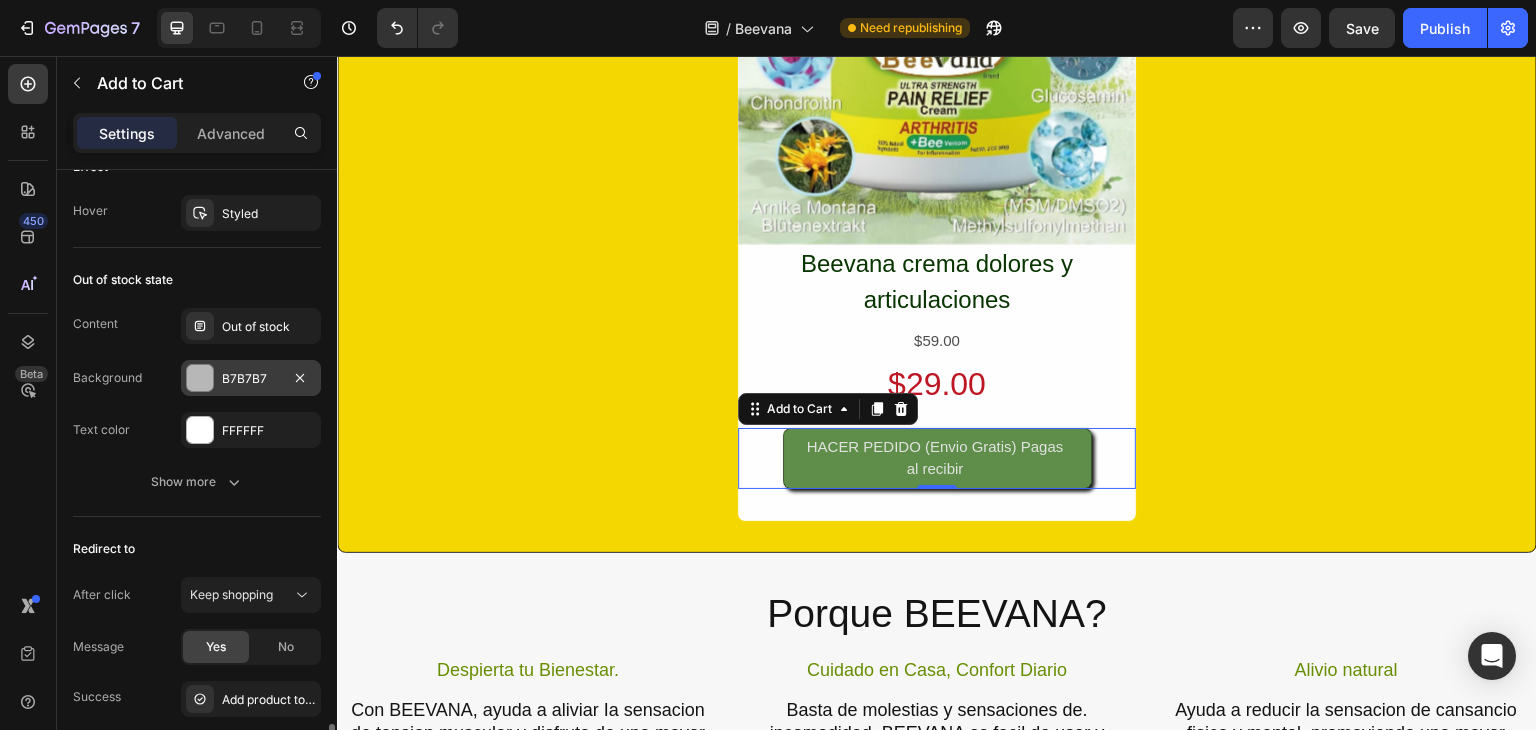 scroll, scrollTop: 2099, scrollLeft: 0, axis: vertical 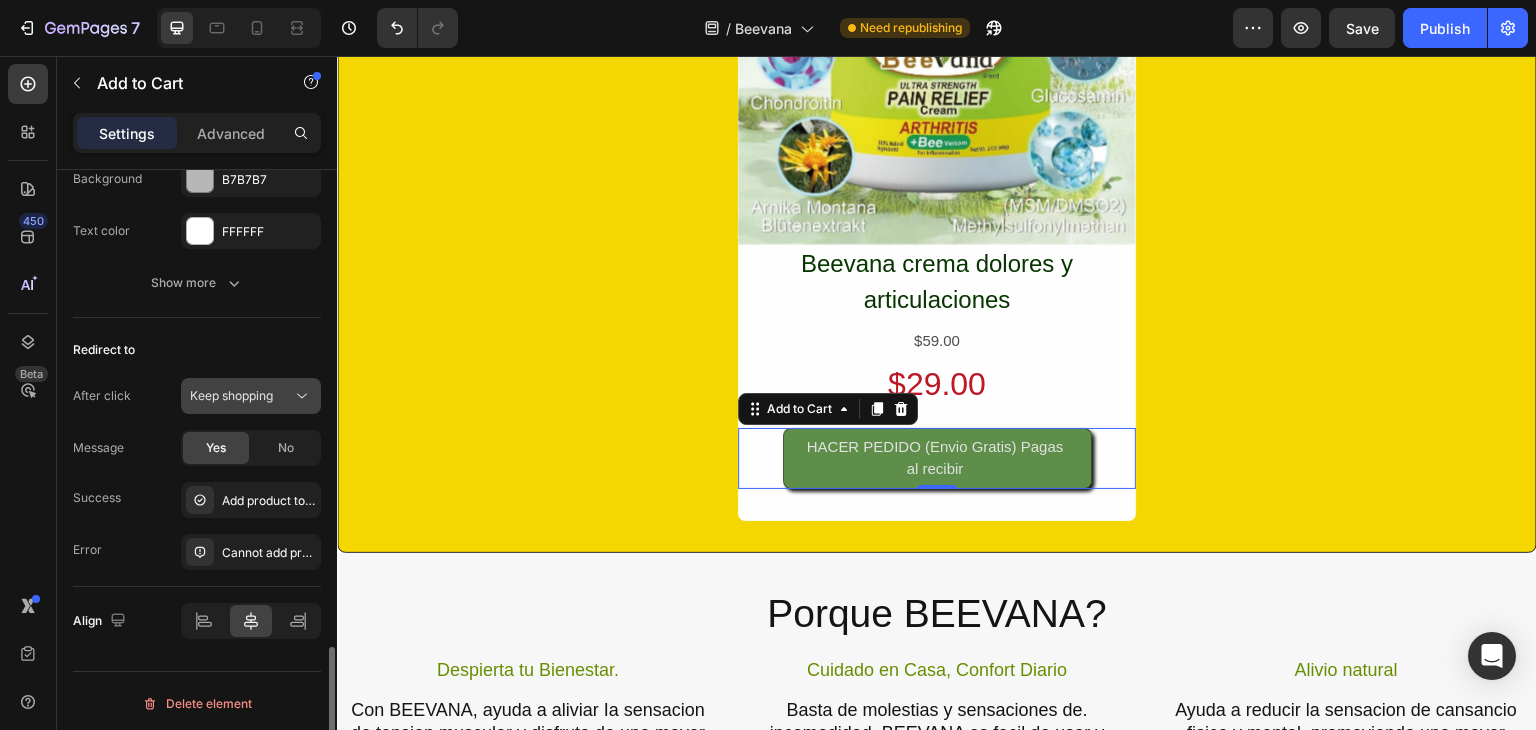 click on "Keep shopping" at bounding box center [231, 395] 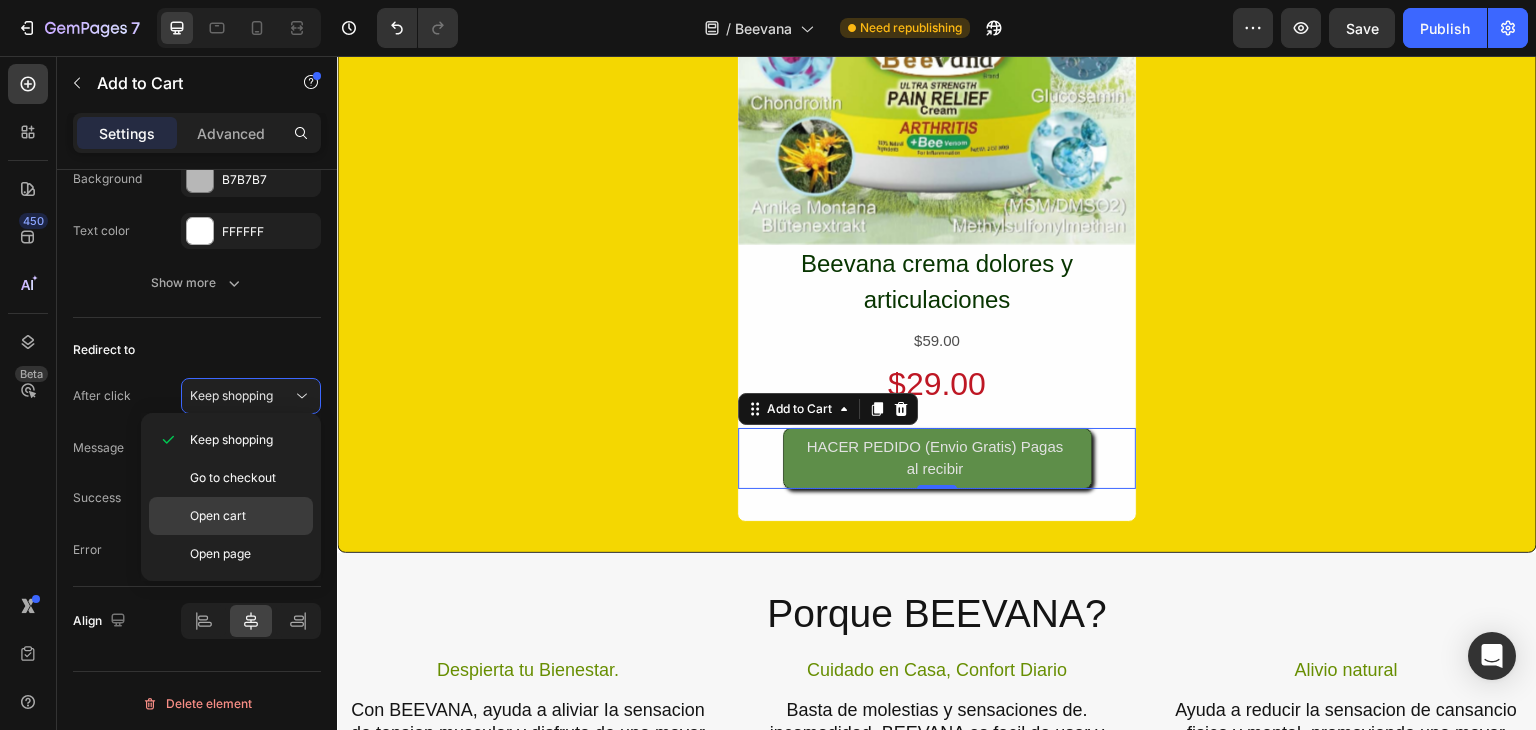 click on "Open cart" at bounding box center (247, 516) 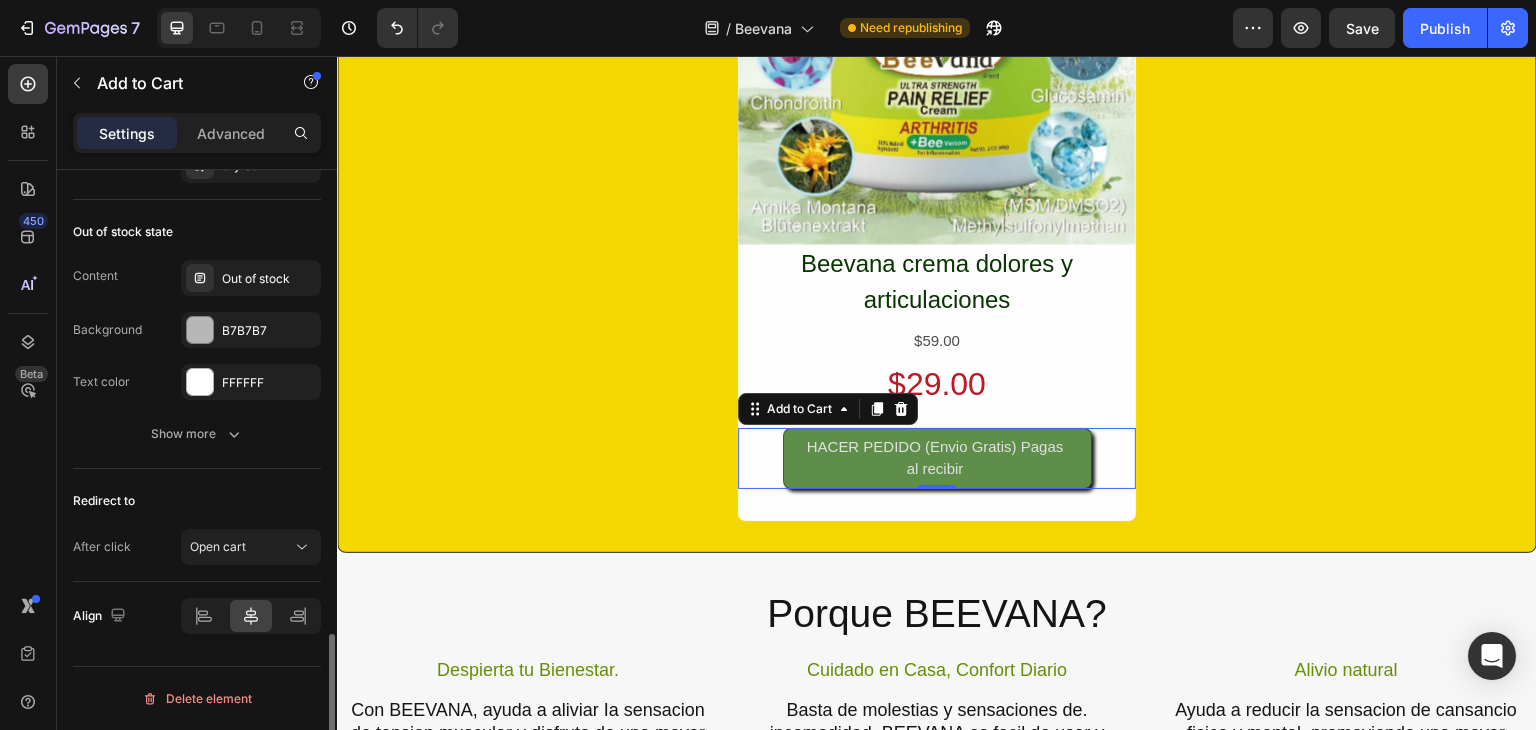 scroll, scrollTop: 1943, scrollLeft: 0, axis: vertical 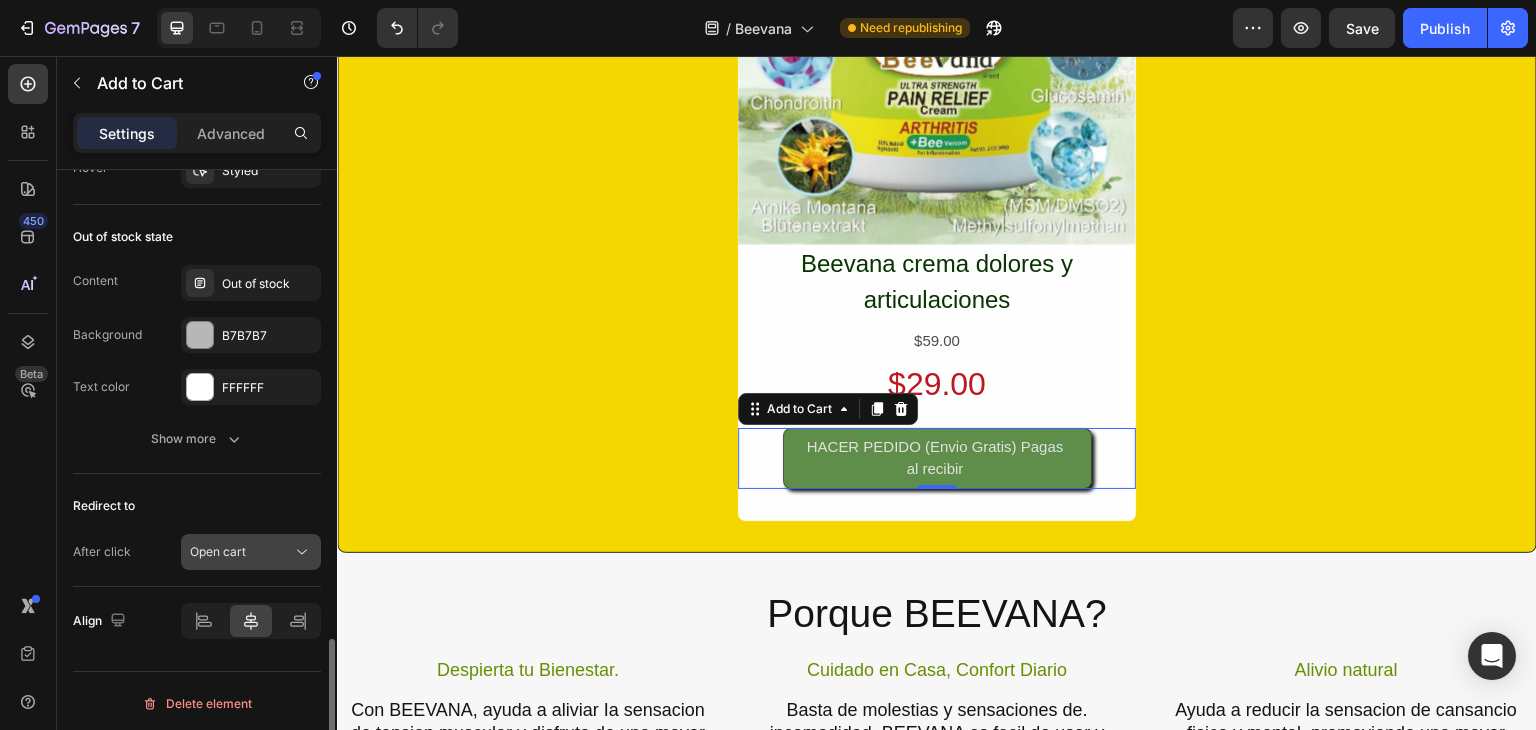 click on "Open cart" at bounding box center (241, 552) 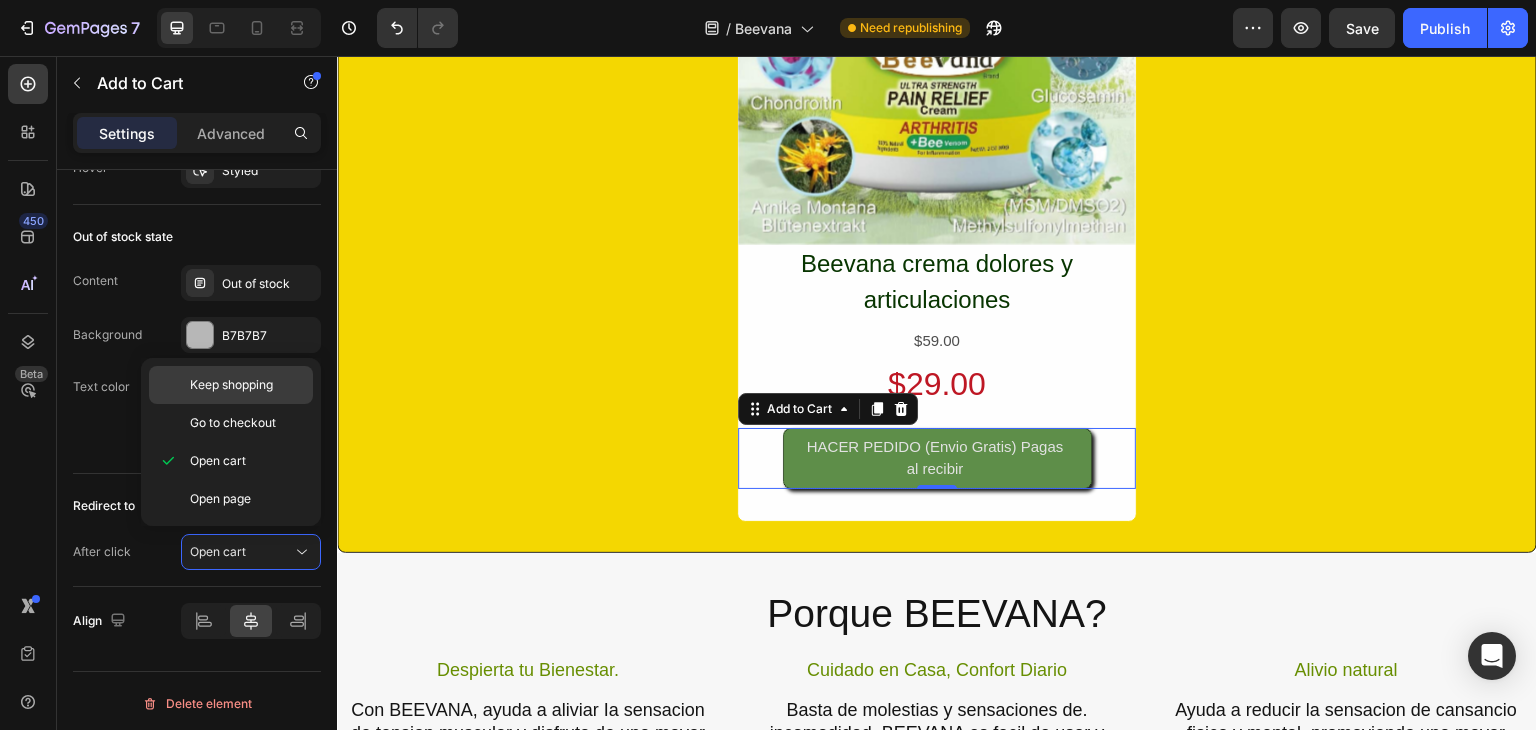 click on "Keep shopping" at bounding box center (231, 385) 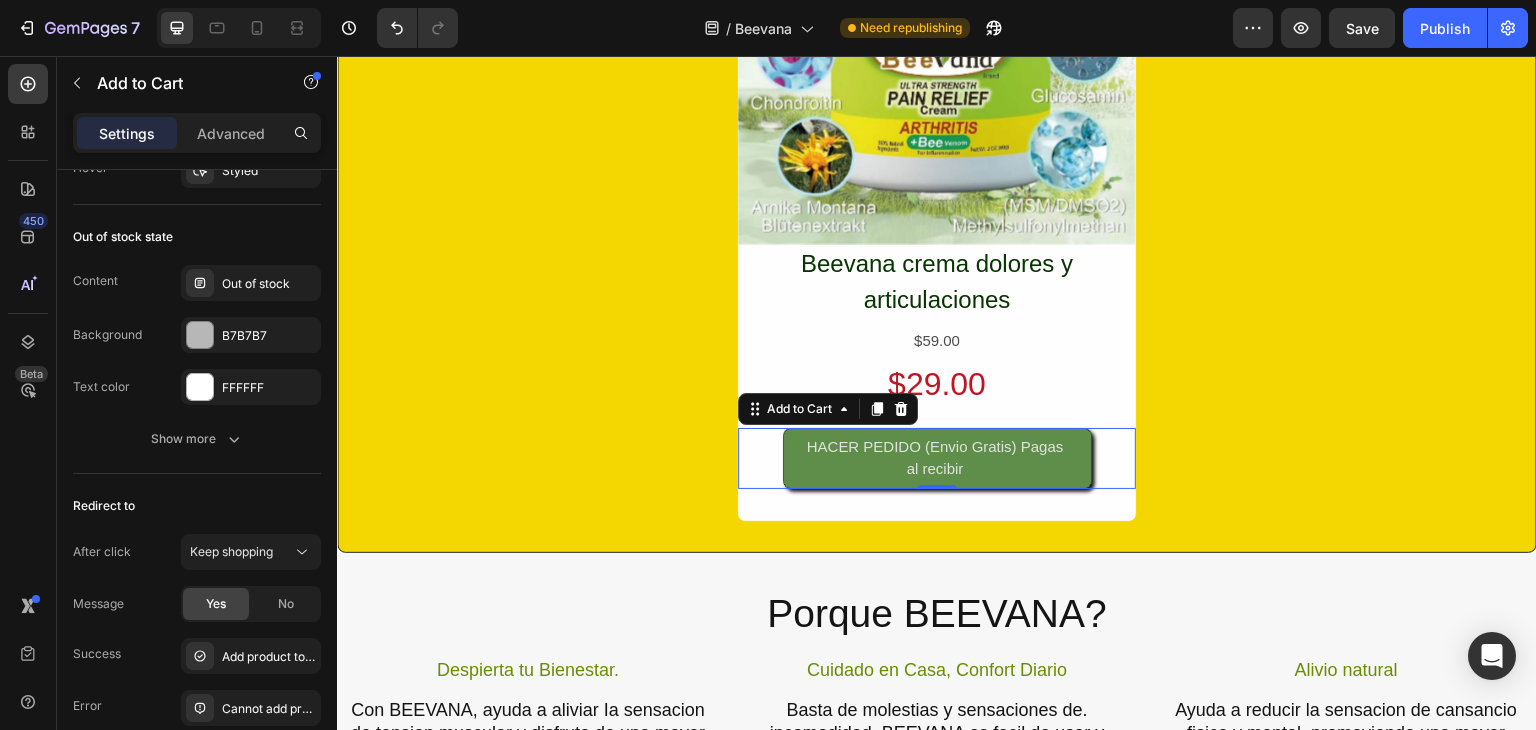 scroll, scrollTop: 2099, scrollLeft: 0, axis: vertical 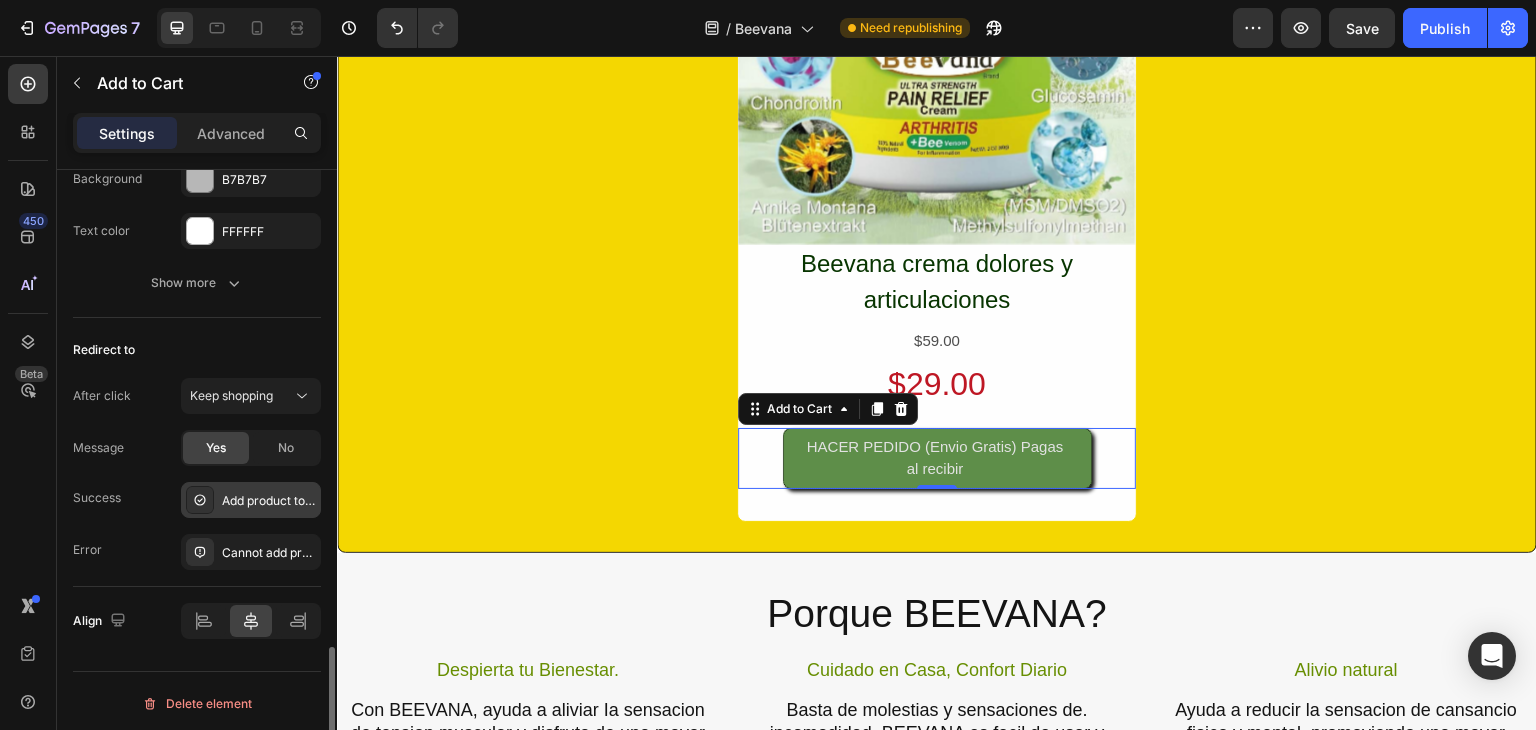 click on "Add product to cart successfully" at bounding box center (269, 501) 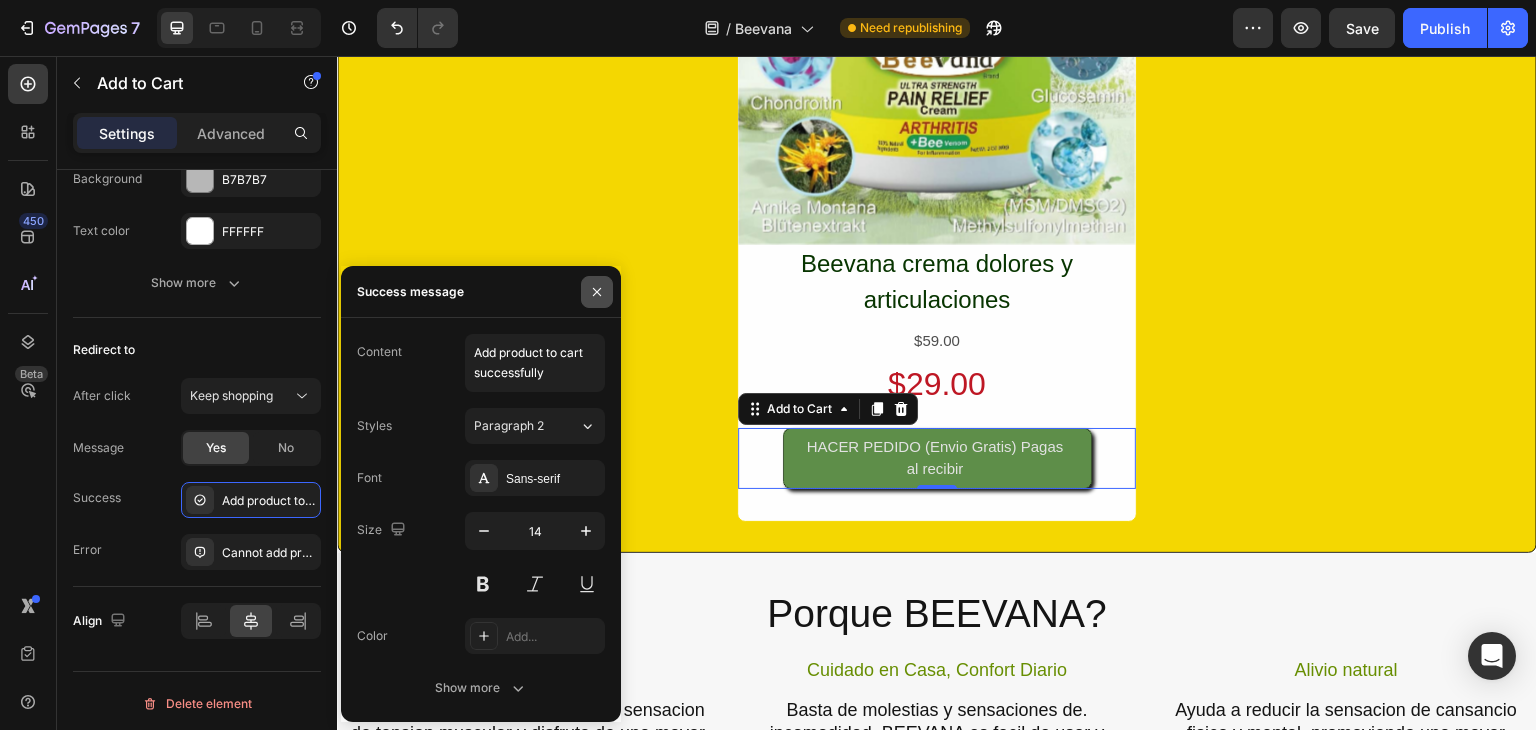 click at bounding box center [597, 292] 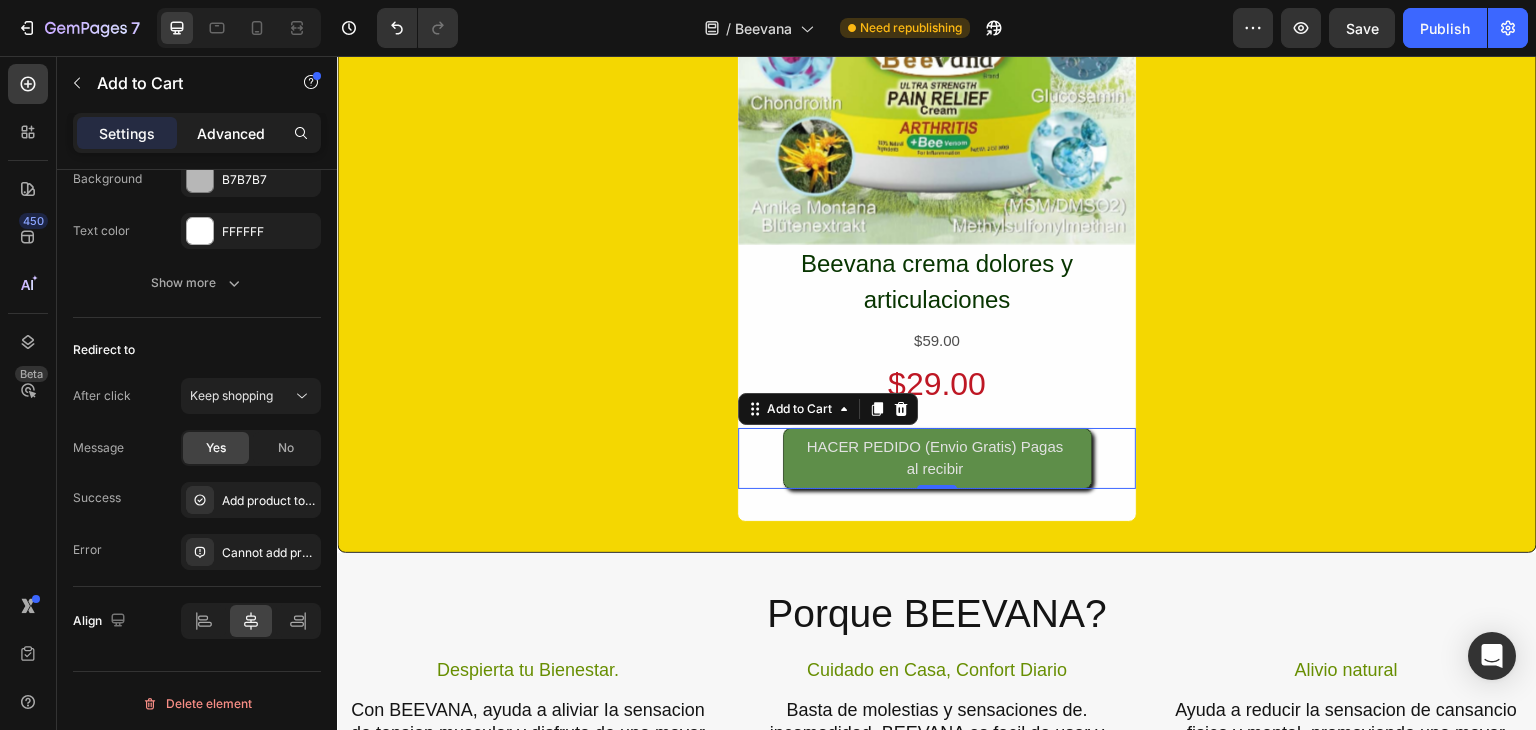 click on "Advanced" 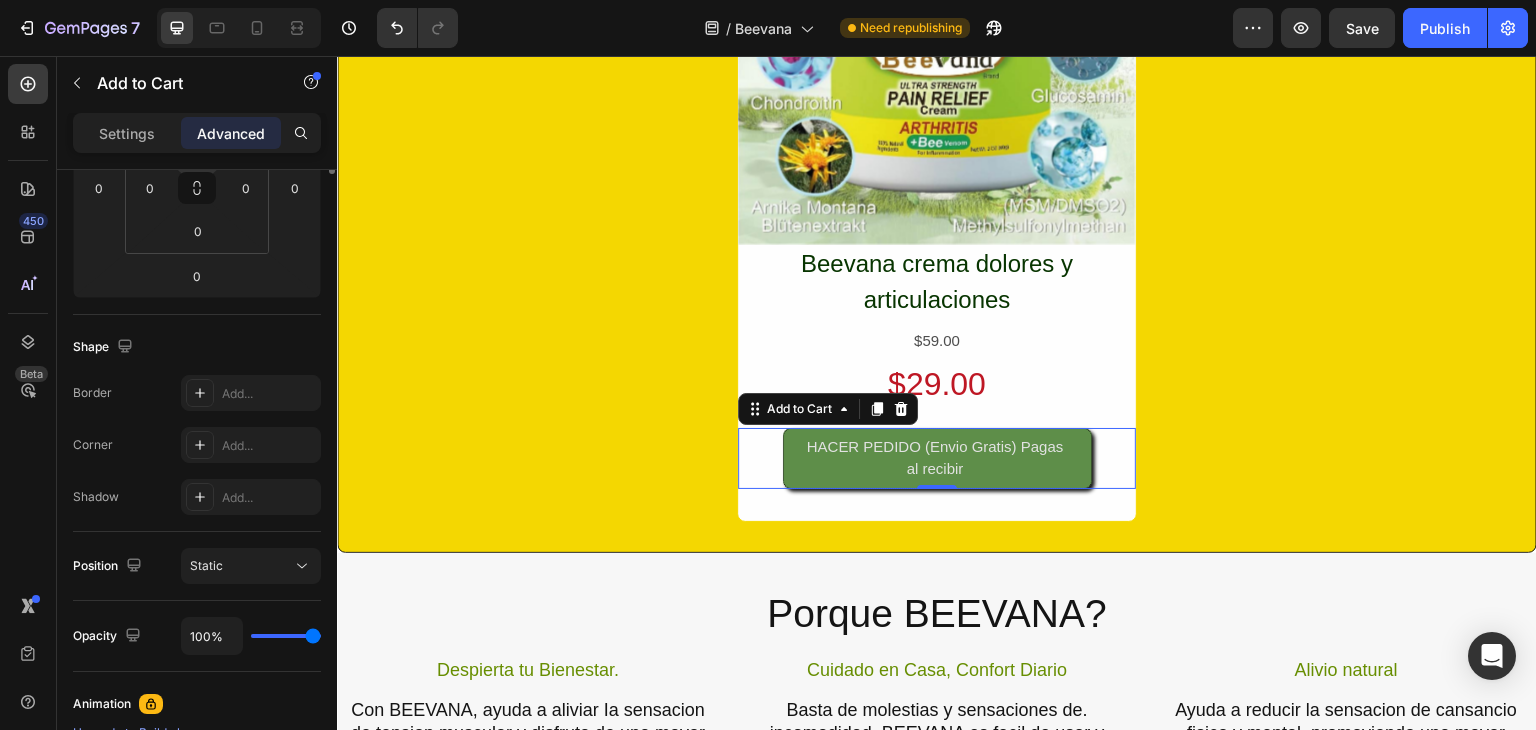 scroll, scrollTop: 0, scrollLeft: 0, axis: both 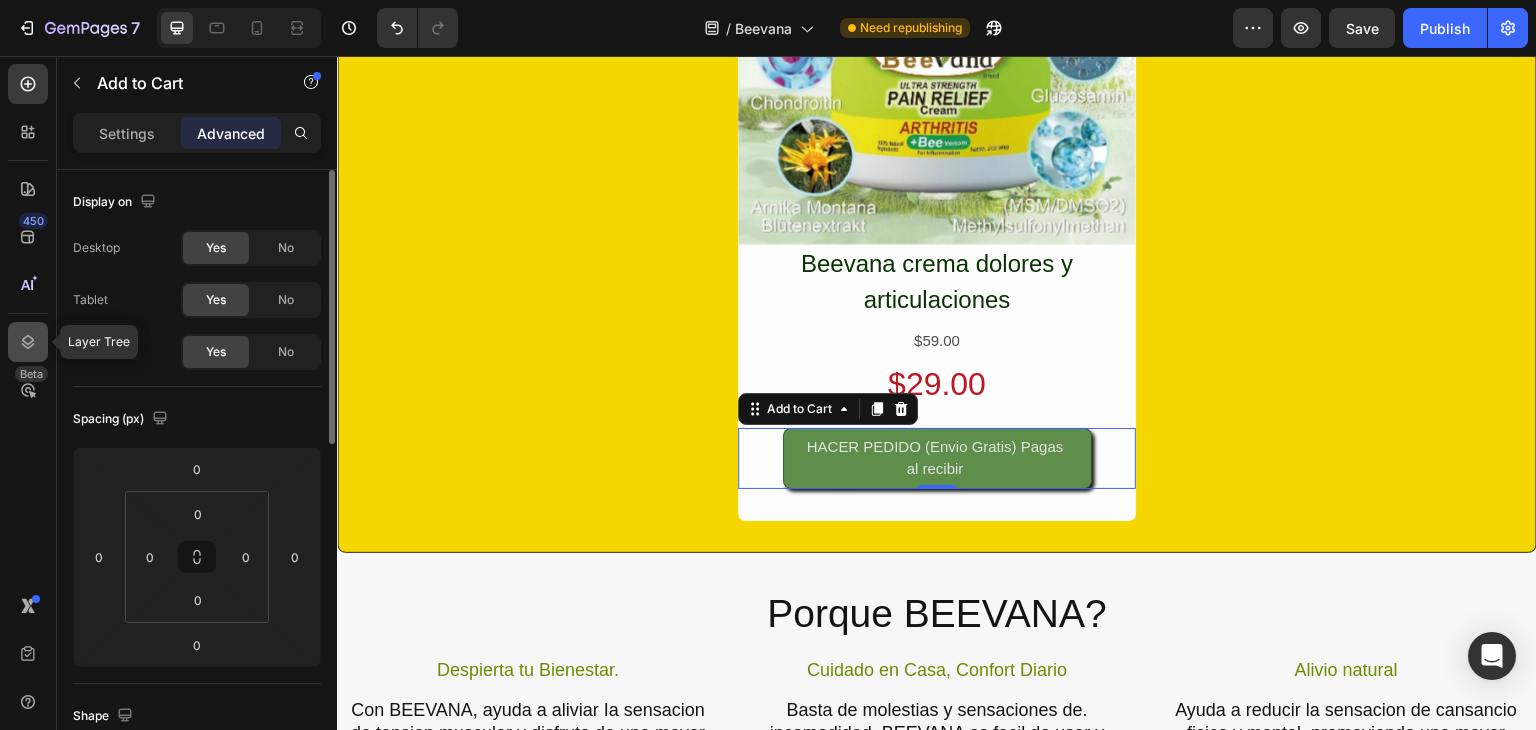 click 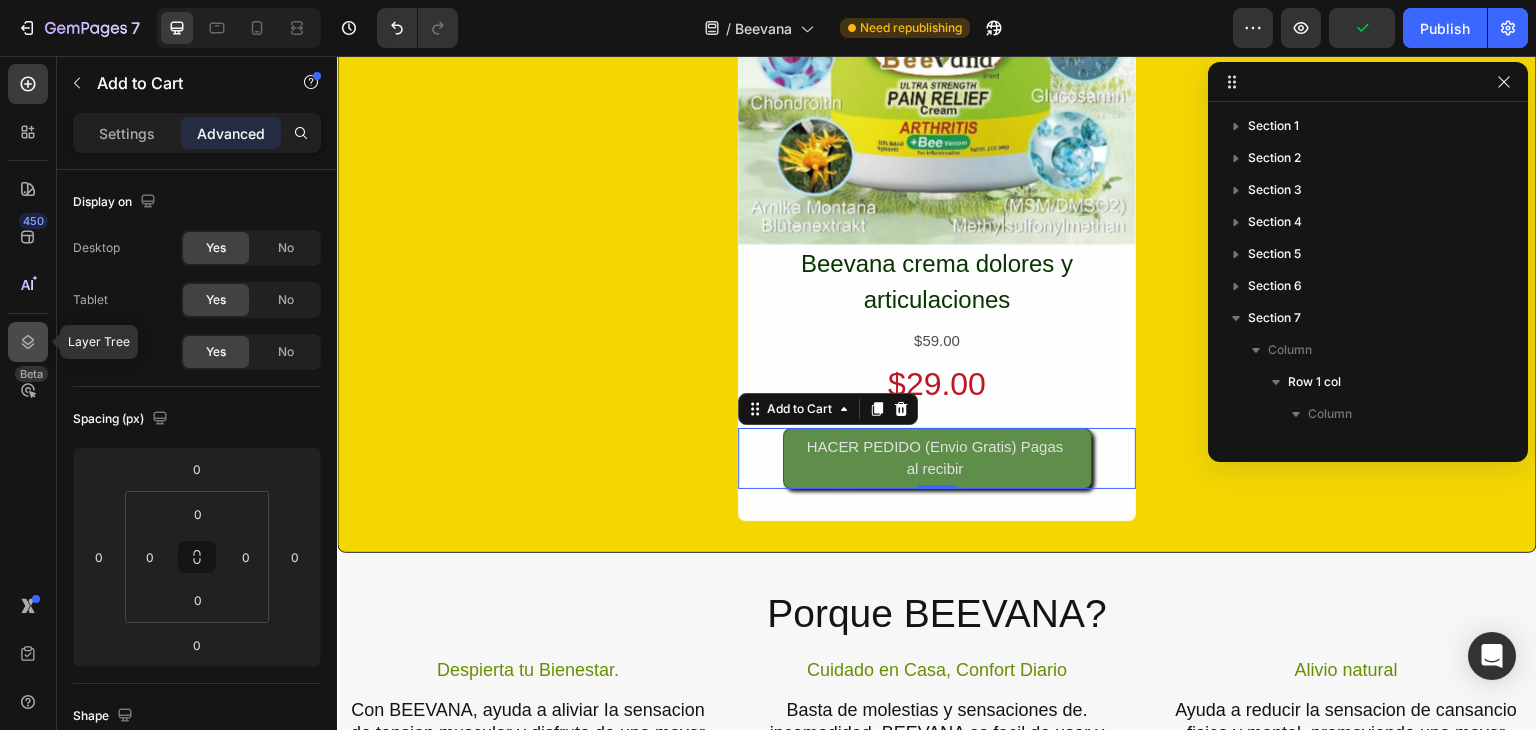 scroll, scrollTop: 597, scrollLeft: 0, axis: vertical 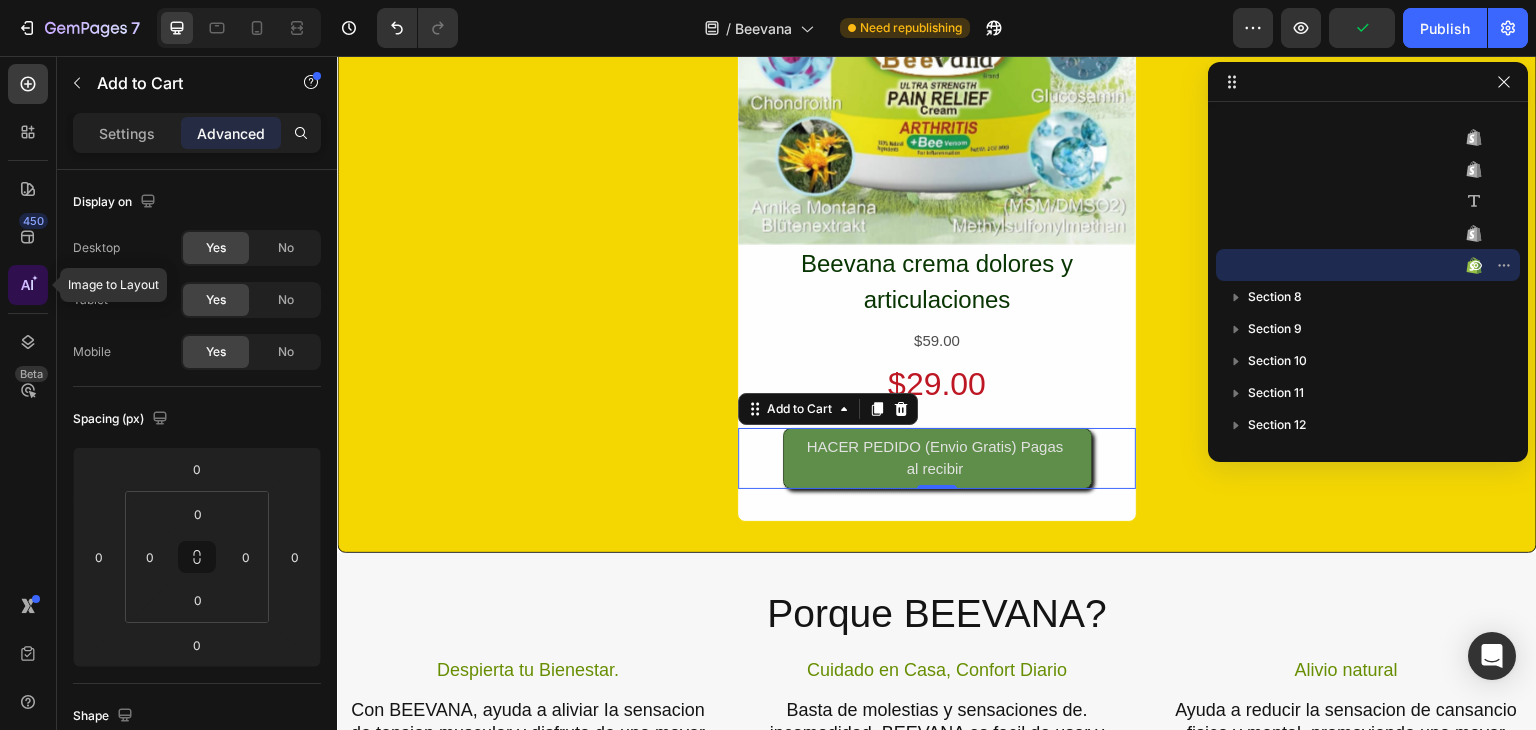 click 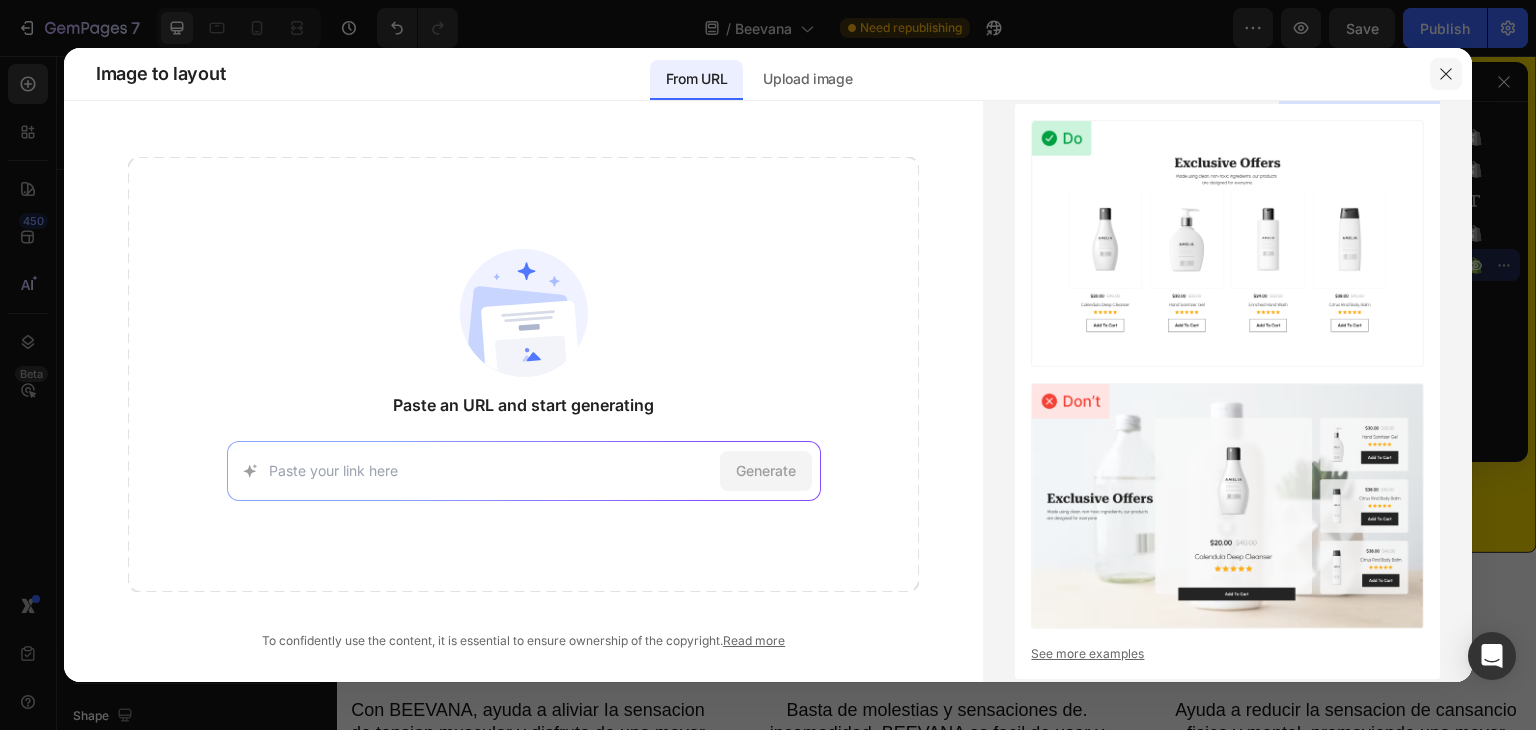 click 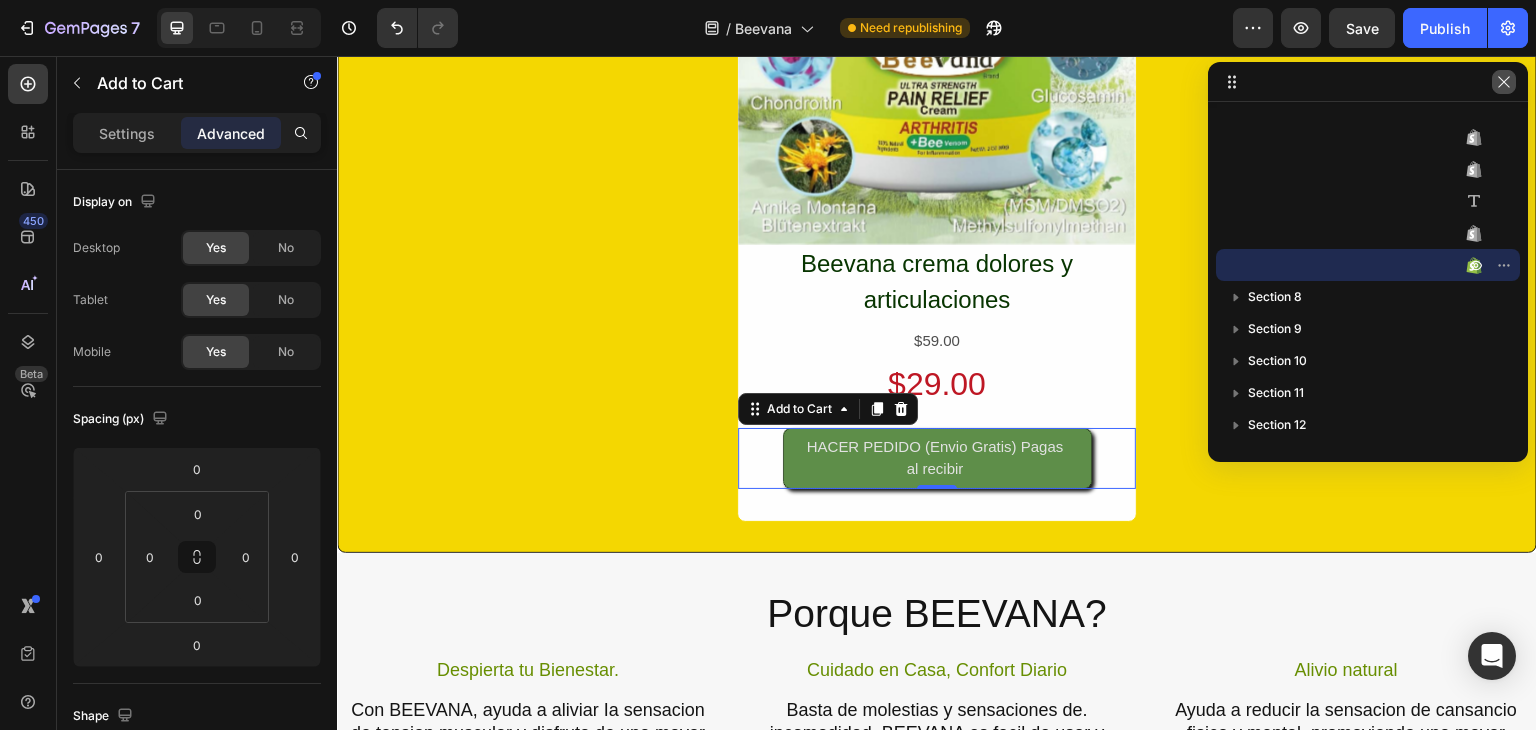 click 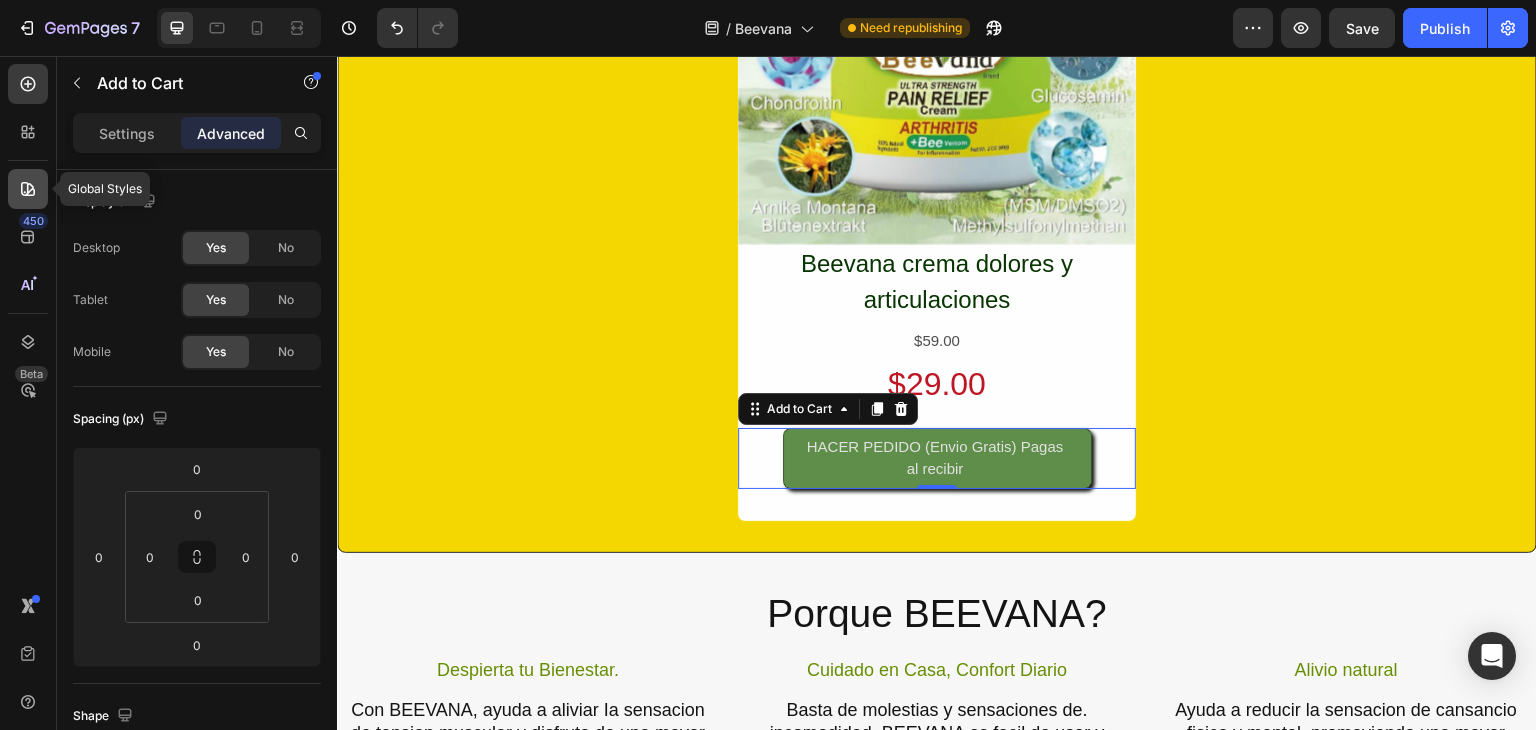 click 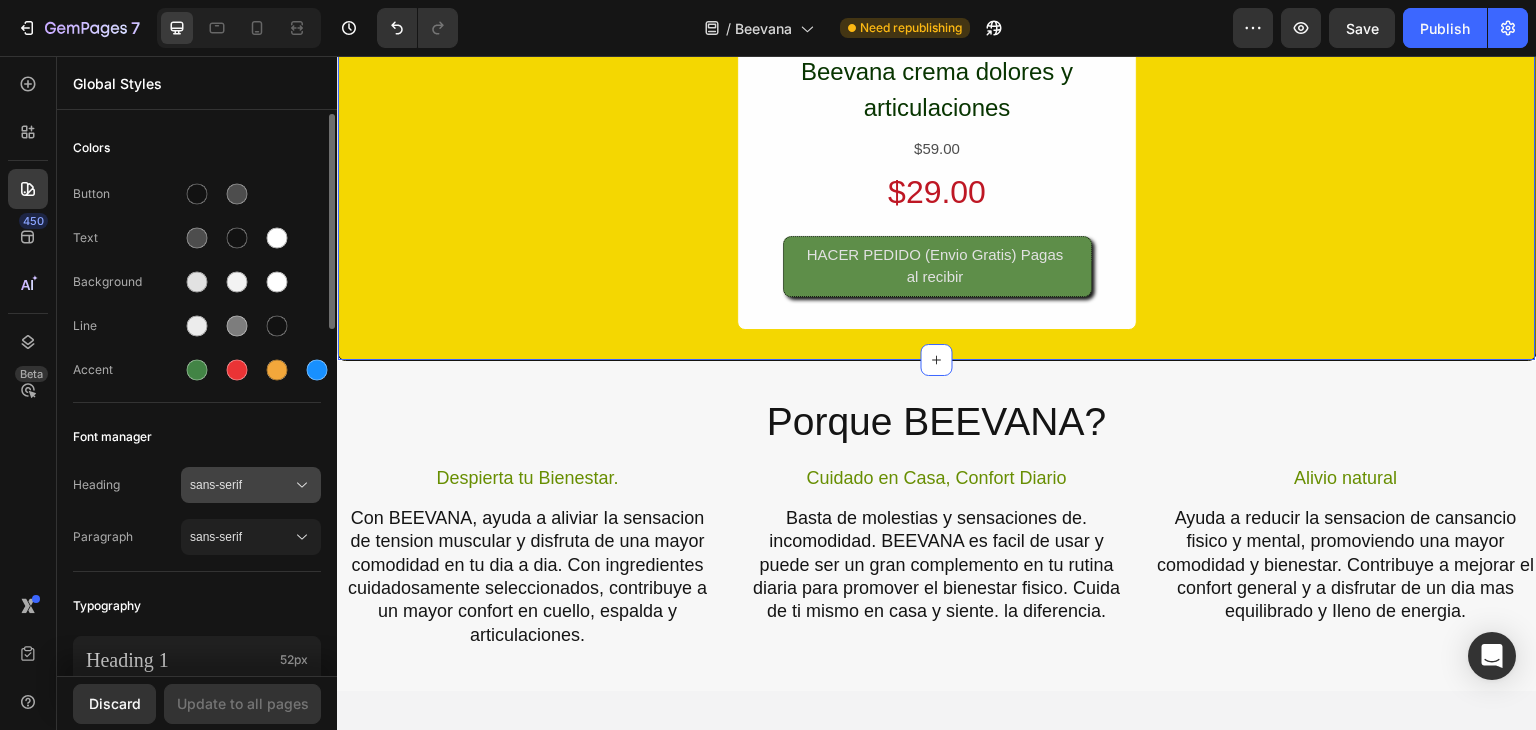 scroll, scrollTop: 3600, scrollLeft: 0, axis: vertical 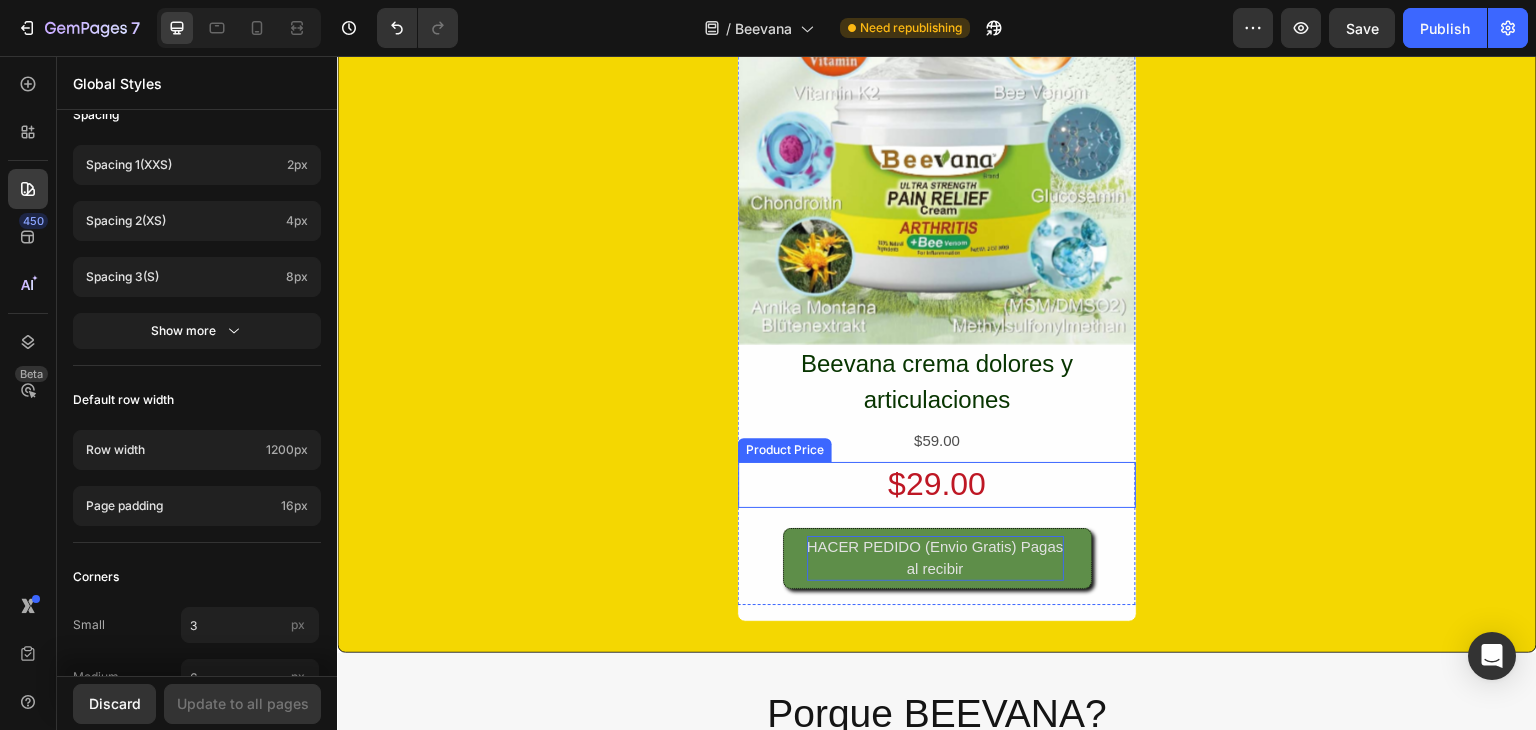 click on "HACER PEDIDO (Envio Gratis) Pagas al recibir" at bounding box center (935, 558) 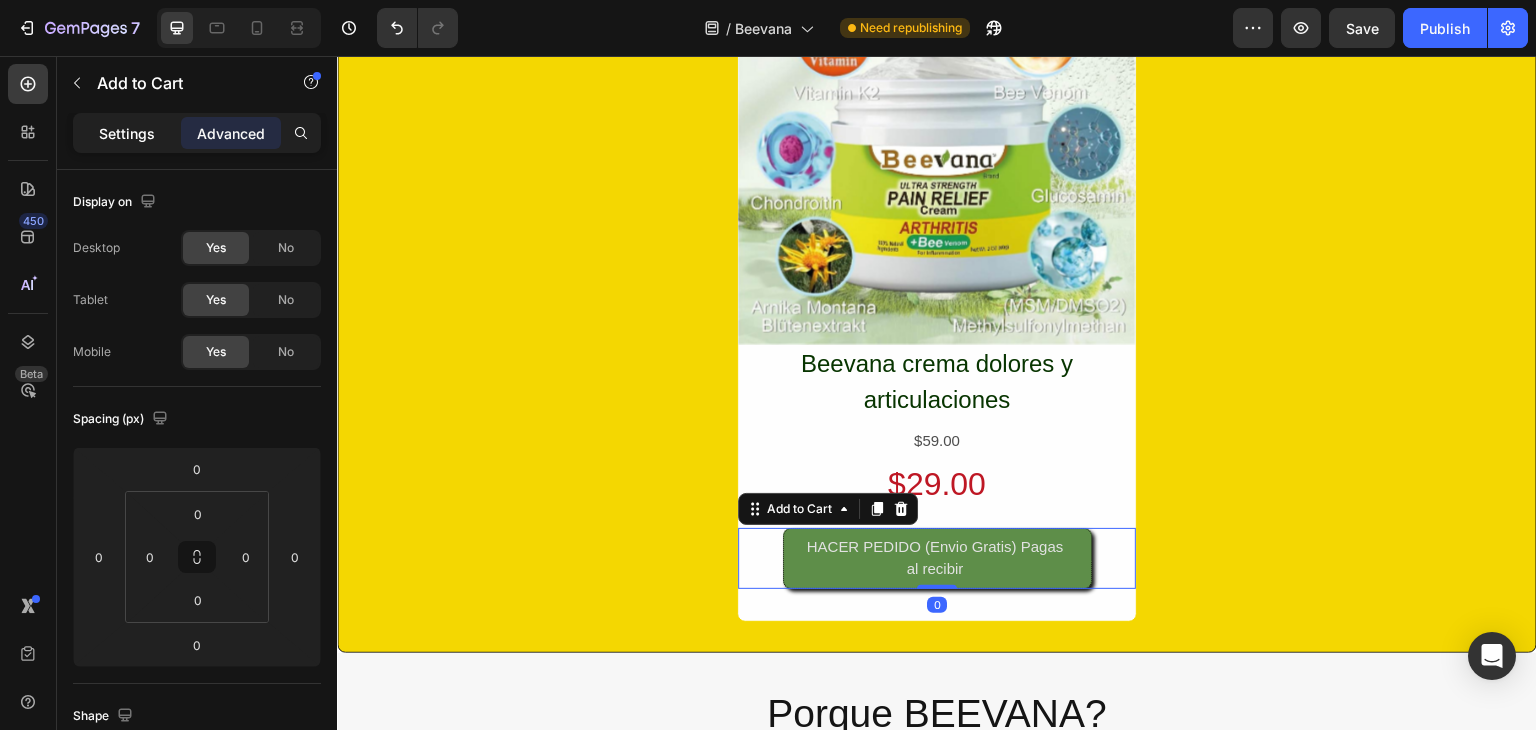 click on "Settings" at bounding box center [127, 133] 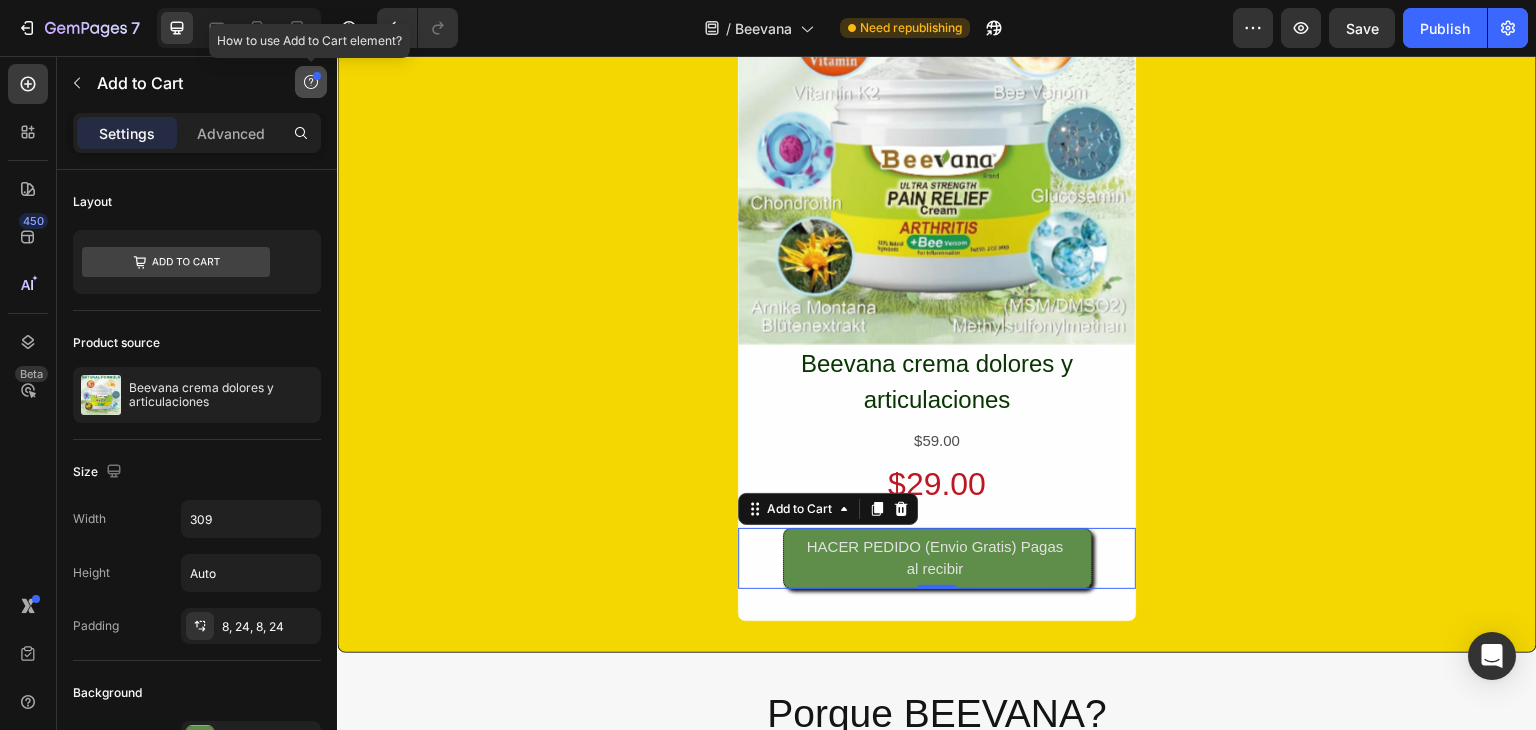 click at bounding box center (311, 82) 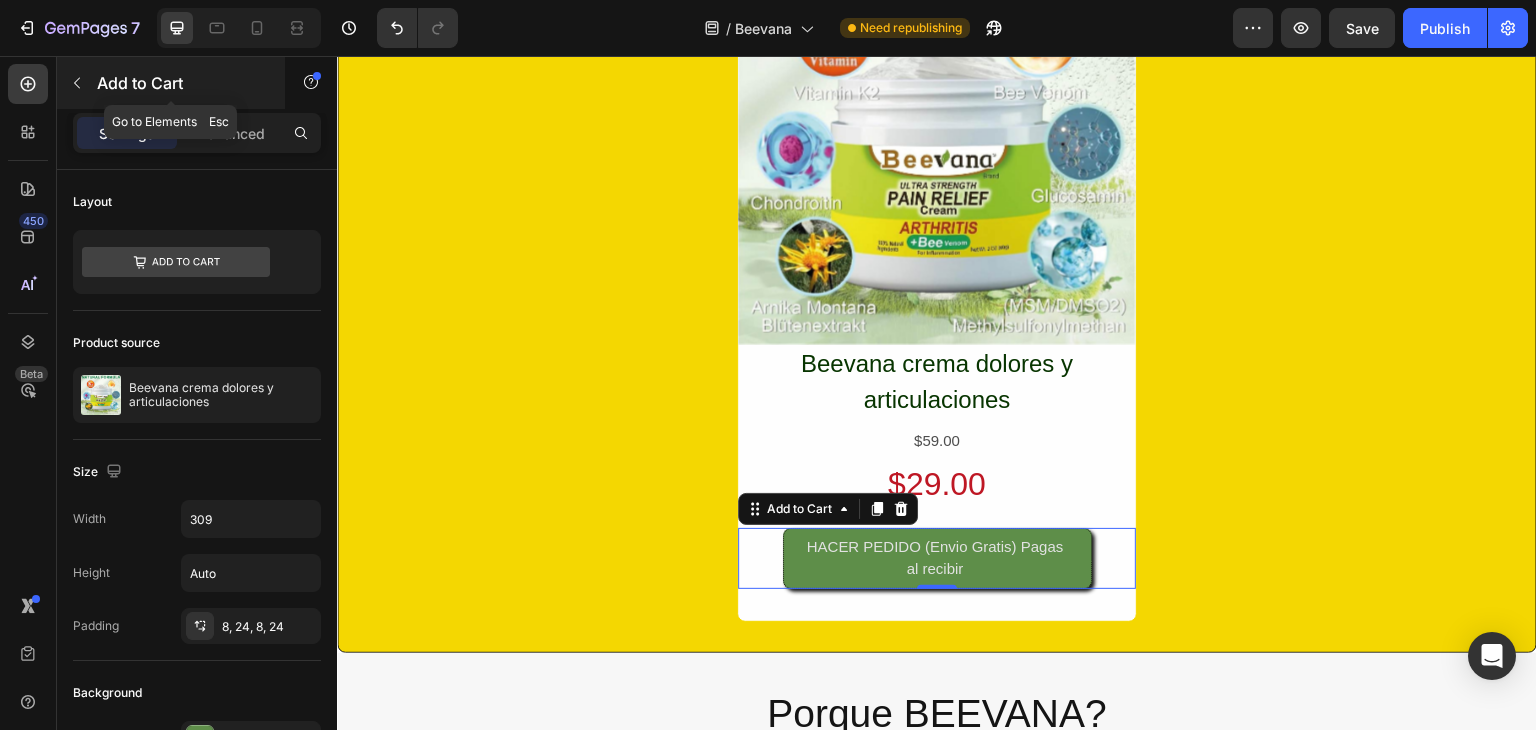 click on "Add to Cart" at bounding box center [182, 83] 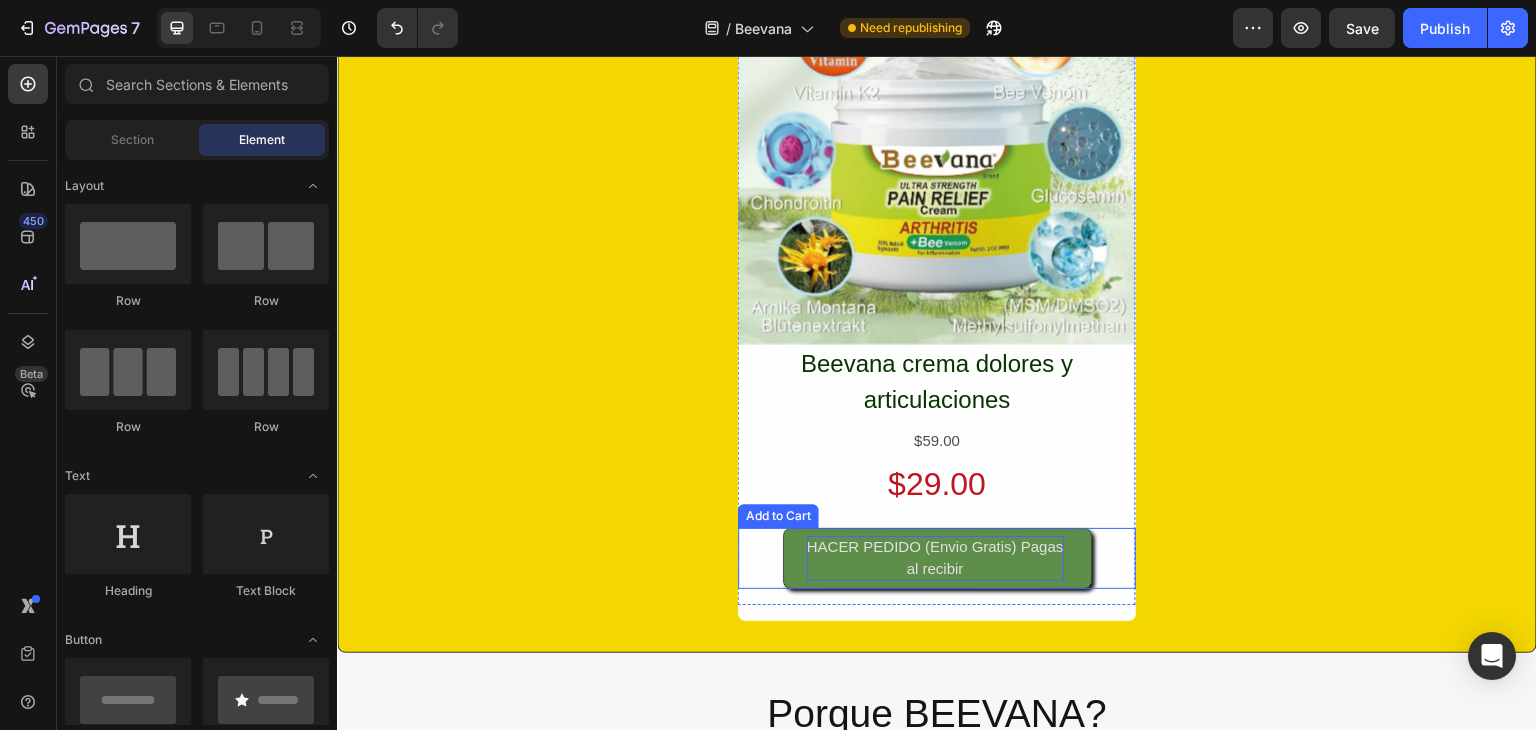 click on "HACER PEDIDO (Envio Gratis) Pagas al recibir" at bounding box center (935, 558) 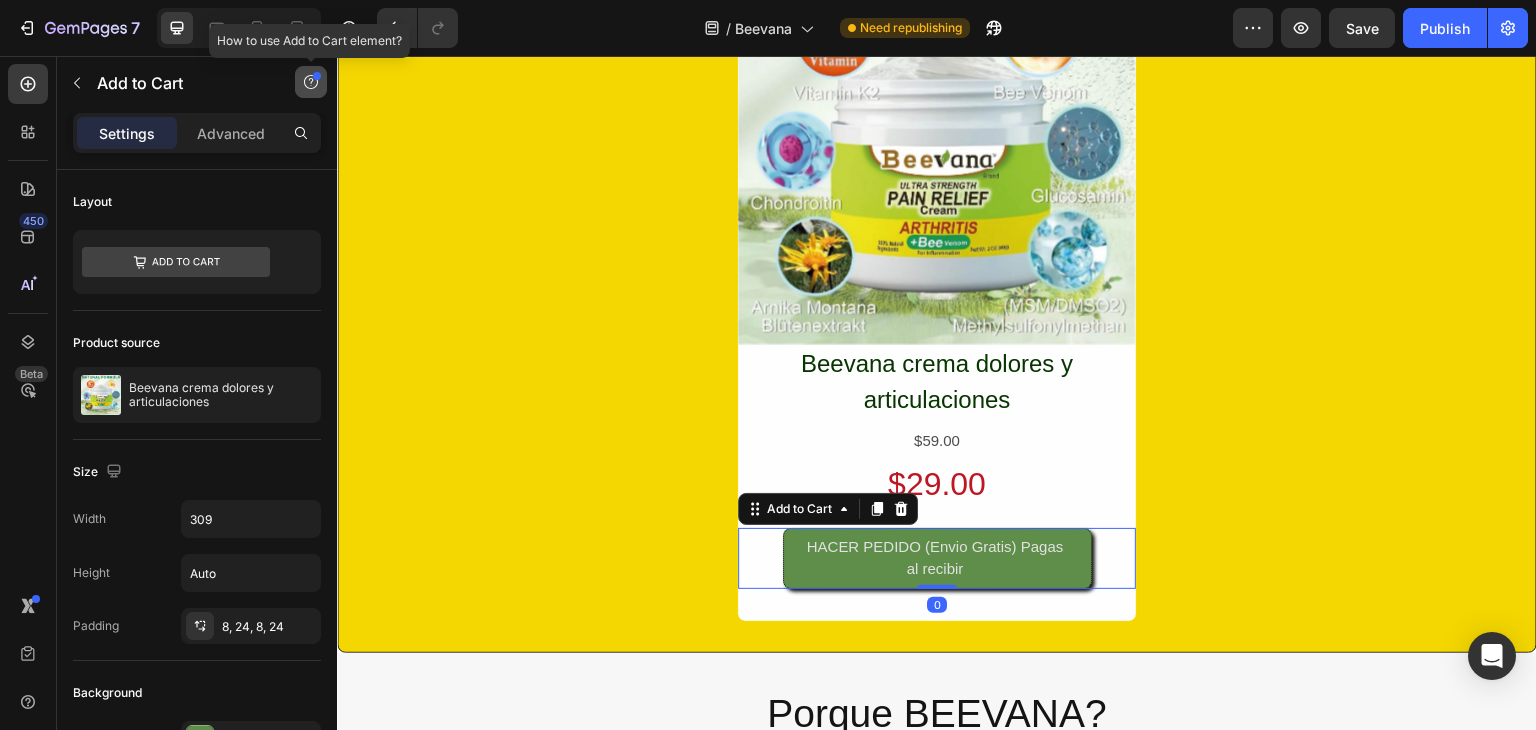 click 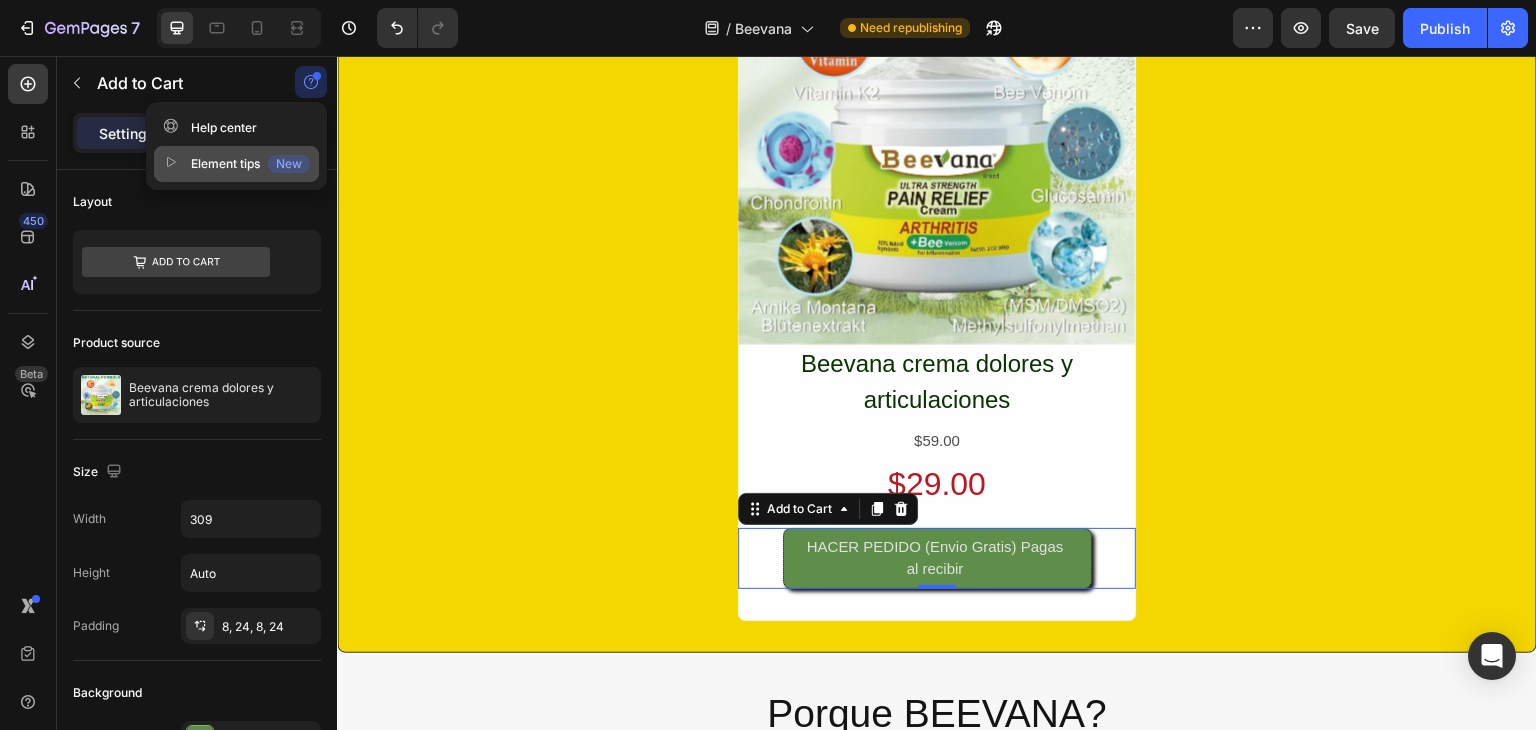 click on "Element tips   New" at bounding box center (236, 164) 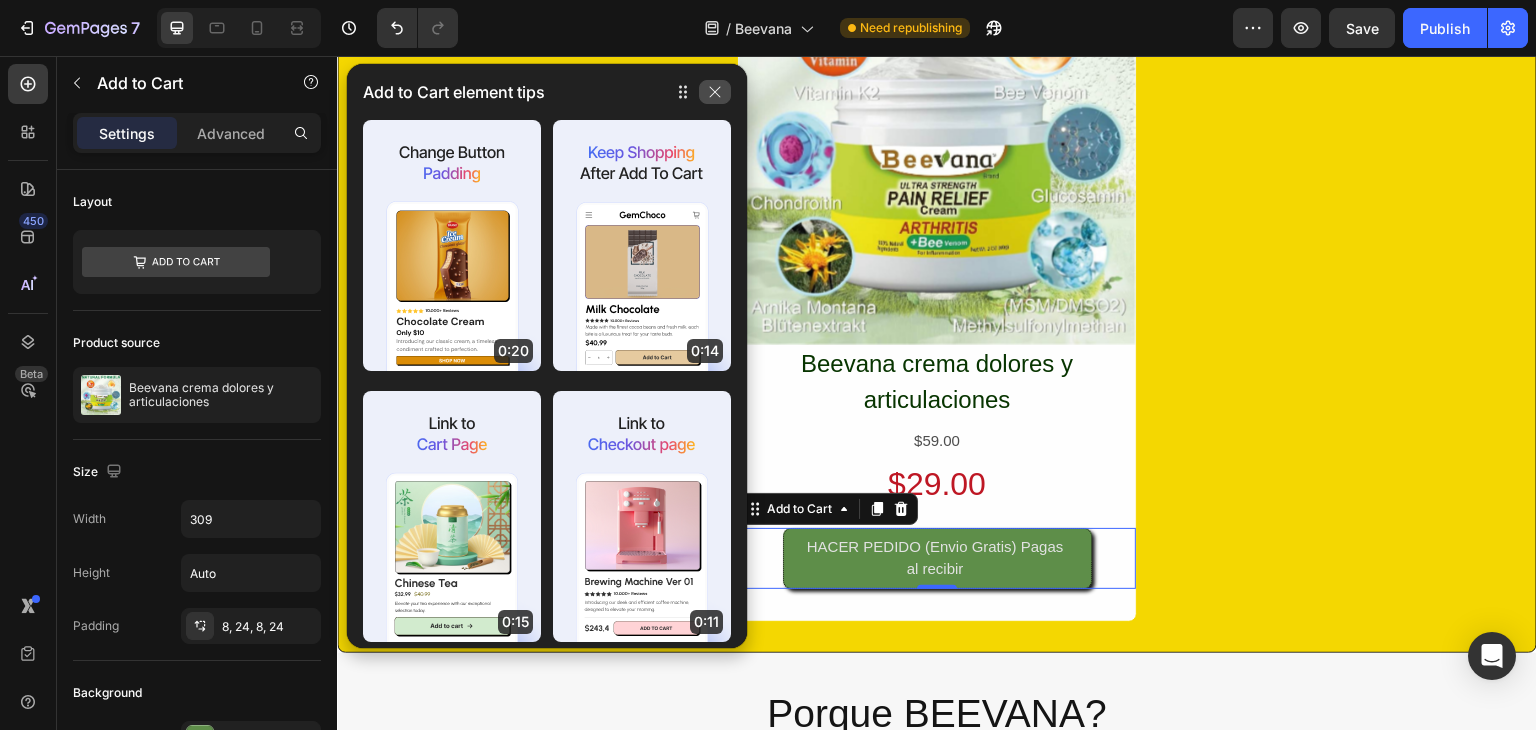 click at bounding box center (715, 92) 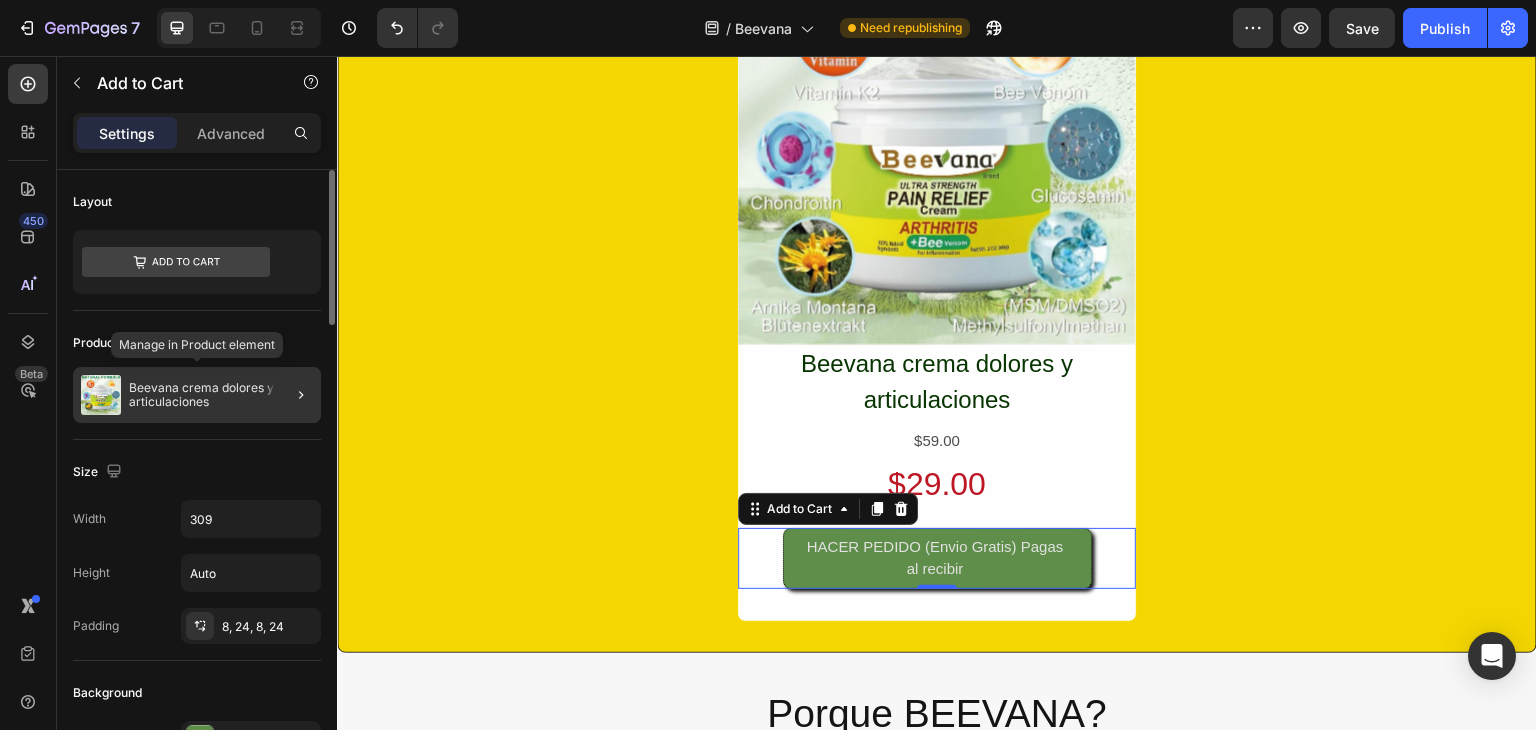 click on "Beevana crema dolores y articulaciones" at bounding box center [221, 395] 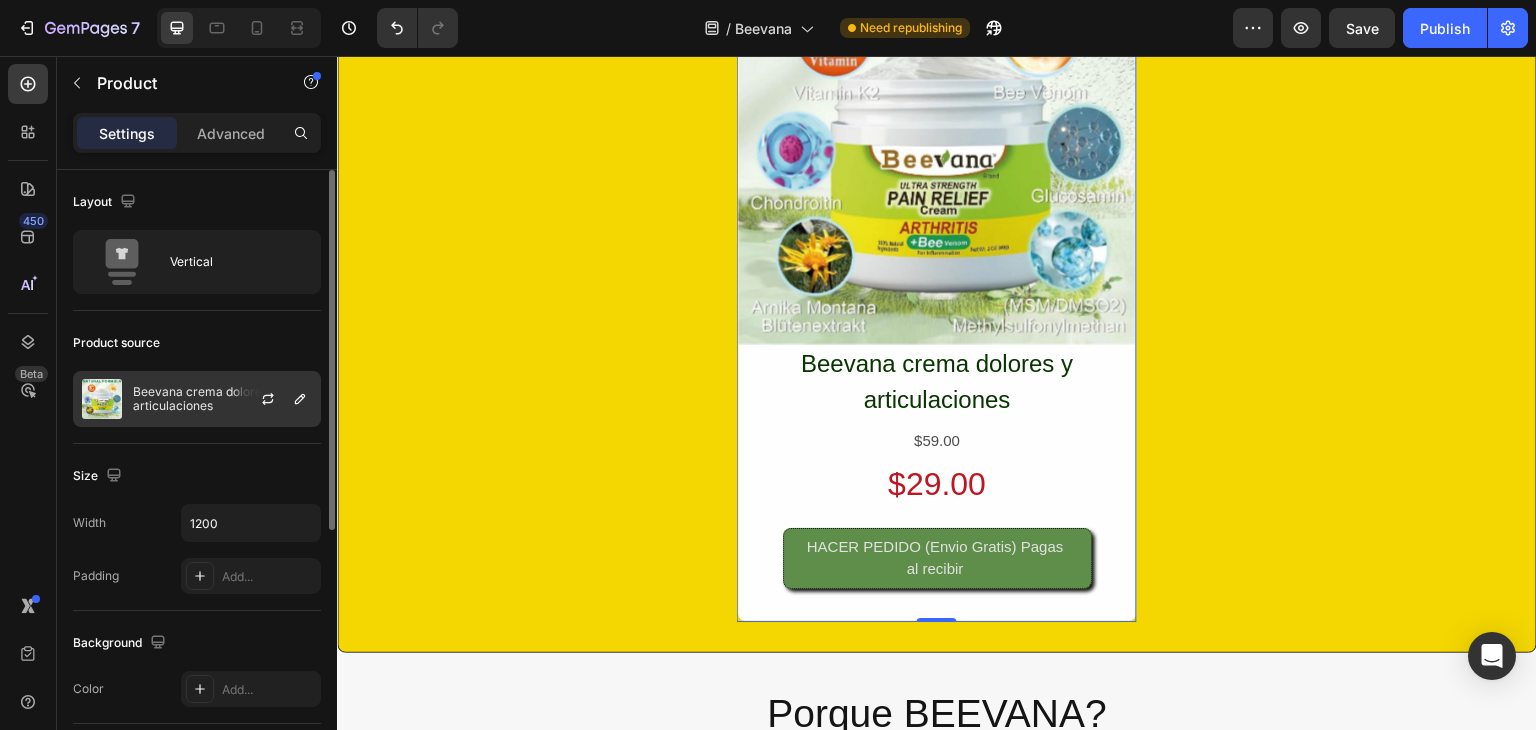 click on "Beevana crema dolores y articulaciones" at bounding box center [222, 399] 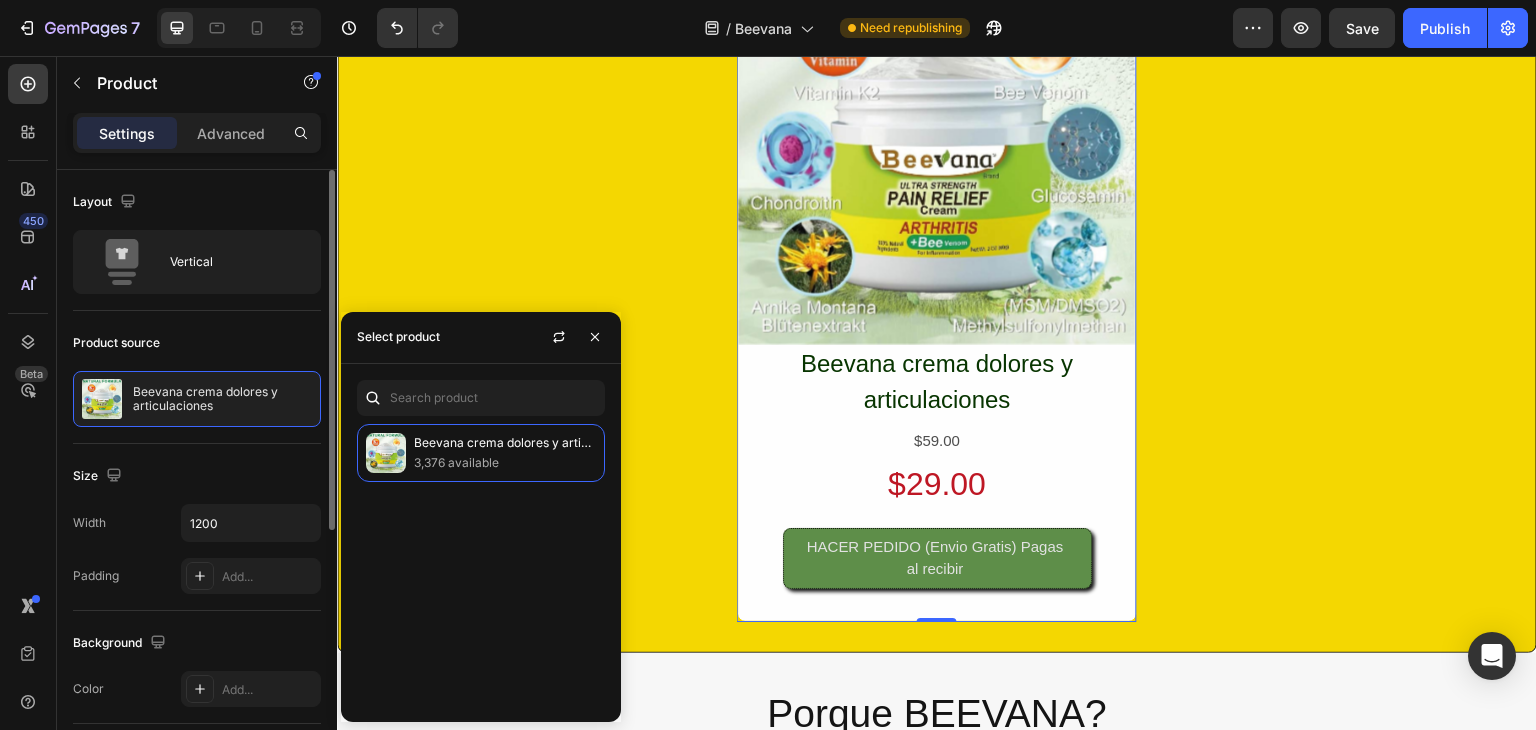 click on "Layout Vertical" 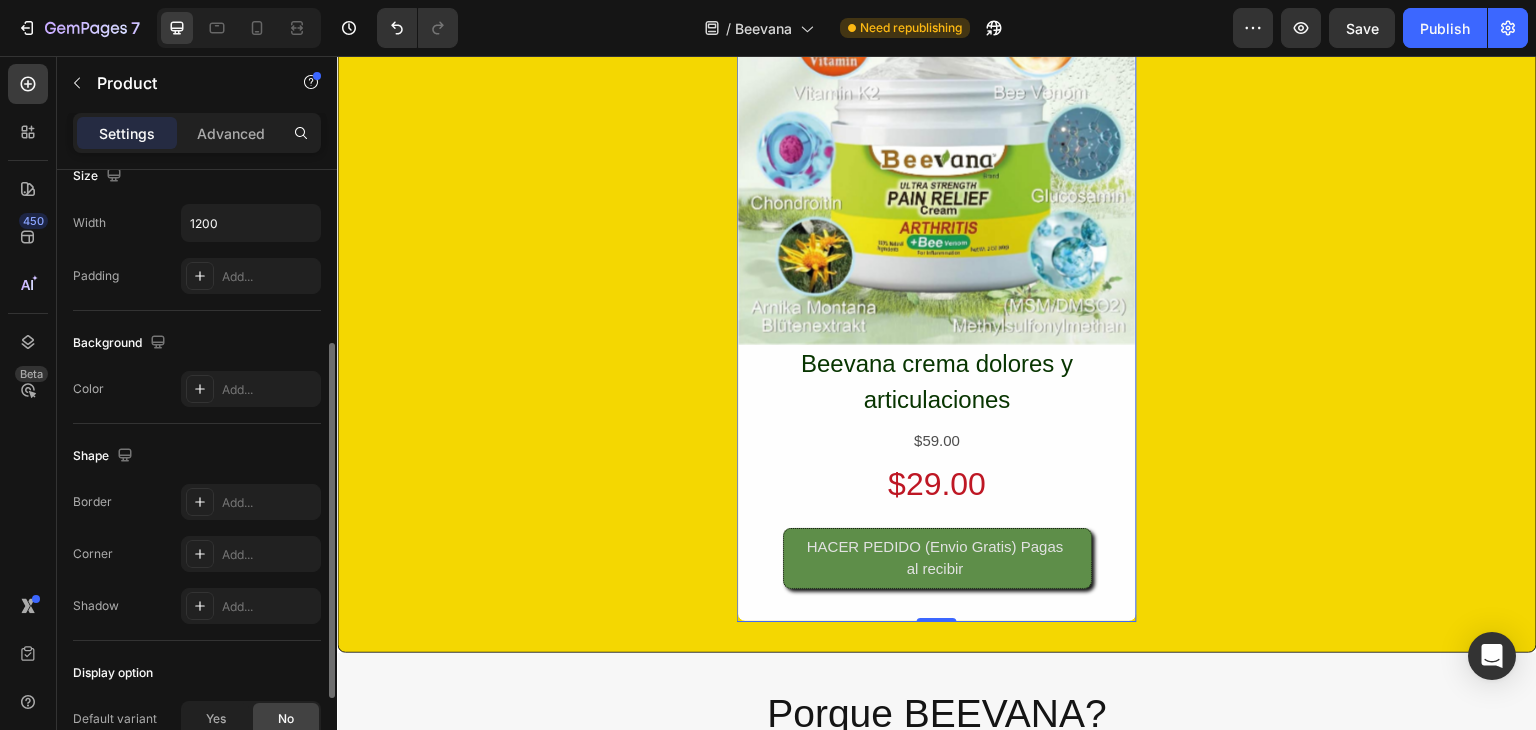 scroll, scrollTop: 400, scrollLeft: 0, axis: vertical 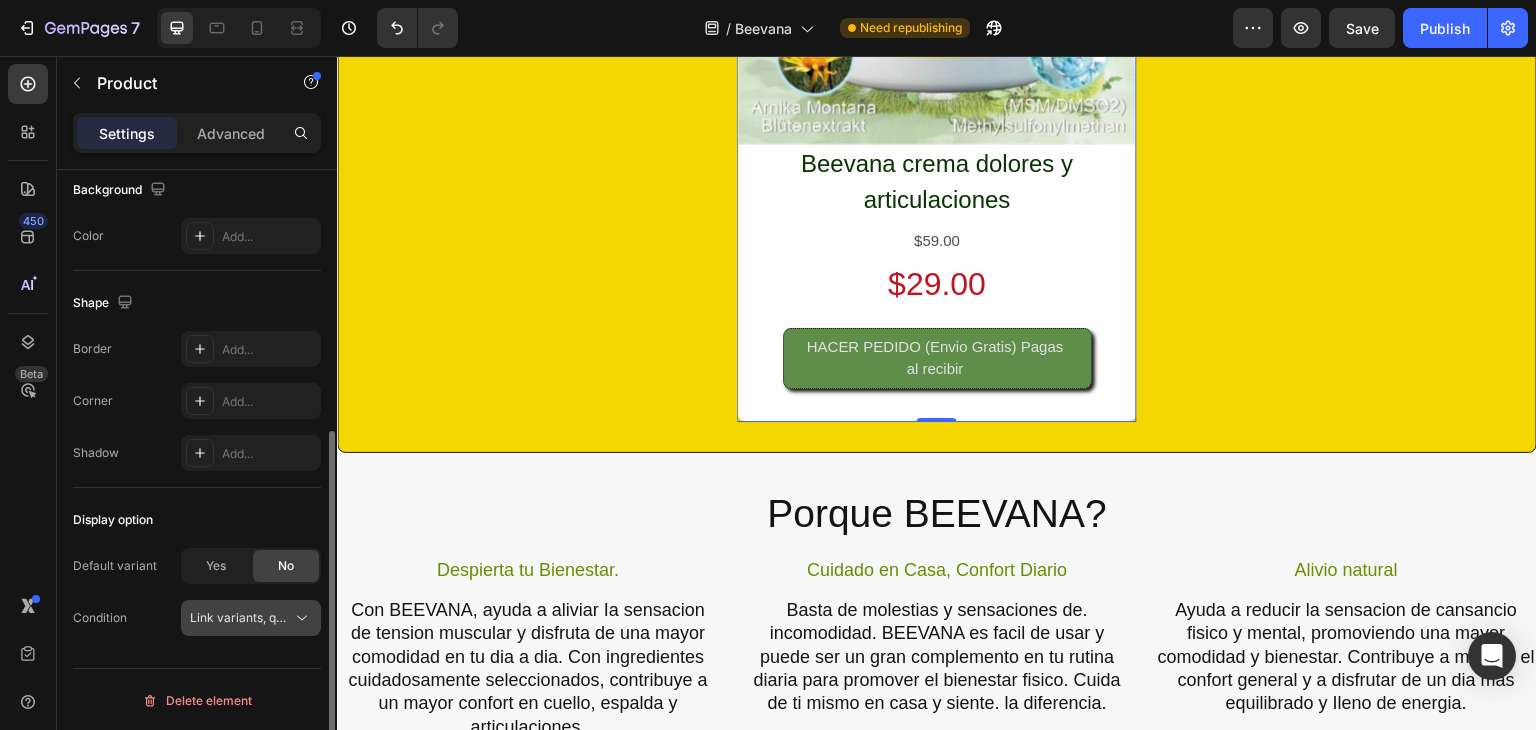 click on "Link variants, quantity <br> between same products" at bounding box center [337, 617] 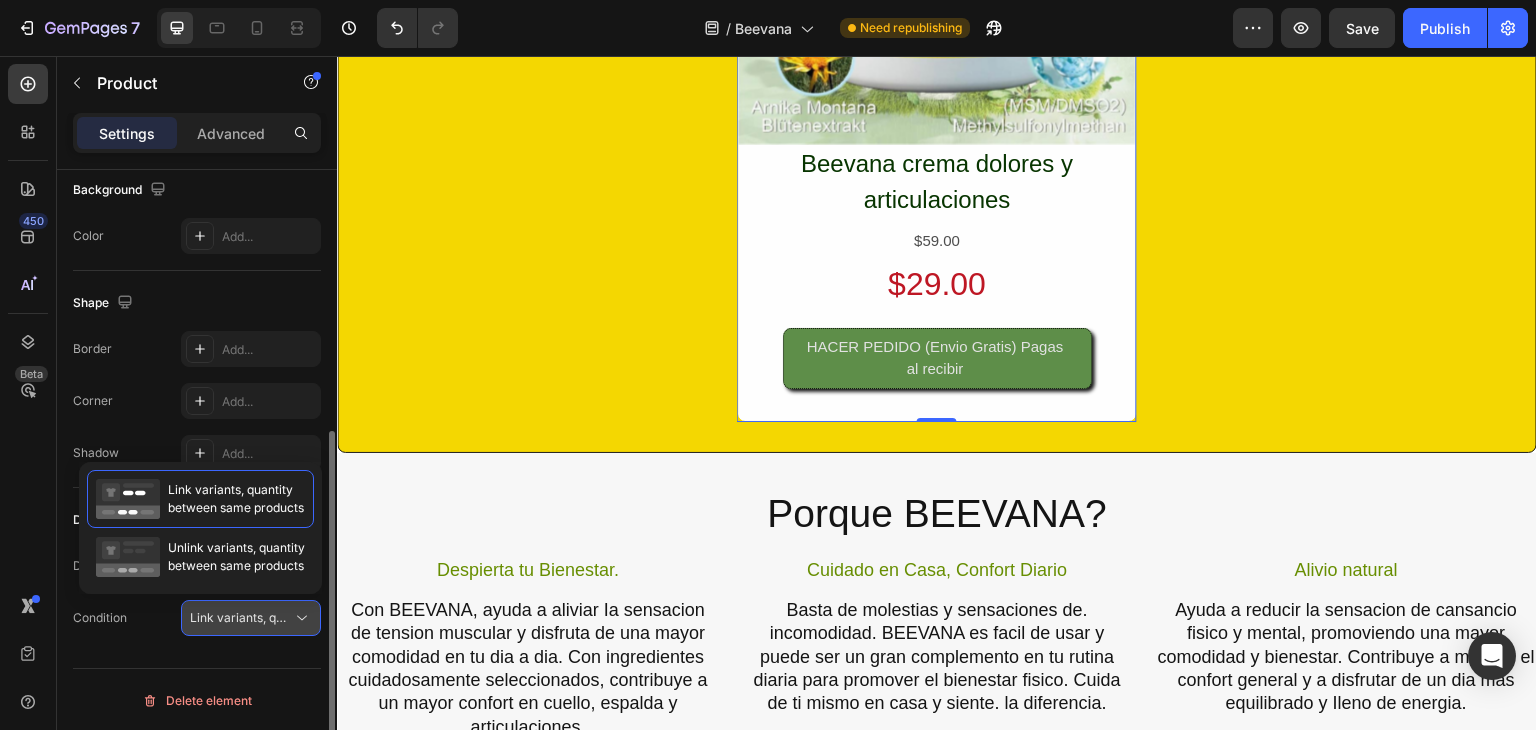 click on "Link variants, quantity <br> between same products" at bounding box center [337, 617] 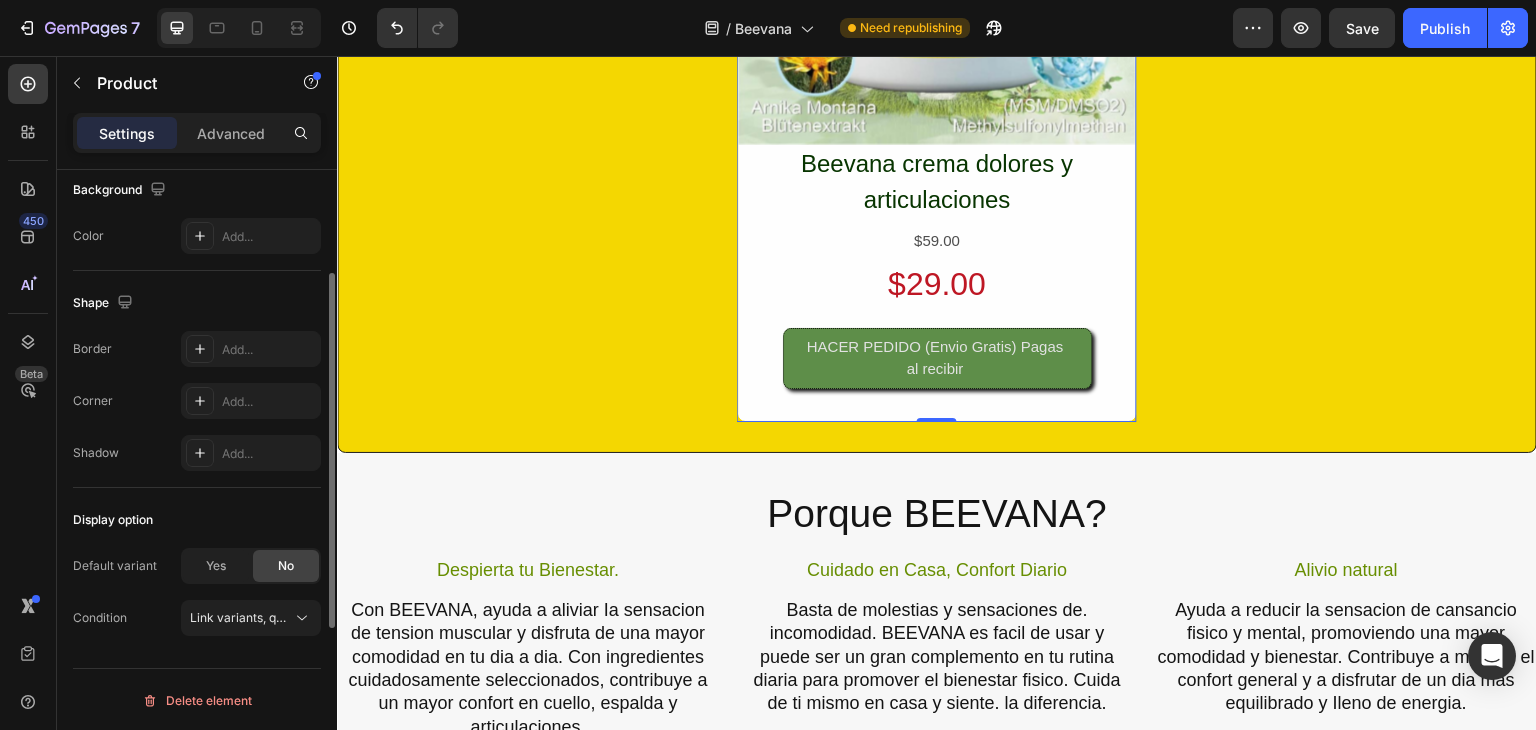 scroll, scrollTop: 0, scrollLeft: 0, axis: both 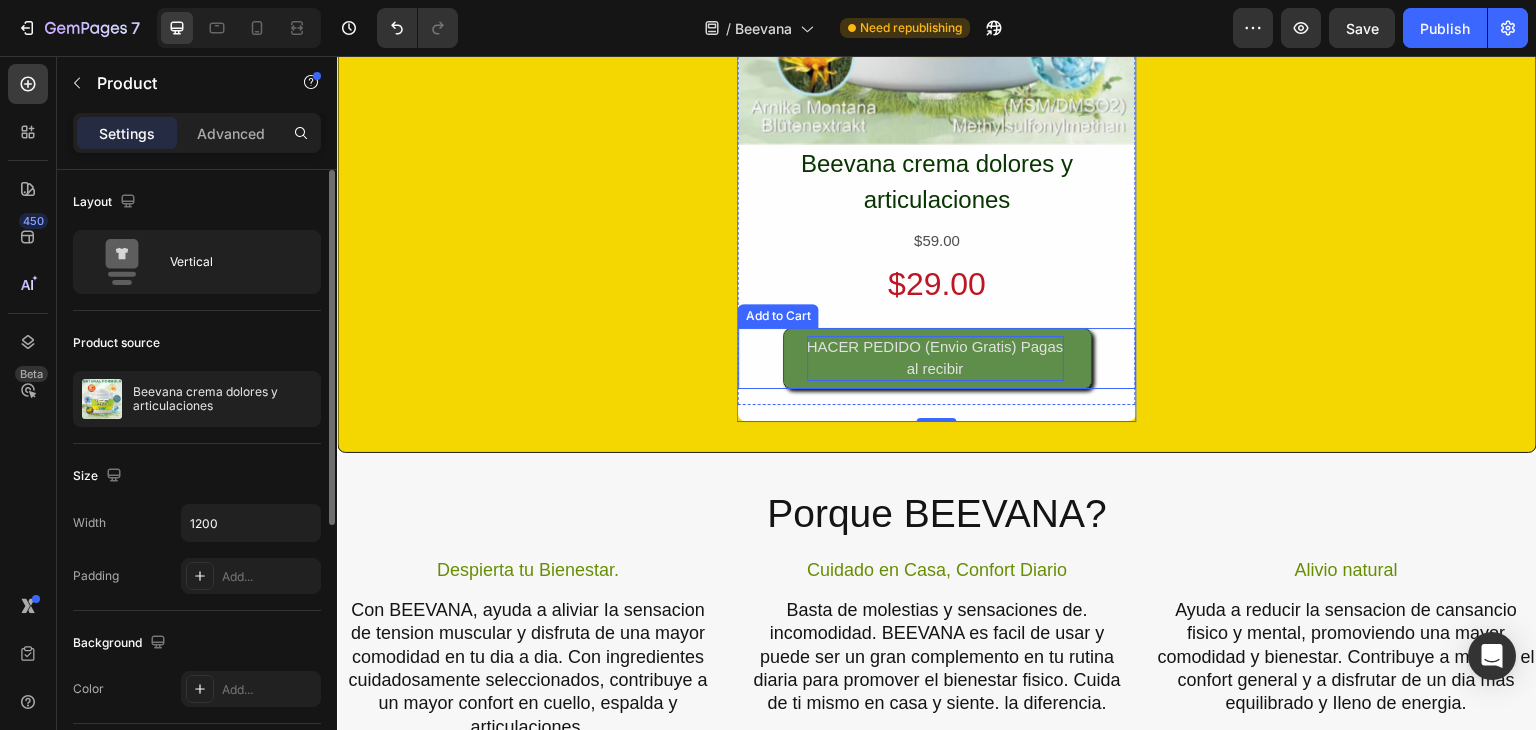 click on "HACER PEDIDO (Envio Gratis) Pagas al recibir" at bounding box center [935, 358] 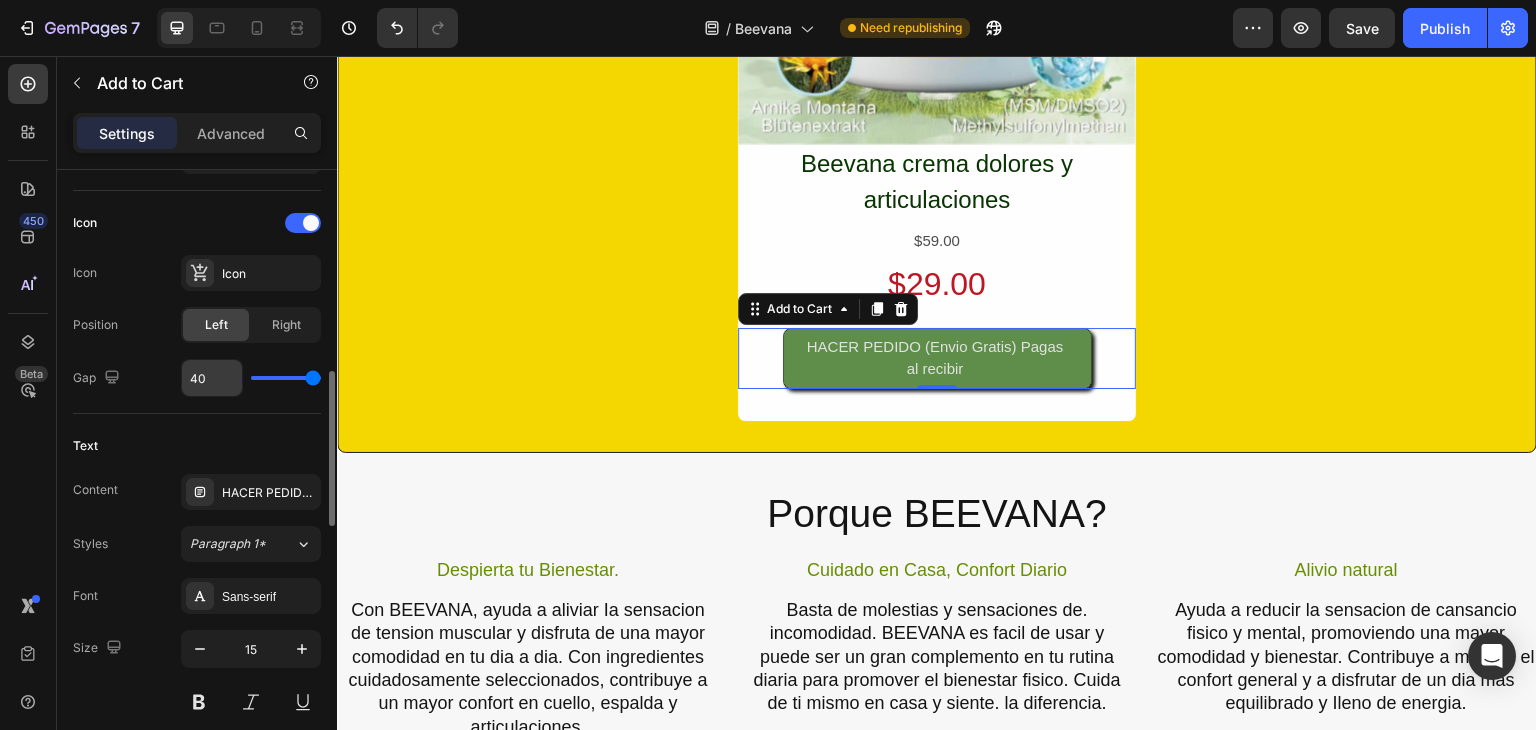 scroll, scrollTop: 1000, scrollLeft: 0, axis: vertical 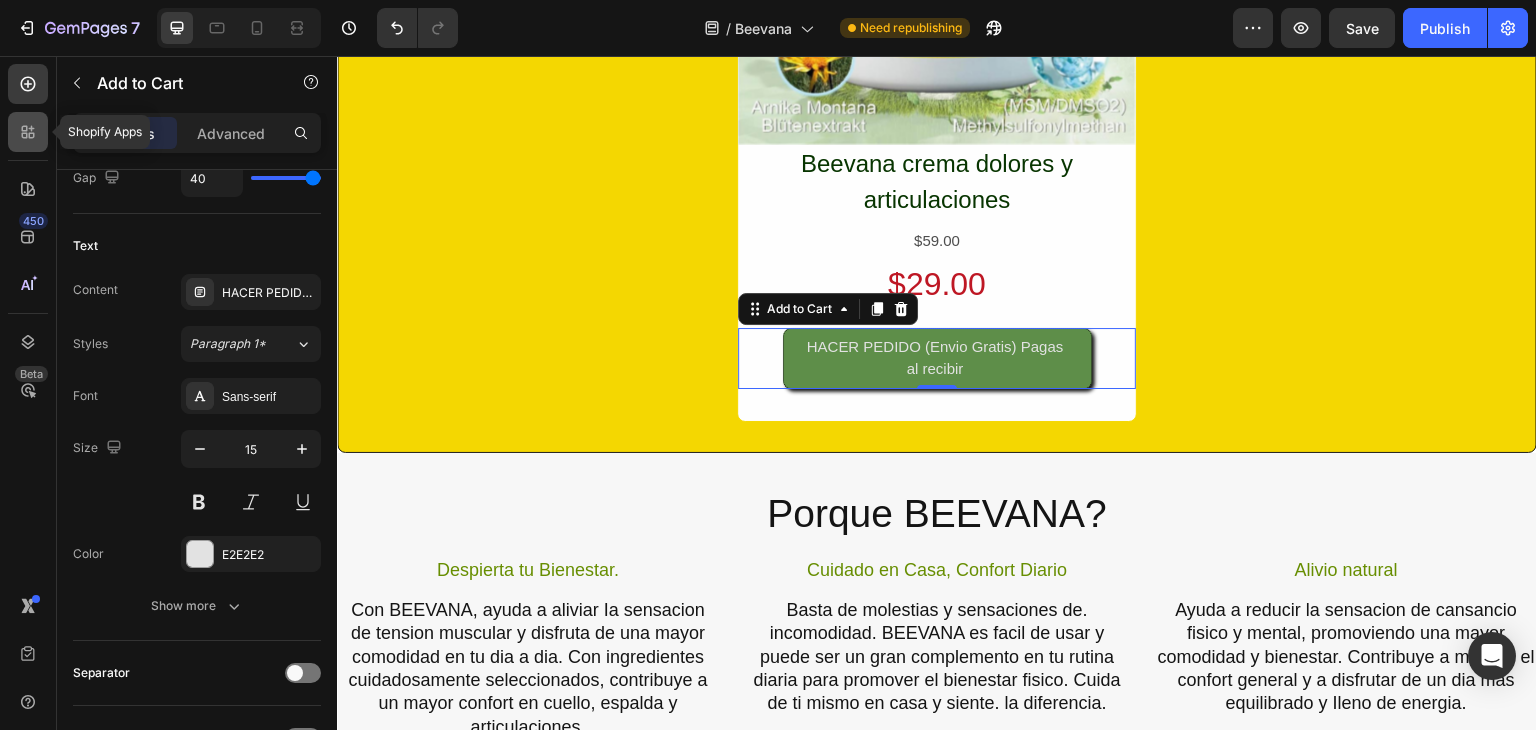 click 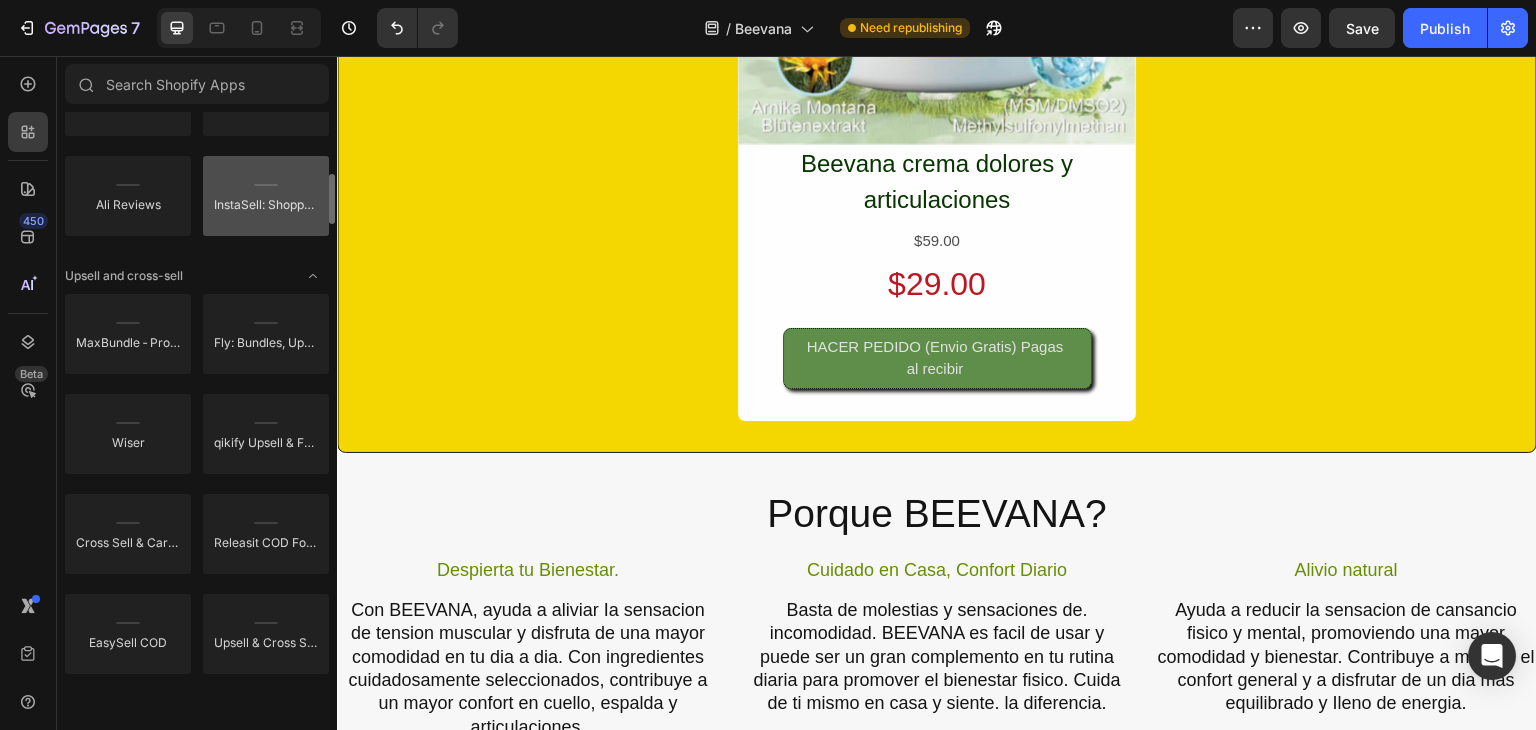 scroll, scrollTop: 900, scrollLeft: 0, axis: vertical 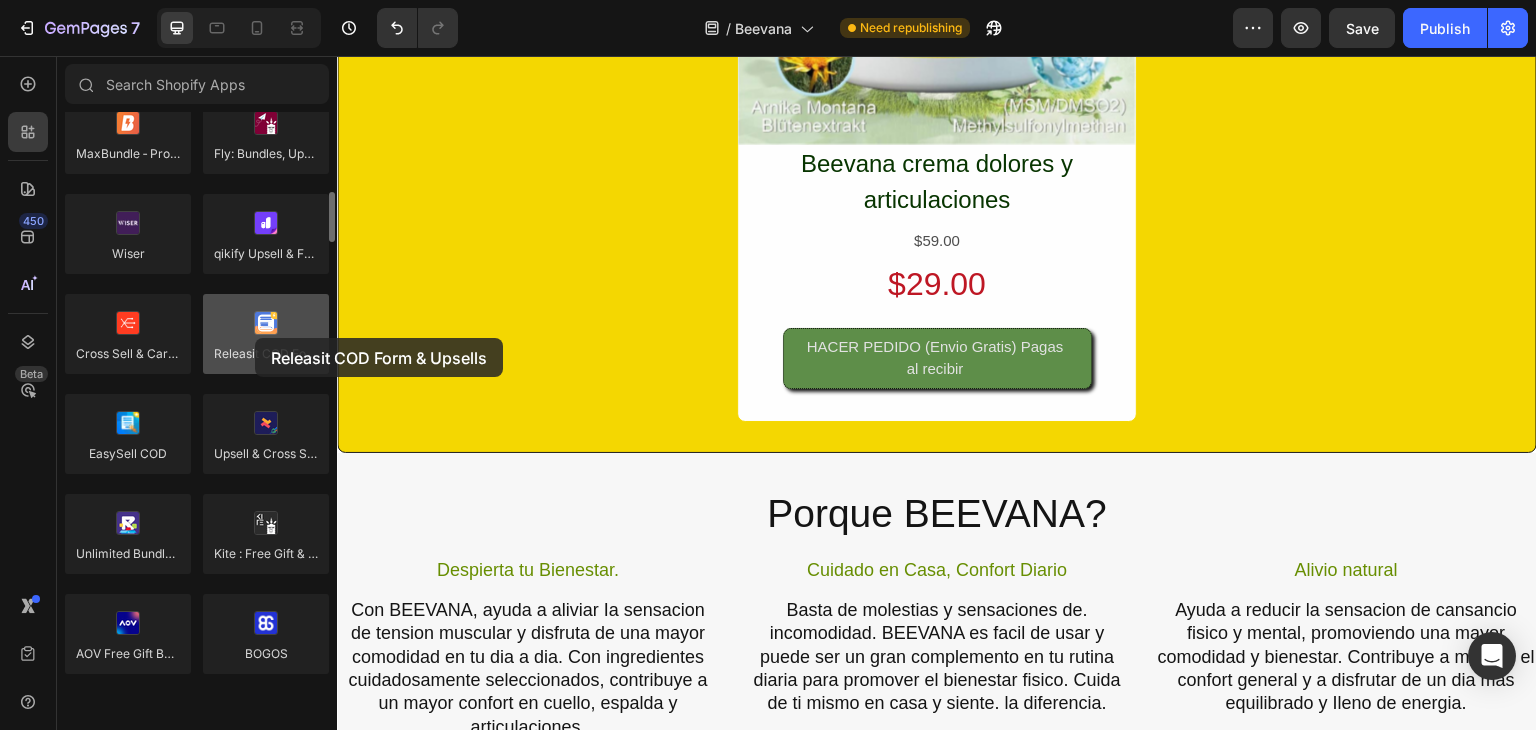 click at bounding box center [266, 334] 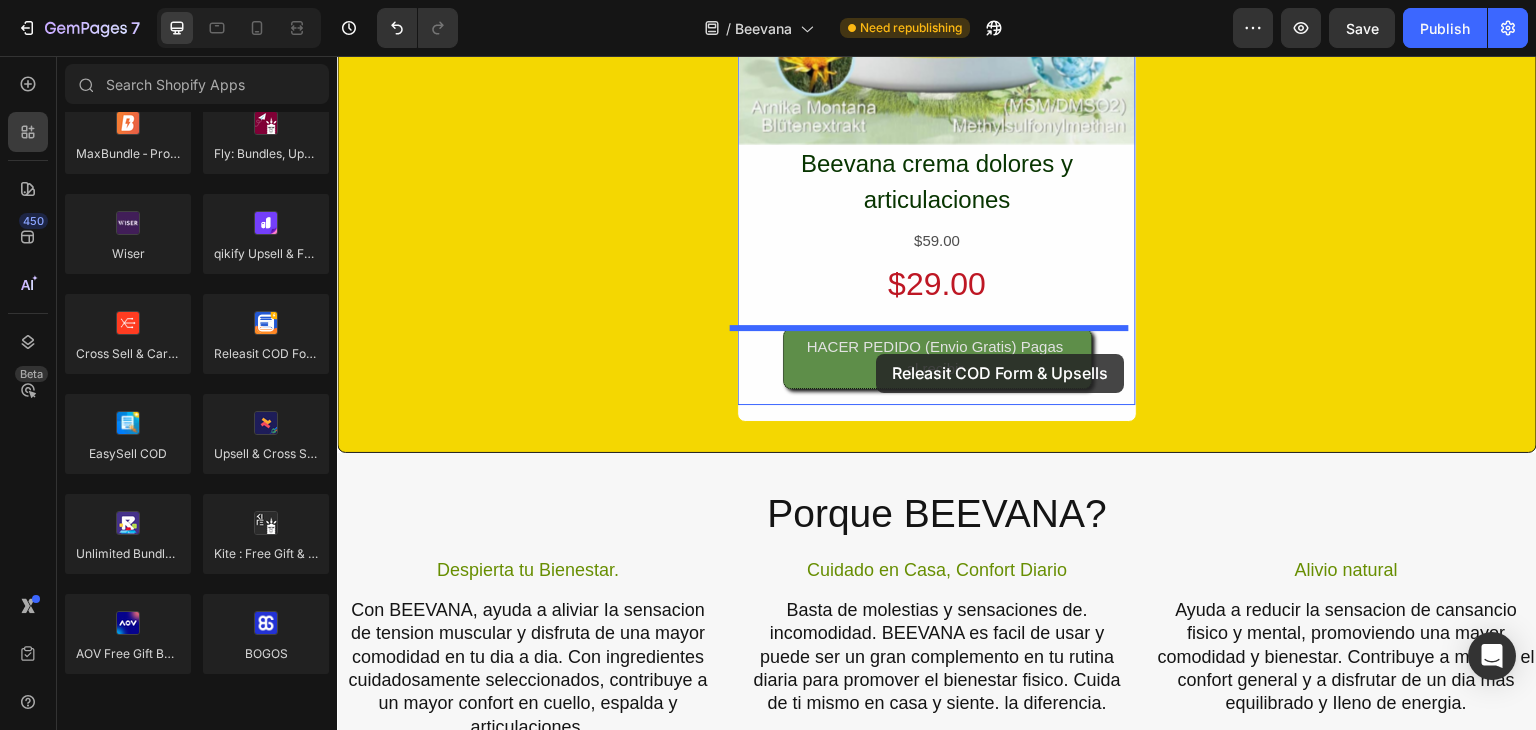 drag, startPoint x: 605, startPoint y: 401, endPoint x: 877, endPoint y: 353, distance: 276.20282 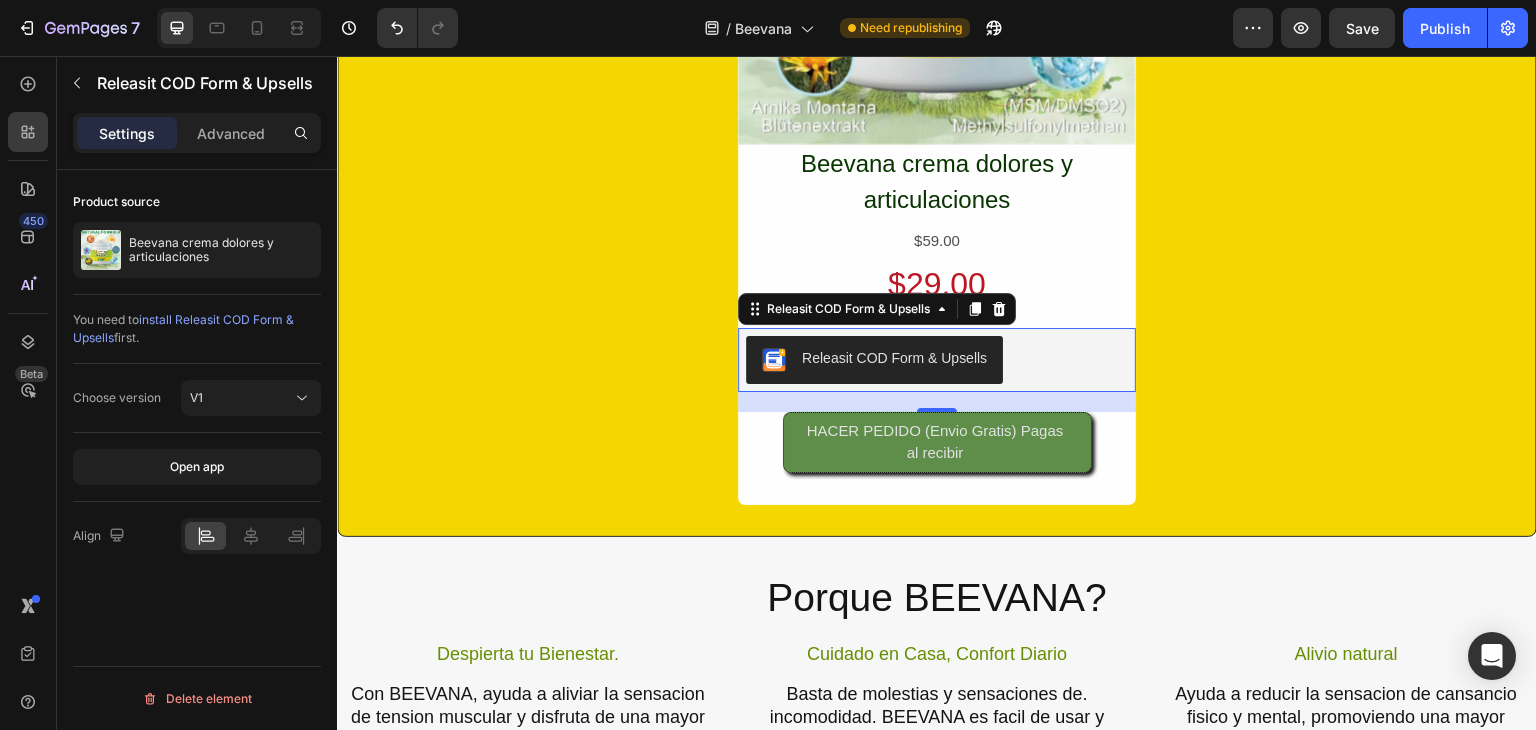 click on "Releasit COD Form & Upsells" at bounding box center [894, 358] 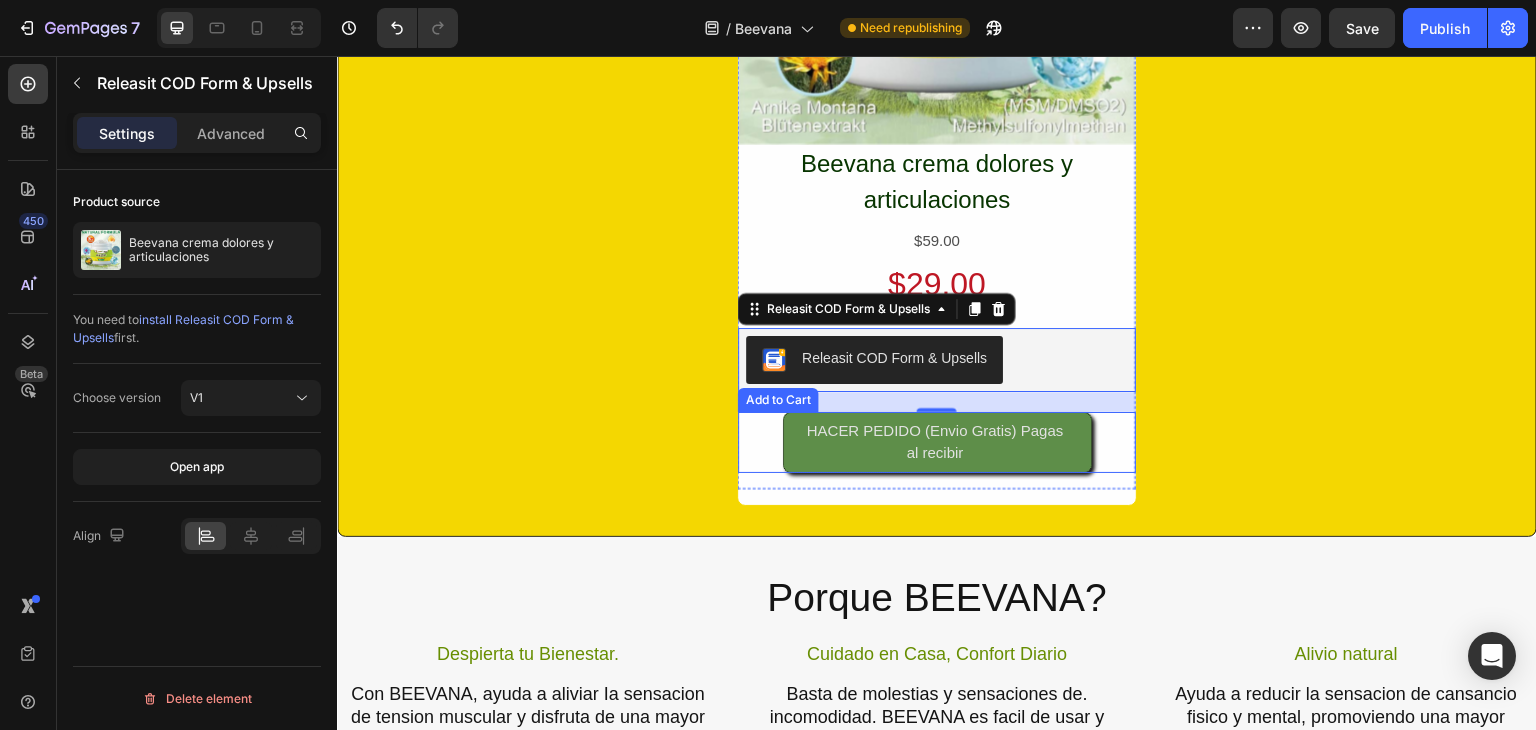 click on "HACER PEDIDO (Envio Gratis) Pagas al recibir" at bounding box center [937, 442] 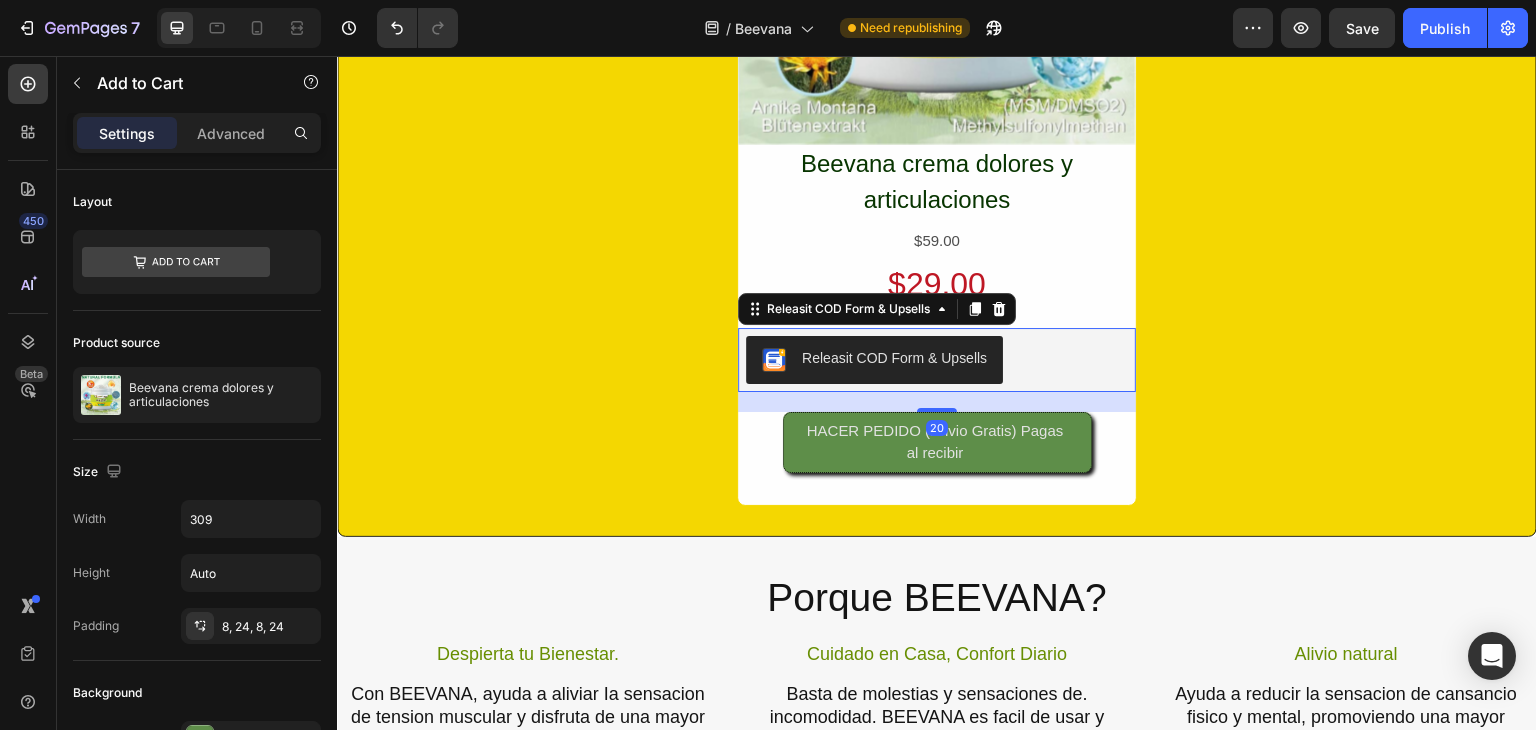 click on "Releasit COD Form & Upsells" at bounding box center (937, 360) 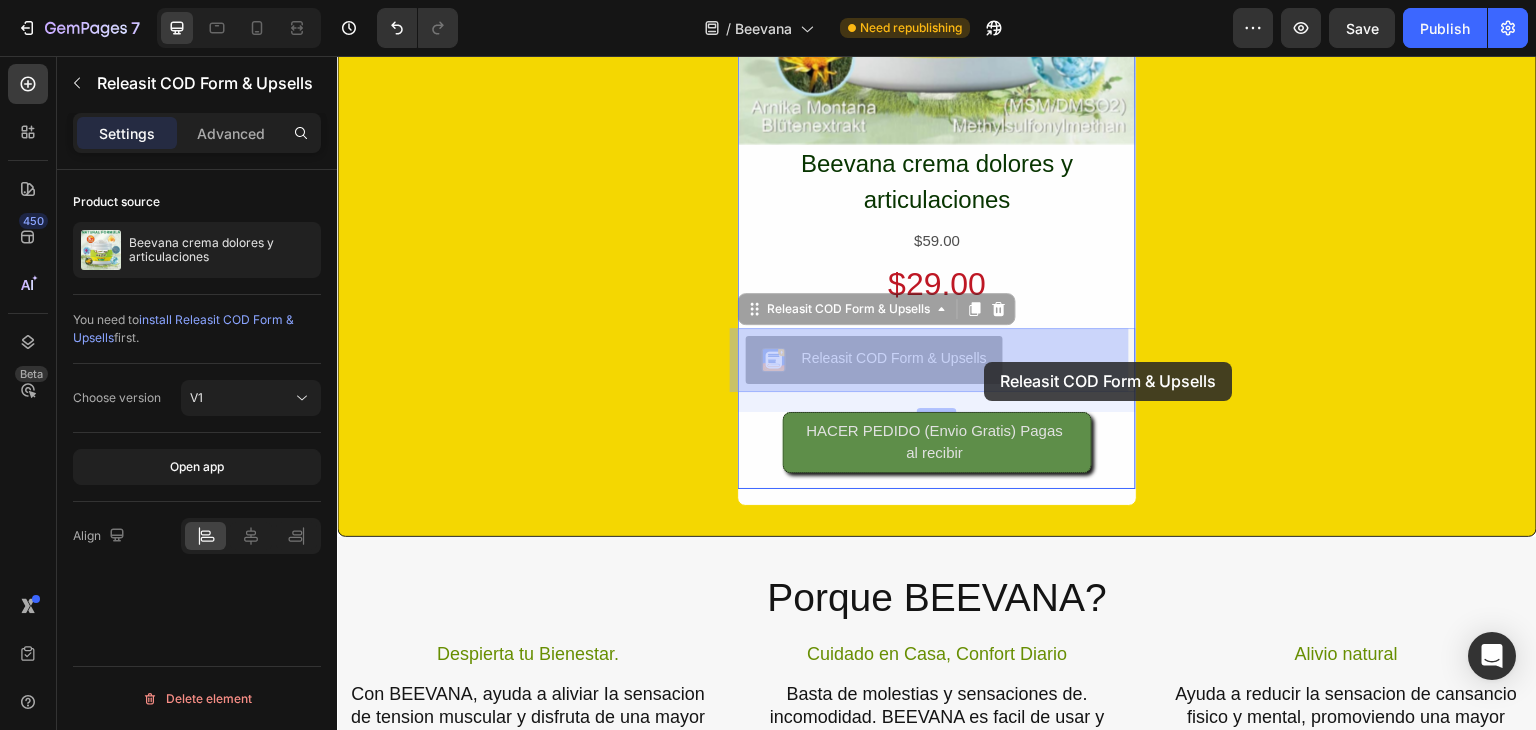 drag, startPoint x: 966, startPoint y: 359, endPoint x: 985, endPoint y: 362, distance: 19.235384 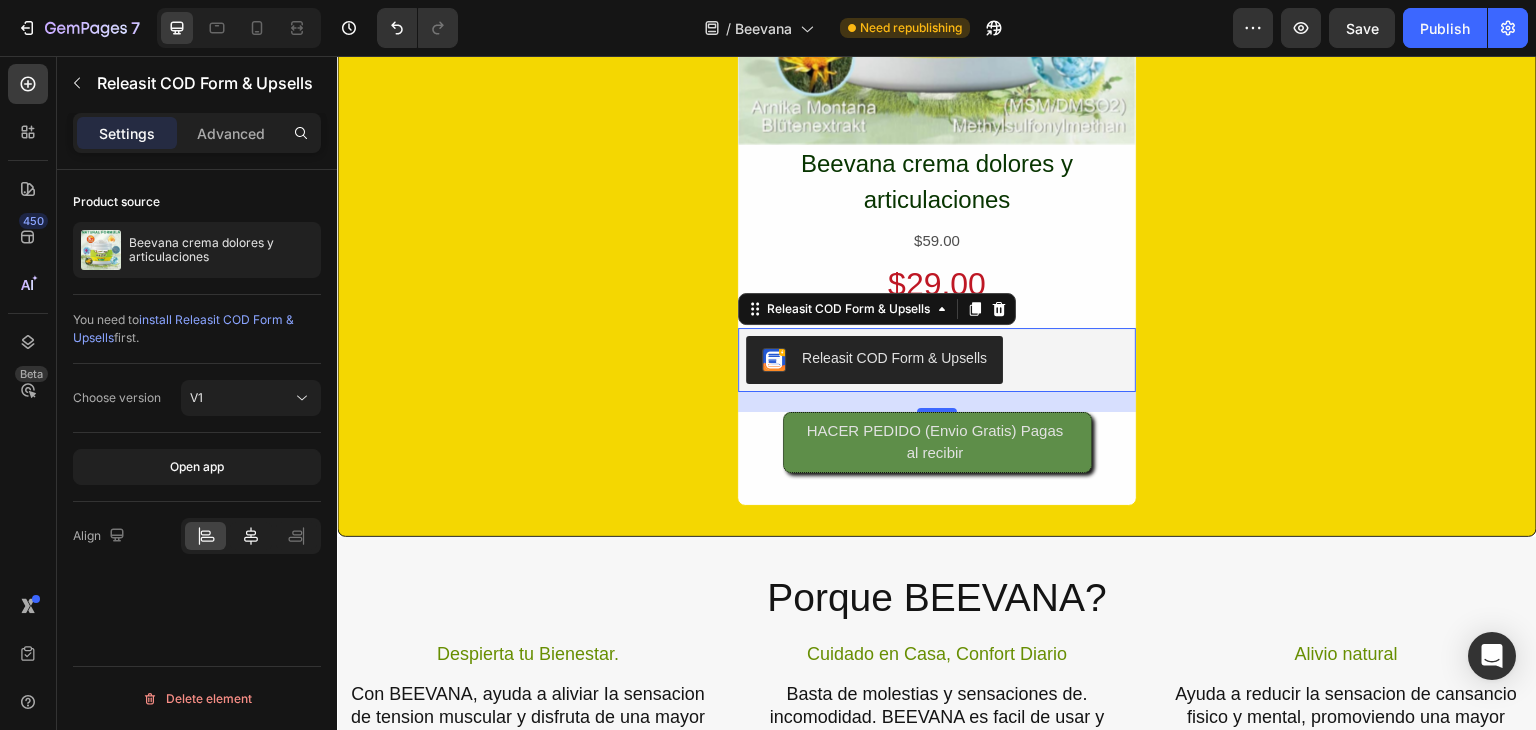 click 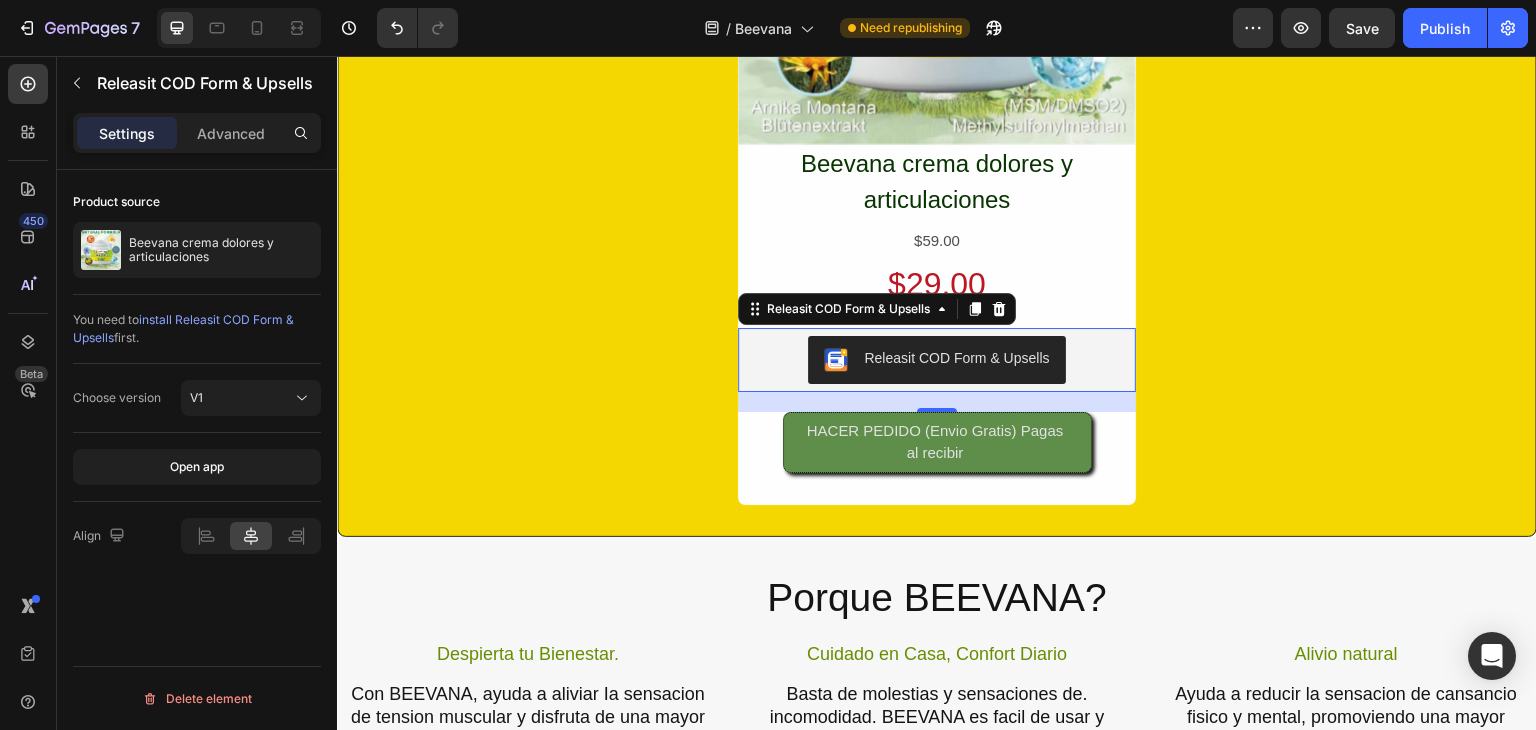 click on "HACER PEDIDO (Envio Gratis) Pagas al recibir" at bounding box center (937, 442) 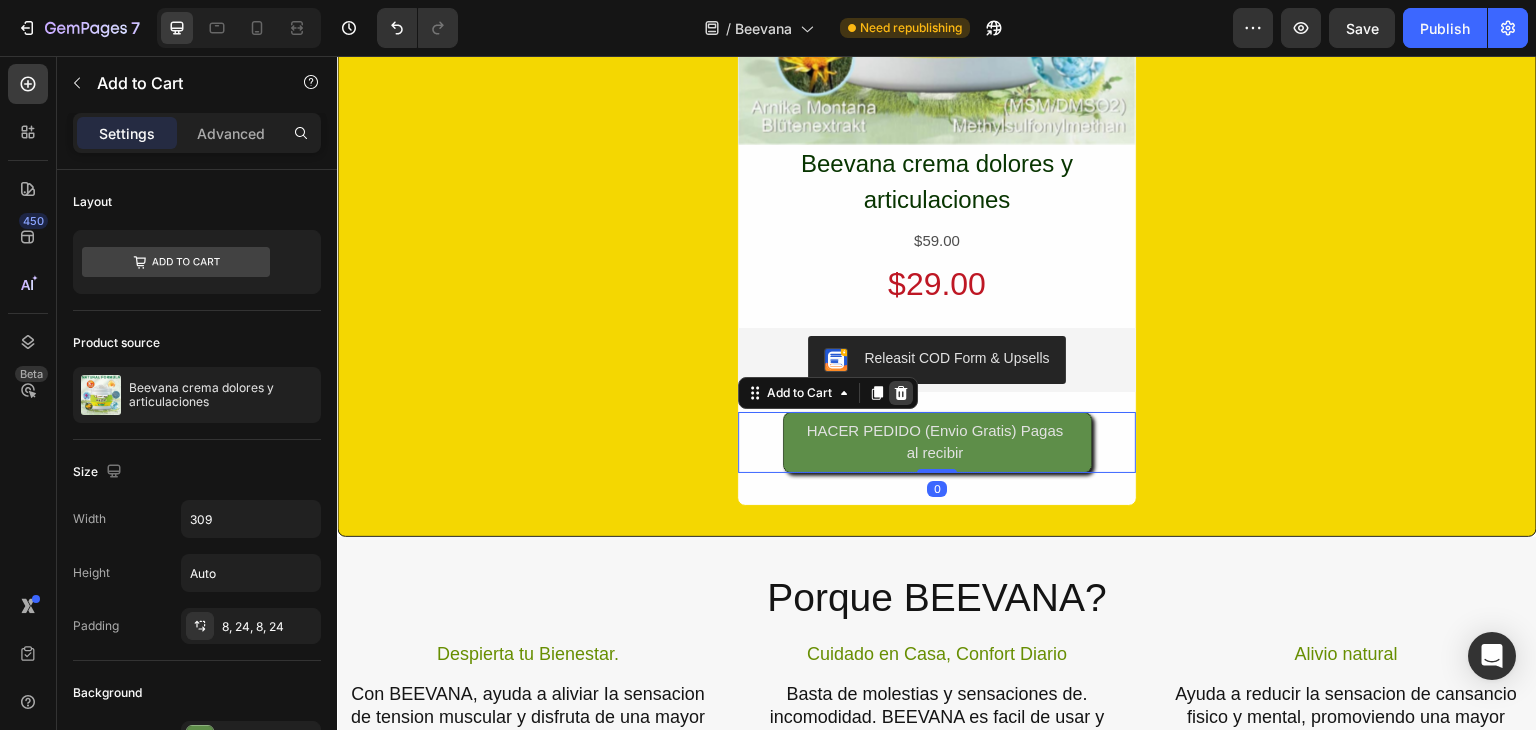 click 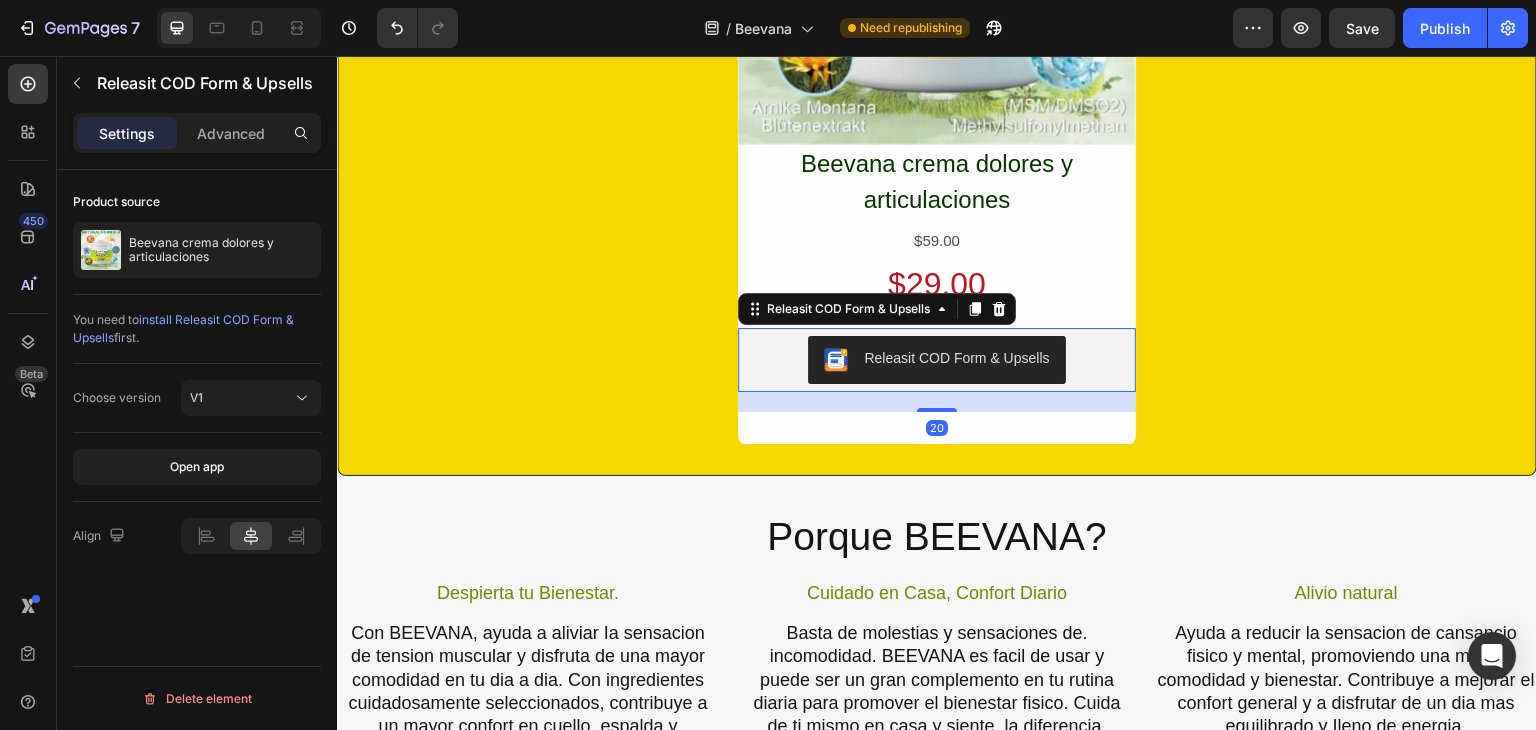 click on "Releasit COD Form & Upsells" at bounding box center [936, 360] 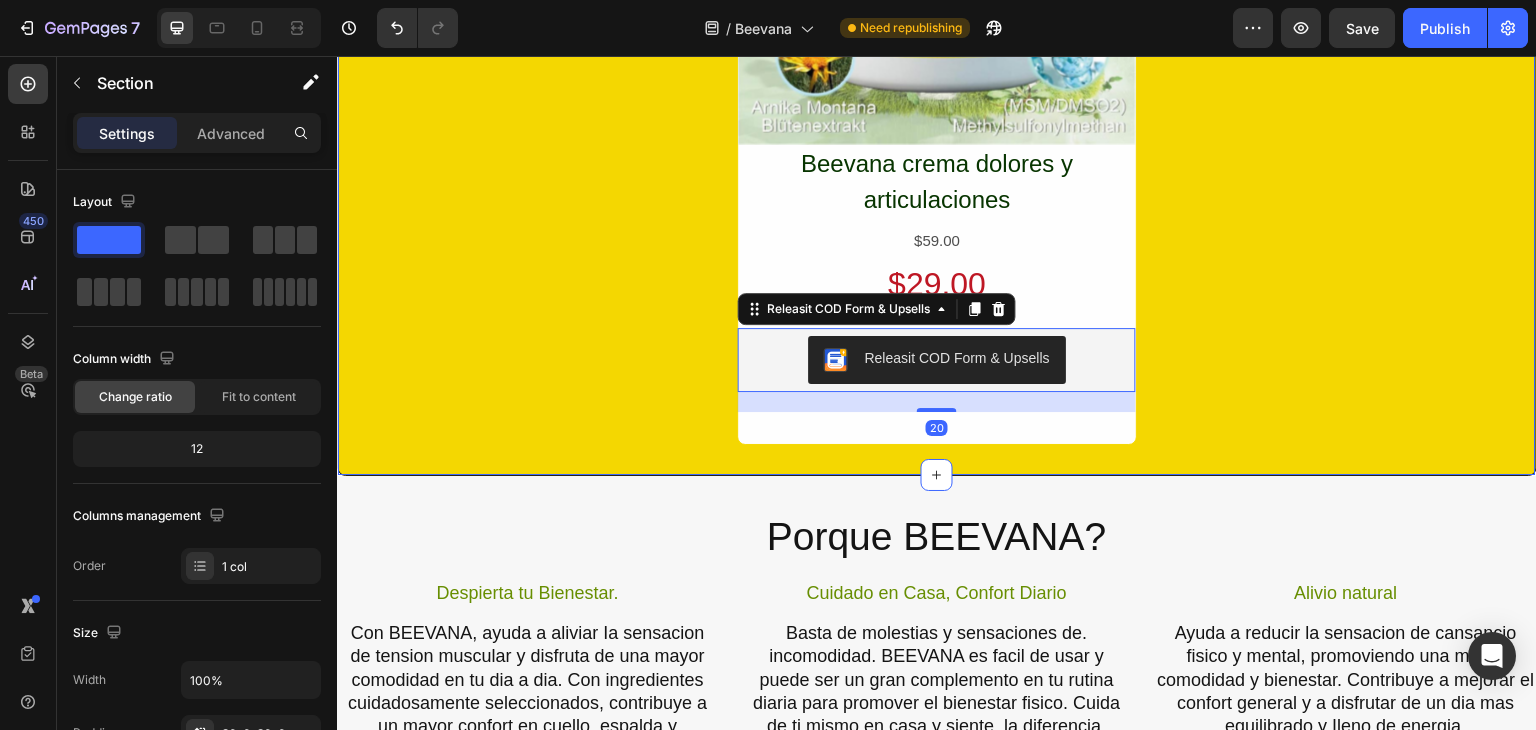 click on "OFERTA DISPONIBLES POR SOLO: Heading 00 16 33 51 Countdown Timer Row Product Images Beevana crema dolores y articulaciones Product Title $59.00 Text Block $29.00 Product Price Product Price Releasit COD Form & Upsells Releasit COD Form & Upsells   20 Row Row Row Product Row" at bounding box center (937, 10) 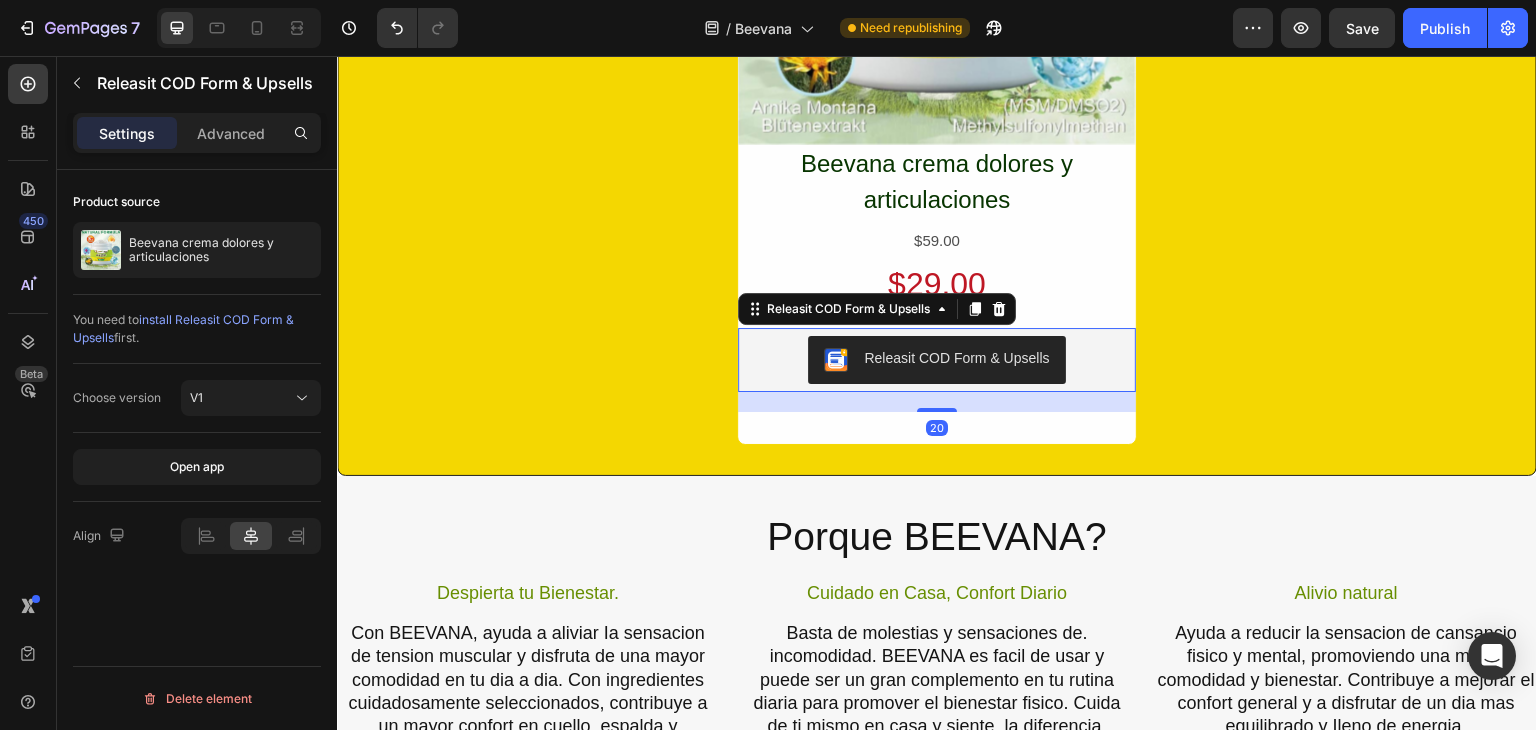 click on "Releasit COD Form & Upsells" at bounding box center (956, 358) 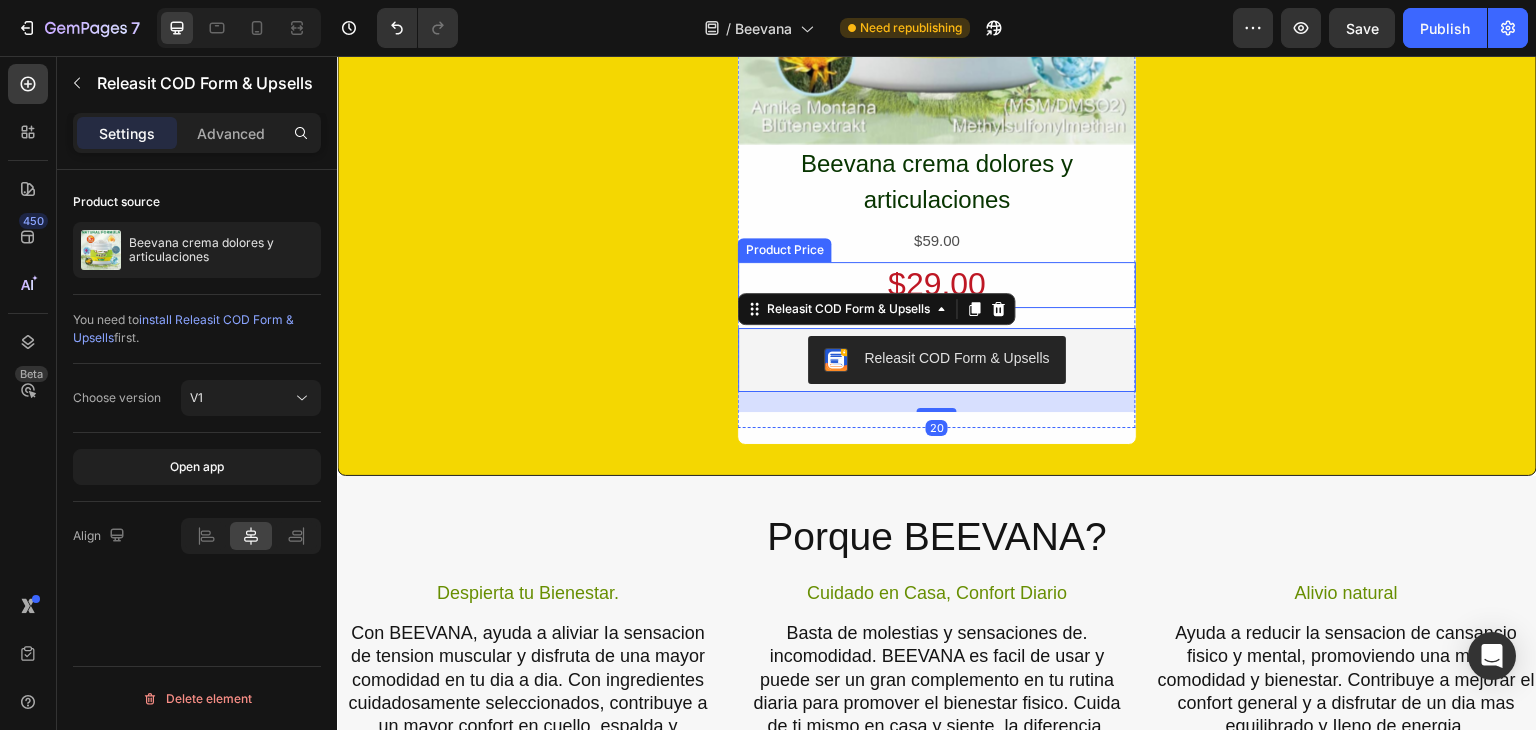 click on "$29.00" at bounding box center [937, 285] 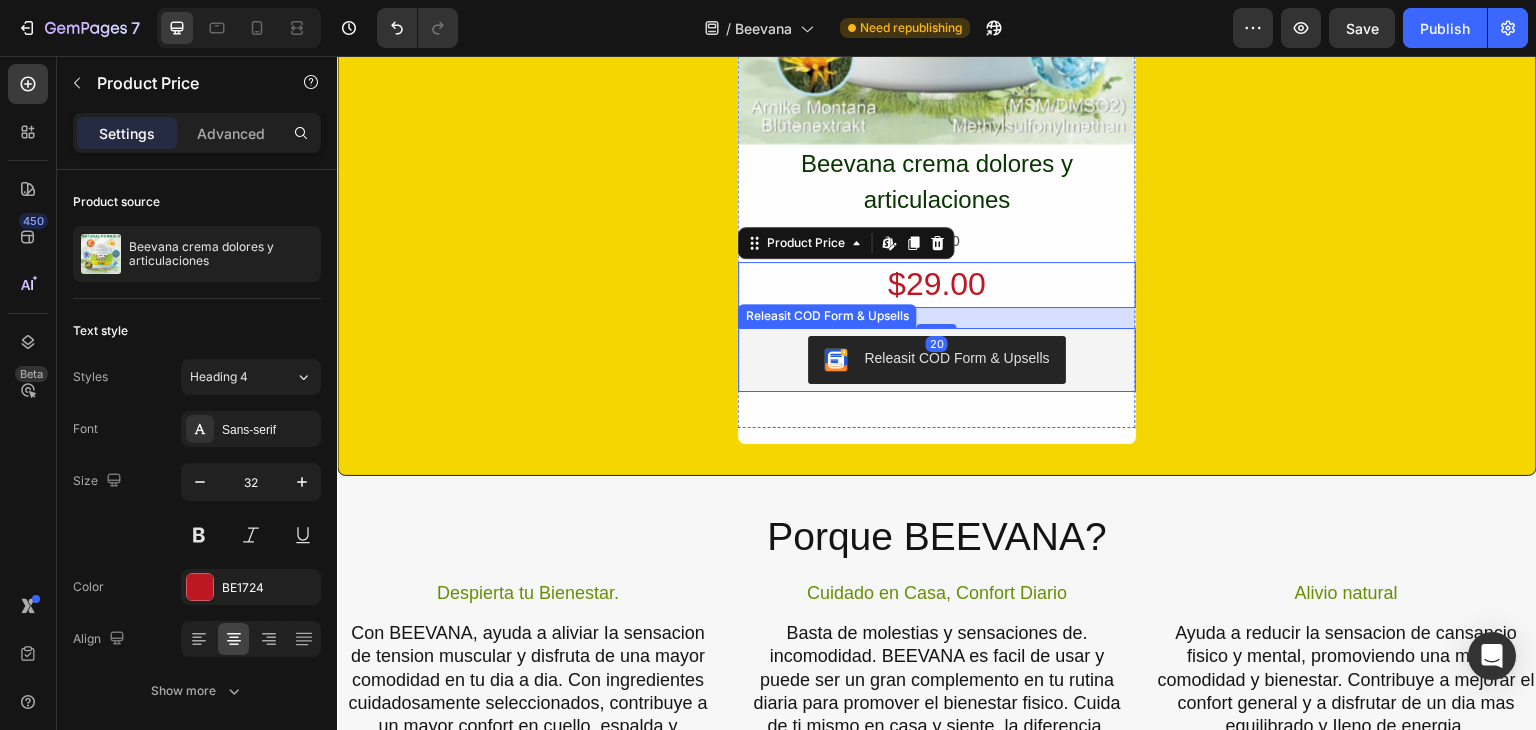 click on "Releasit COD Form & Upsells" at bounding box center (956, 358) 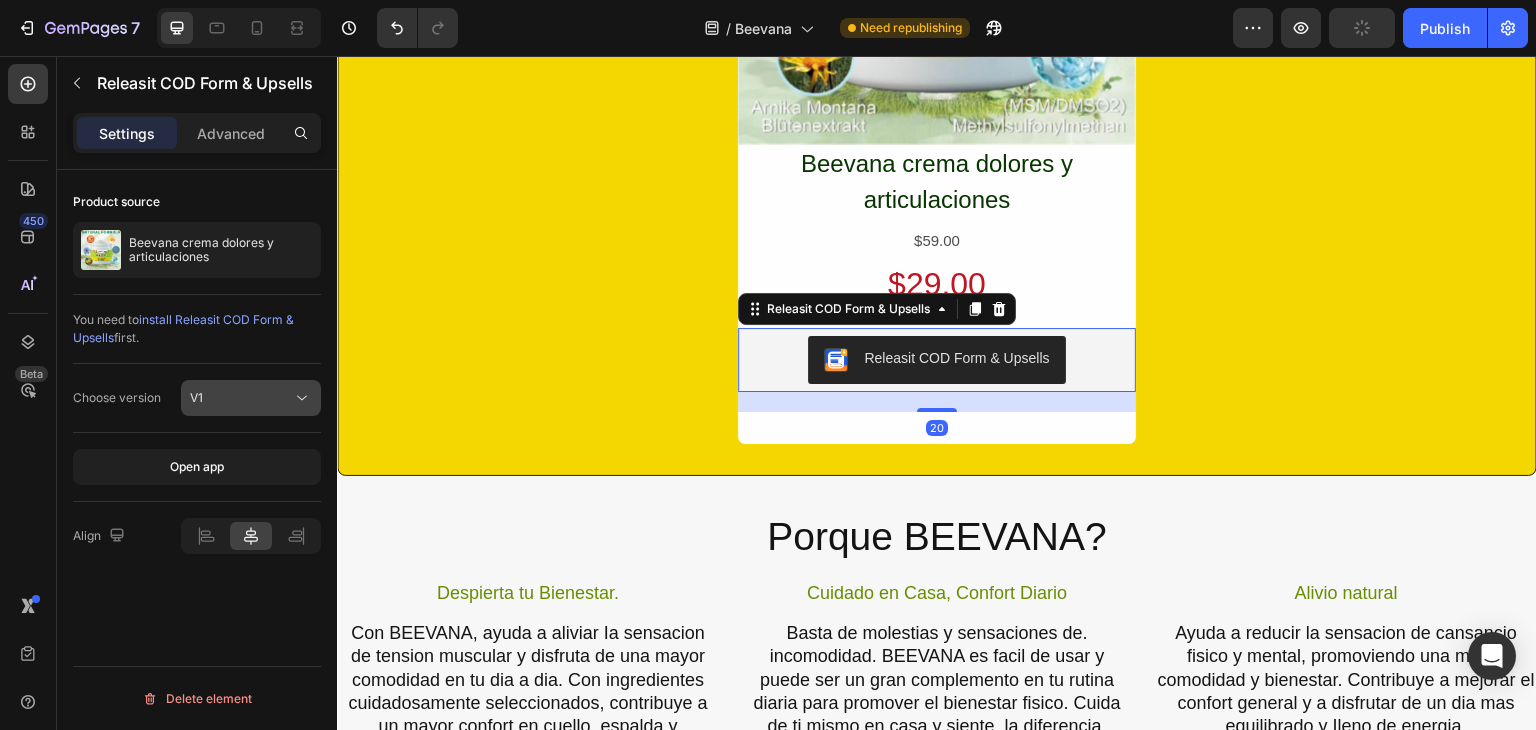 click on "V1" 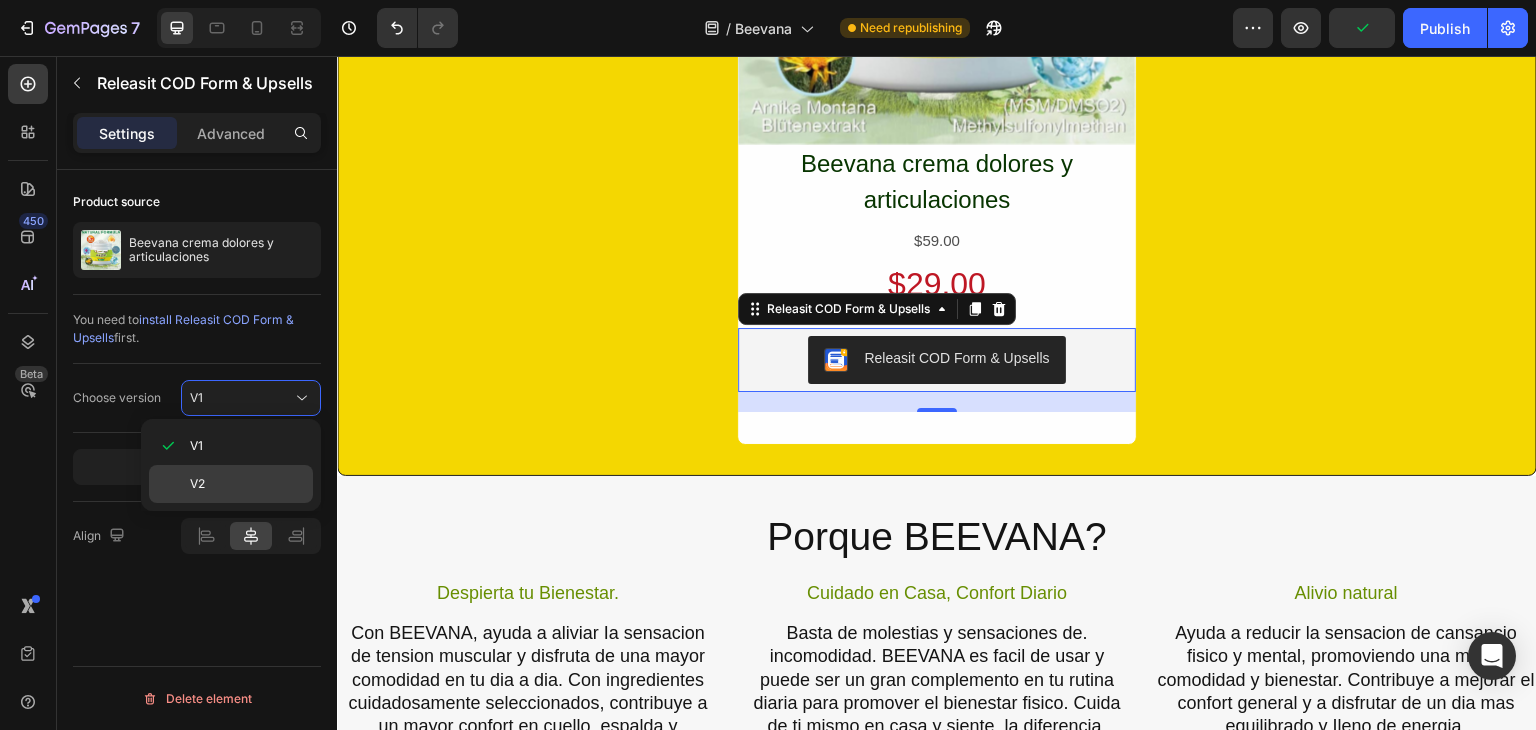 click on "V2" at bounding box center (247, 484) 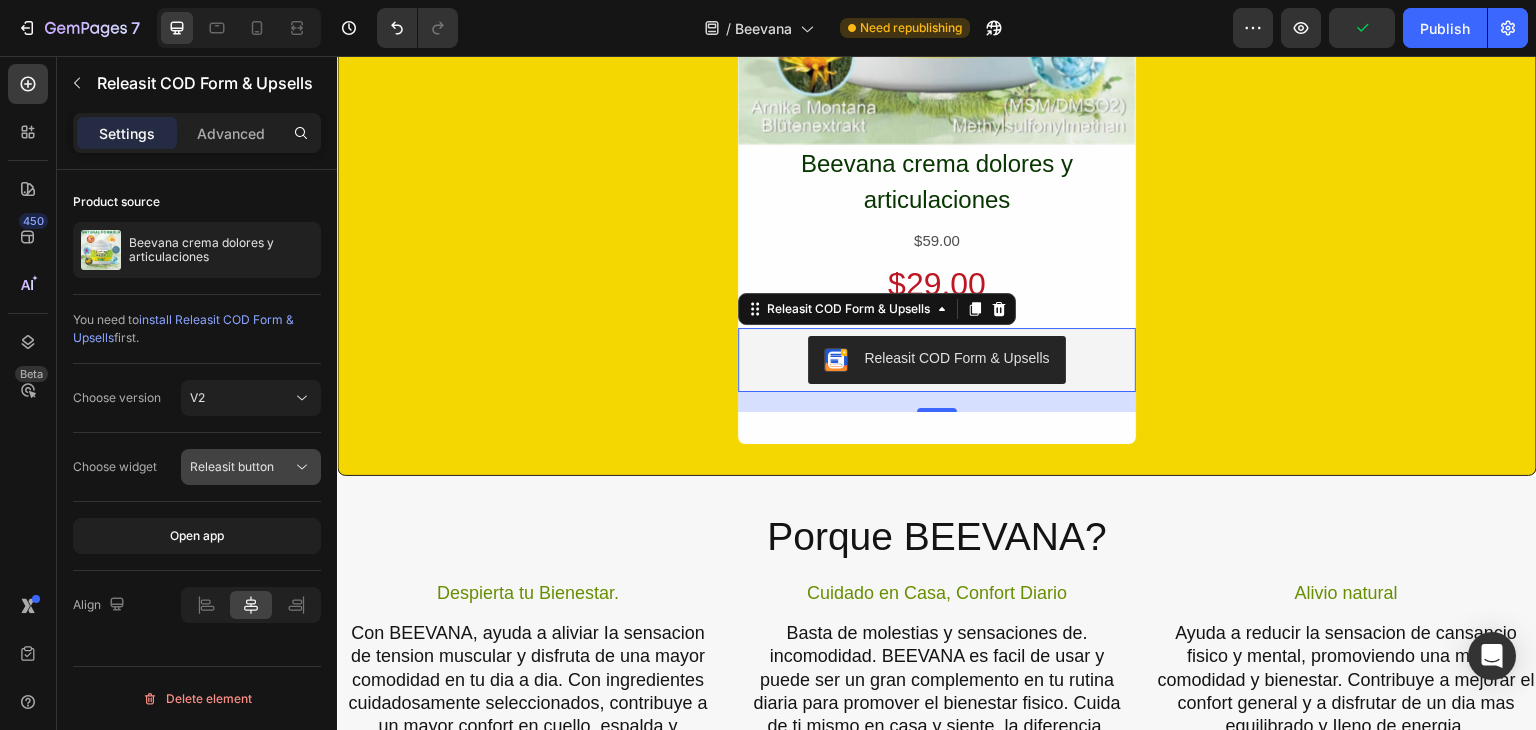 click on "Releasit button" 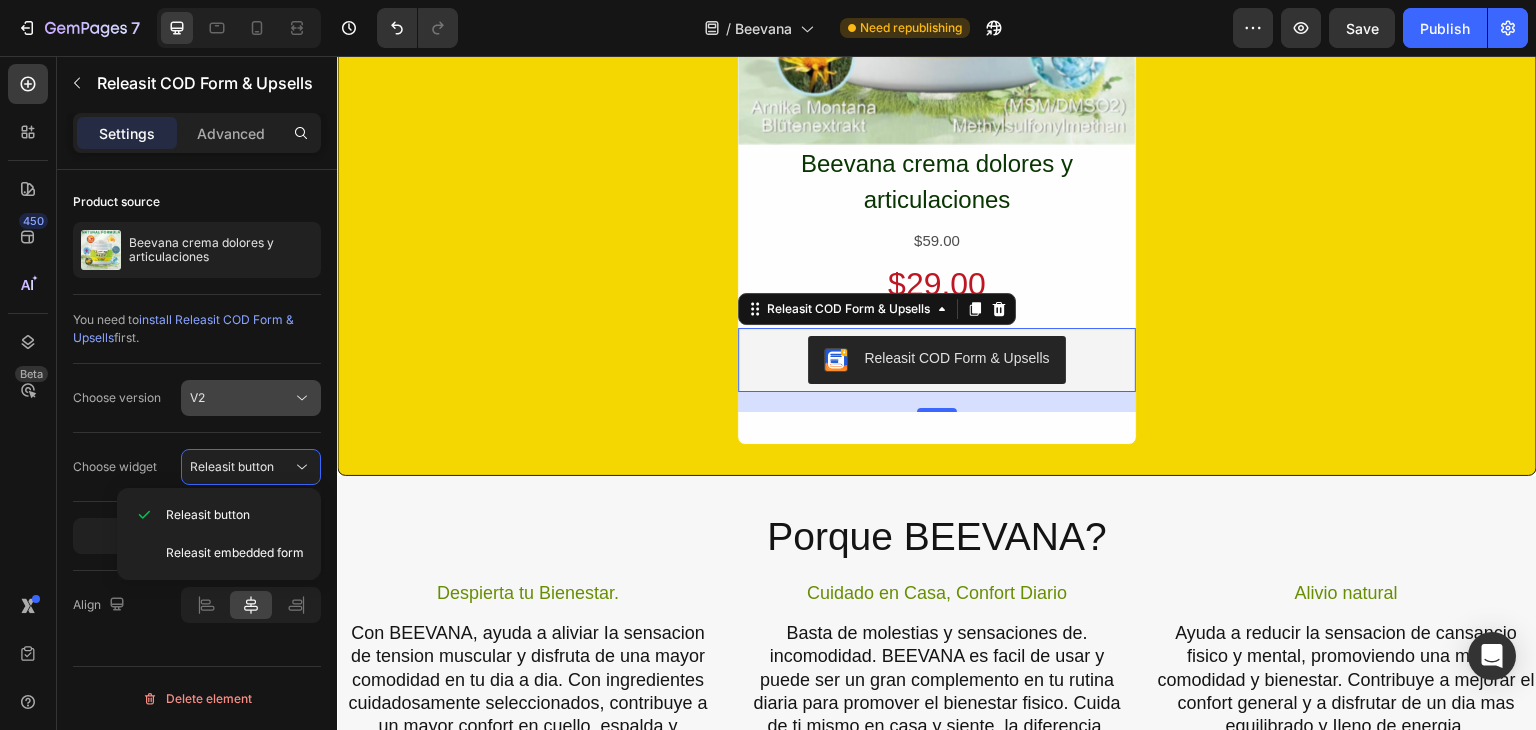click on "V2" at bounding box center (241, 398) 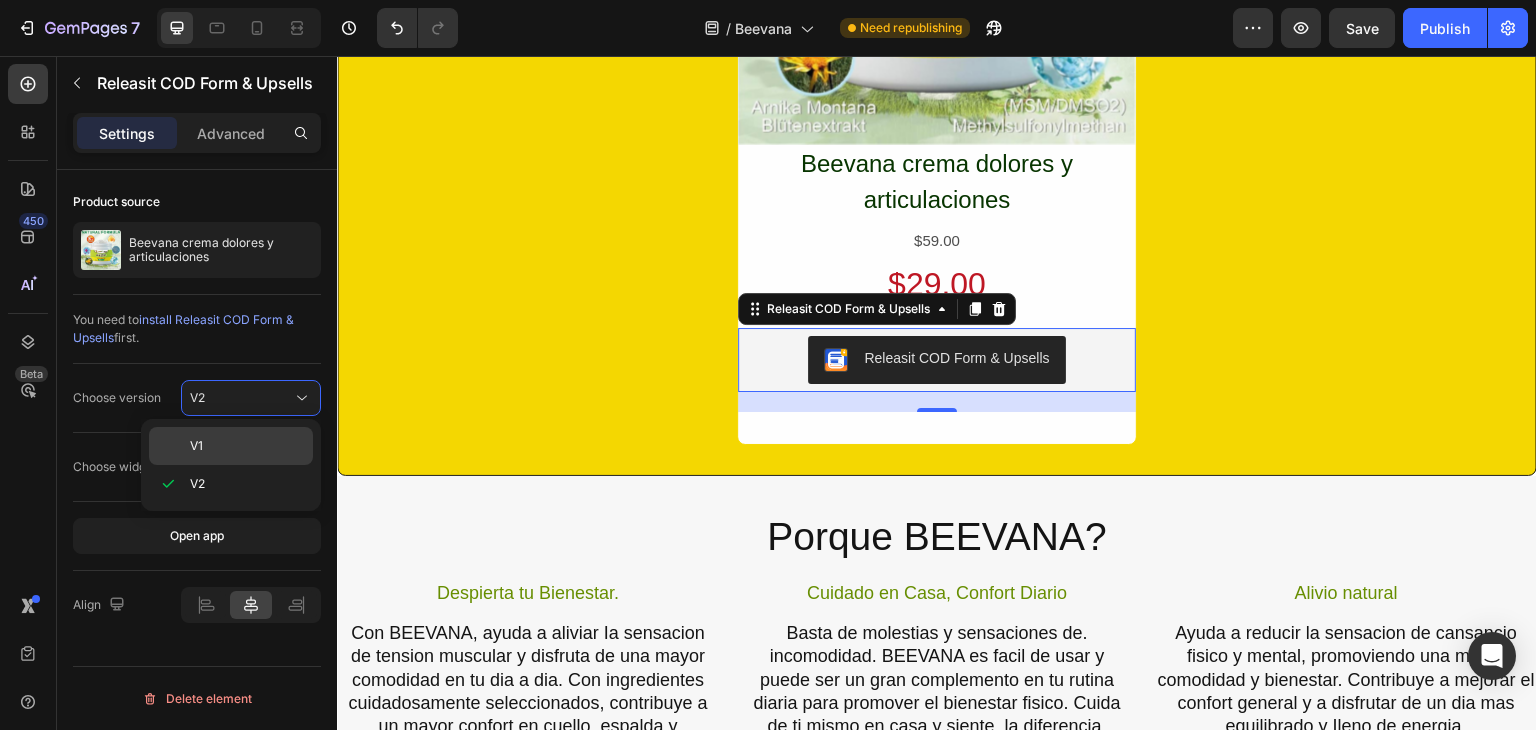 click on "V1" at bounding box center (247, 446) 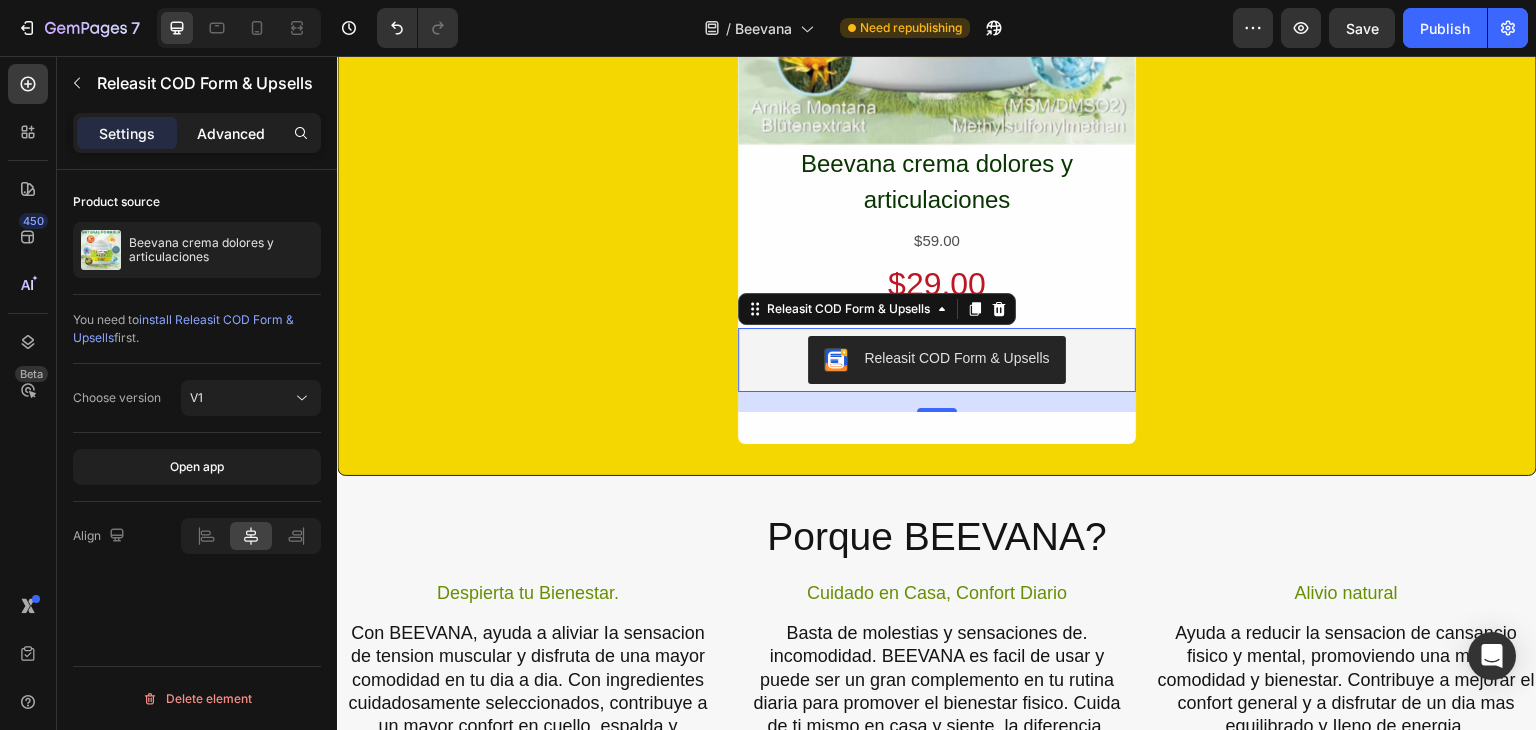 click on "Advanced" at bounding box center (231, 133) 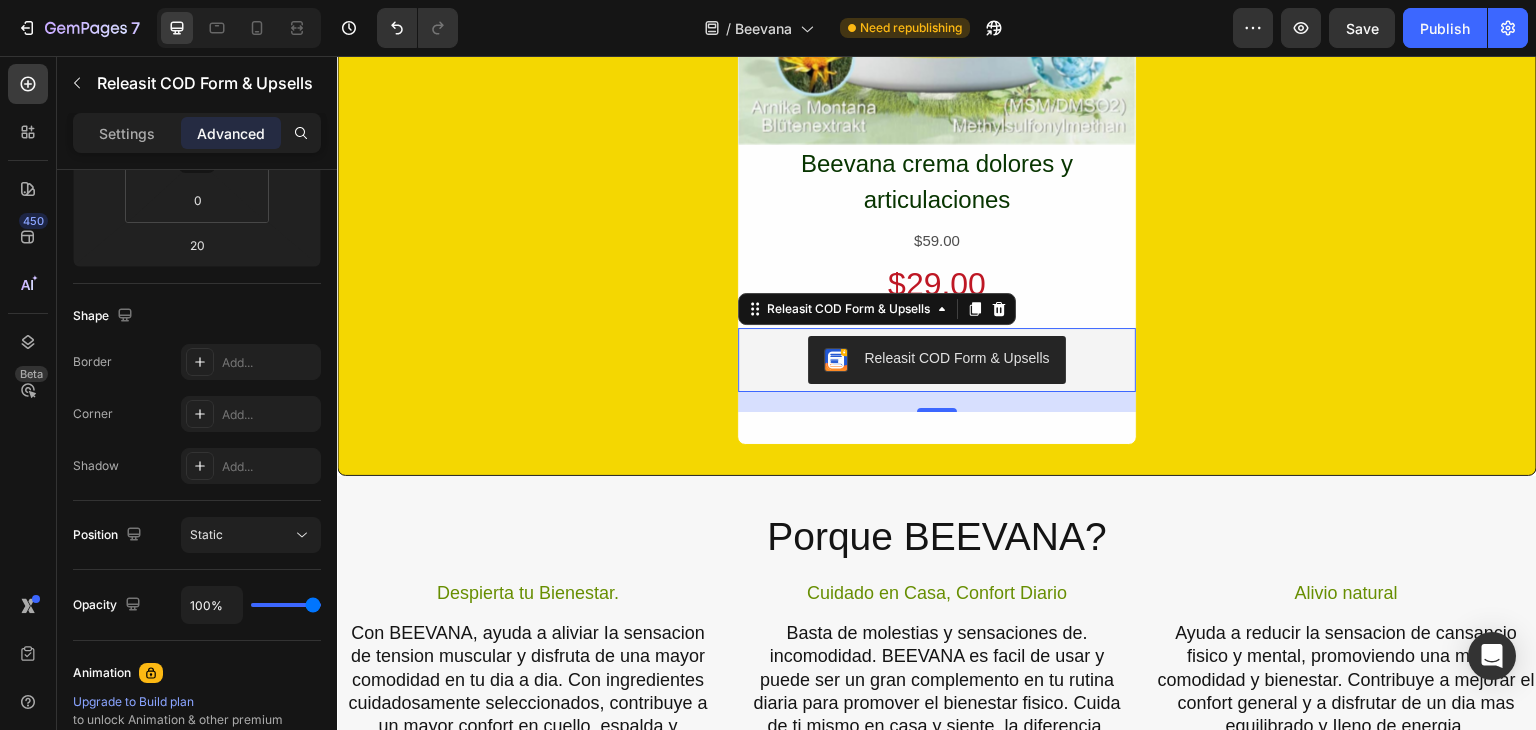 scroll, scrollTop: 769, scrollLeft: 0, axis: vertical 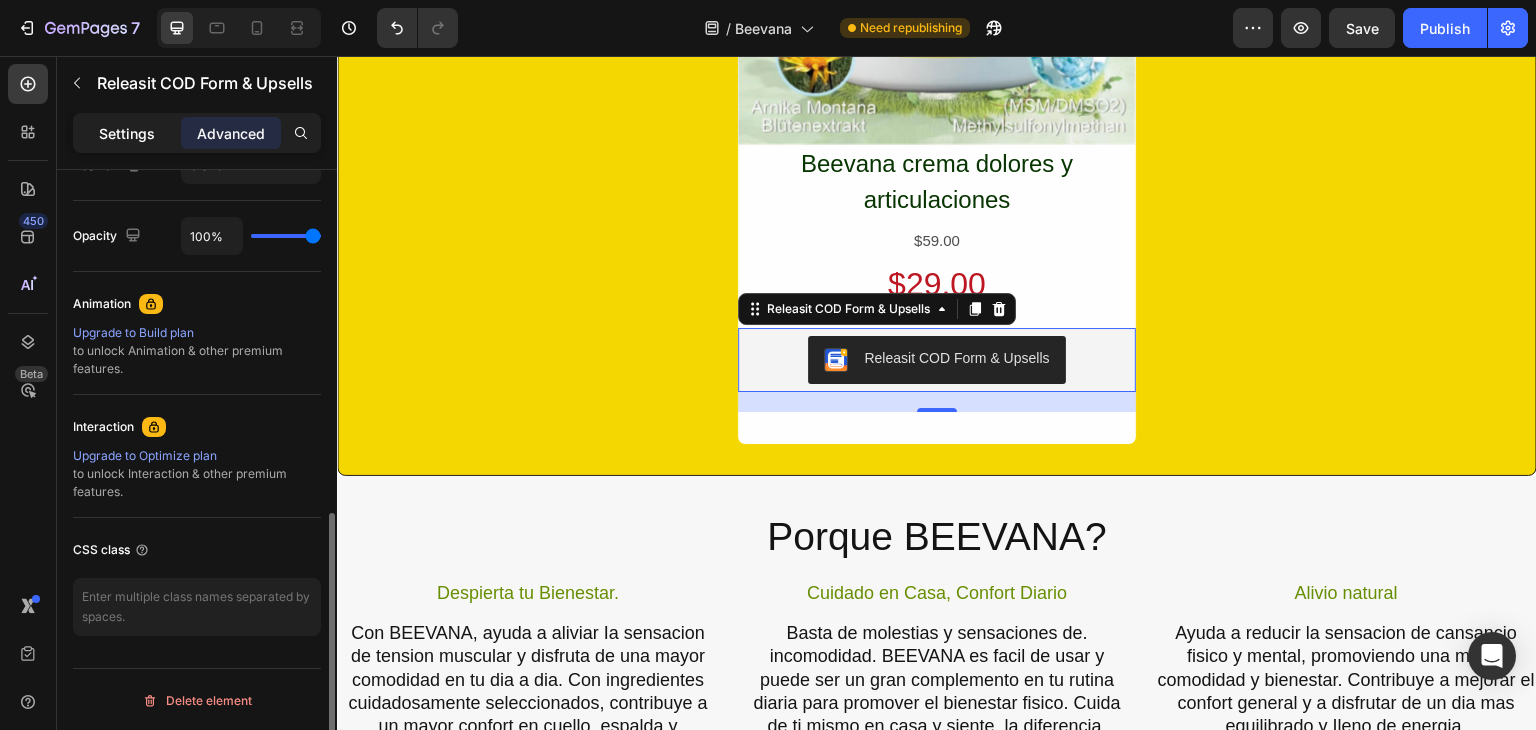 click on "Settings" 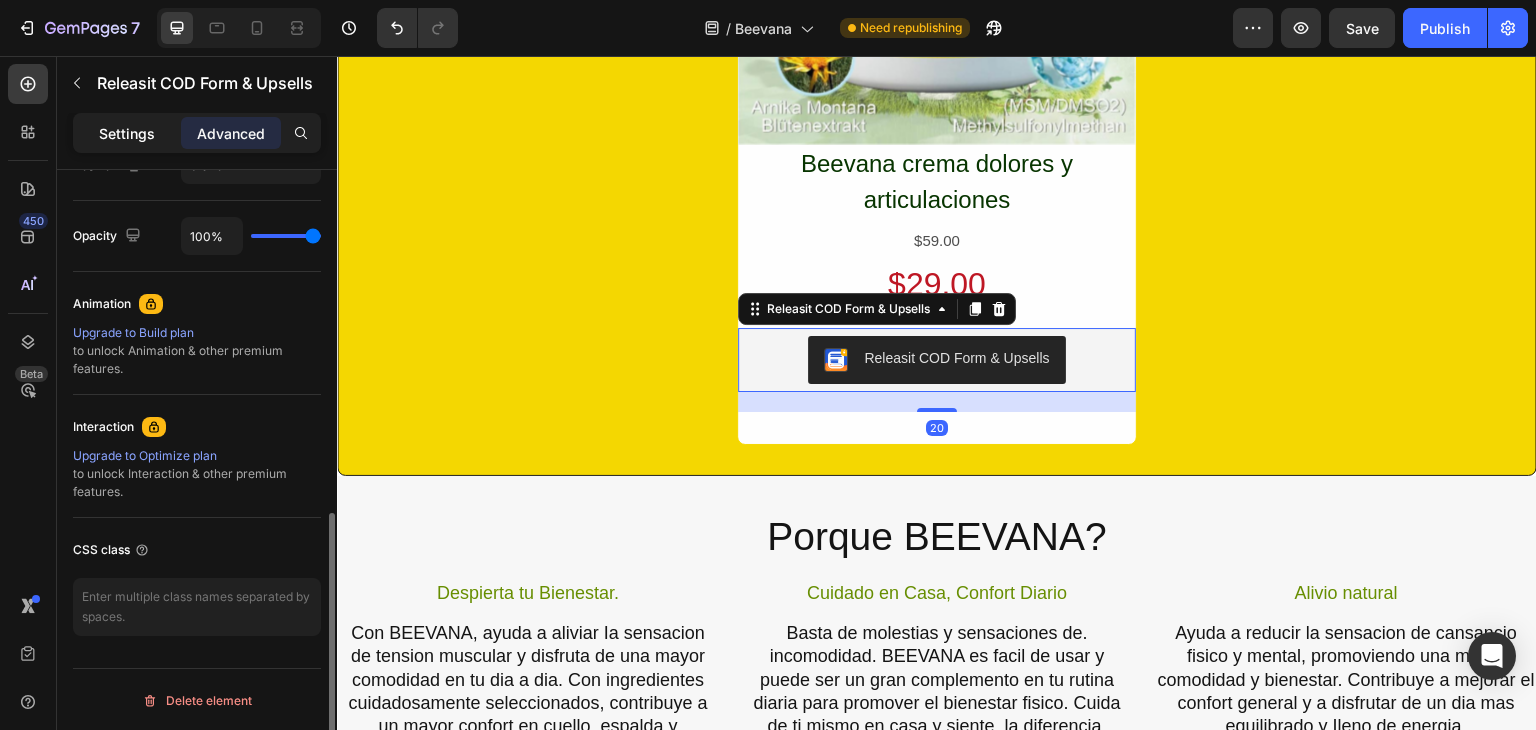 scroll, scrollTop: 0, scrollLeft: 0, axis: both 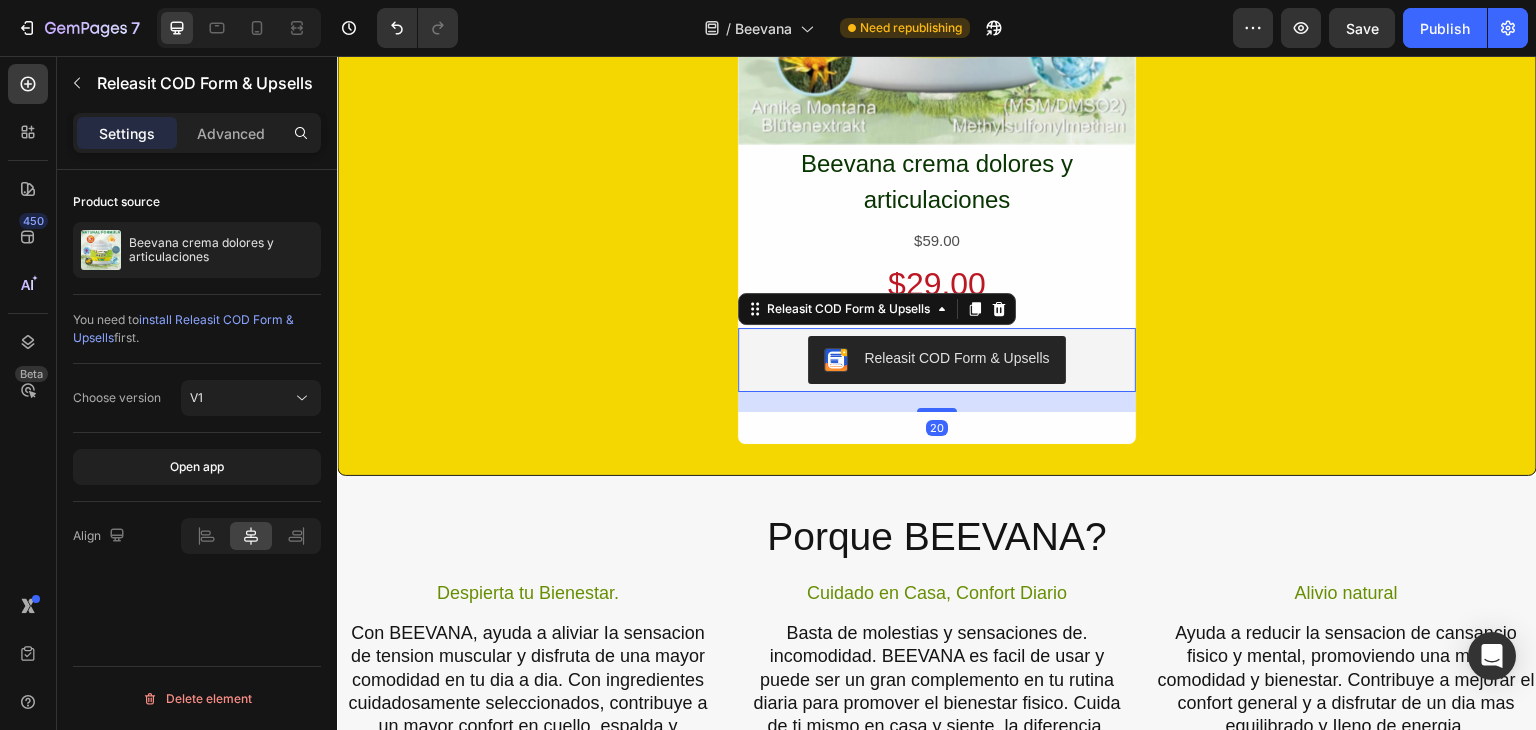 click on "7   /  Beevana Need republishing Preview  Save   Publish" 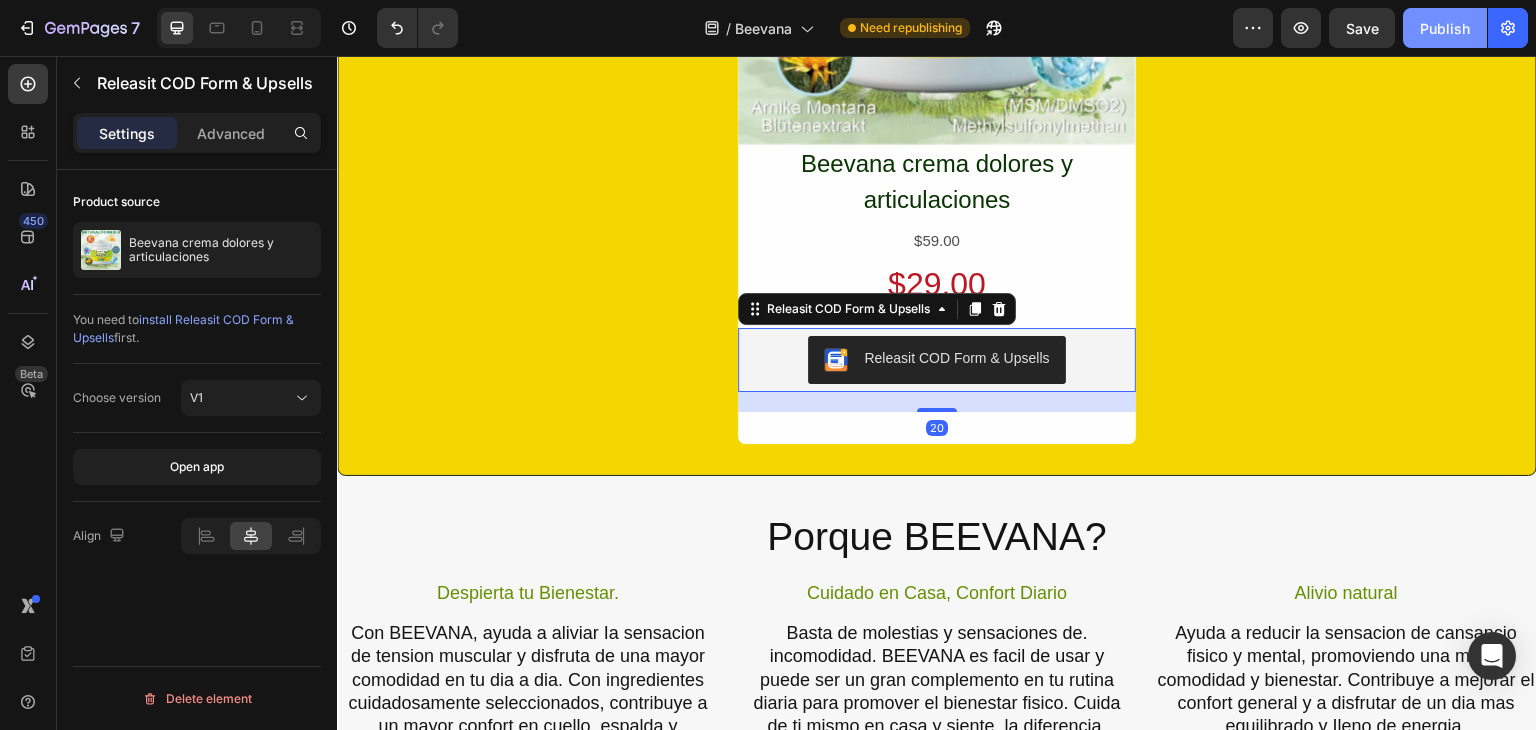 click on "Publish" at bounding box center [1445, 28] 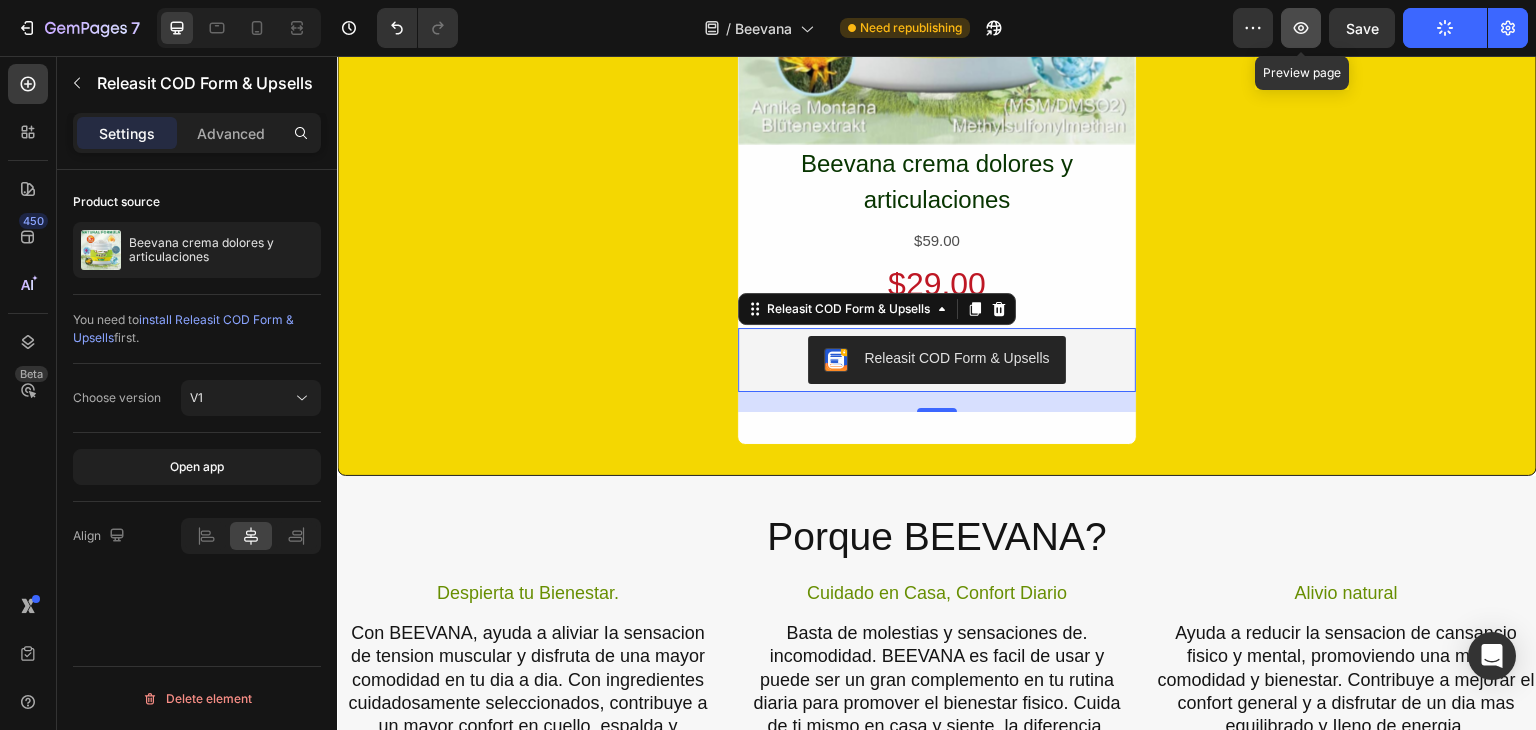 click 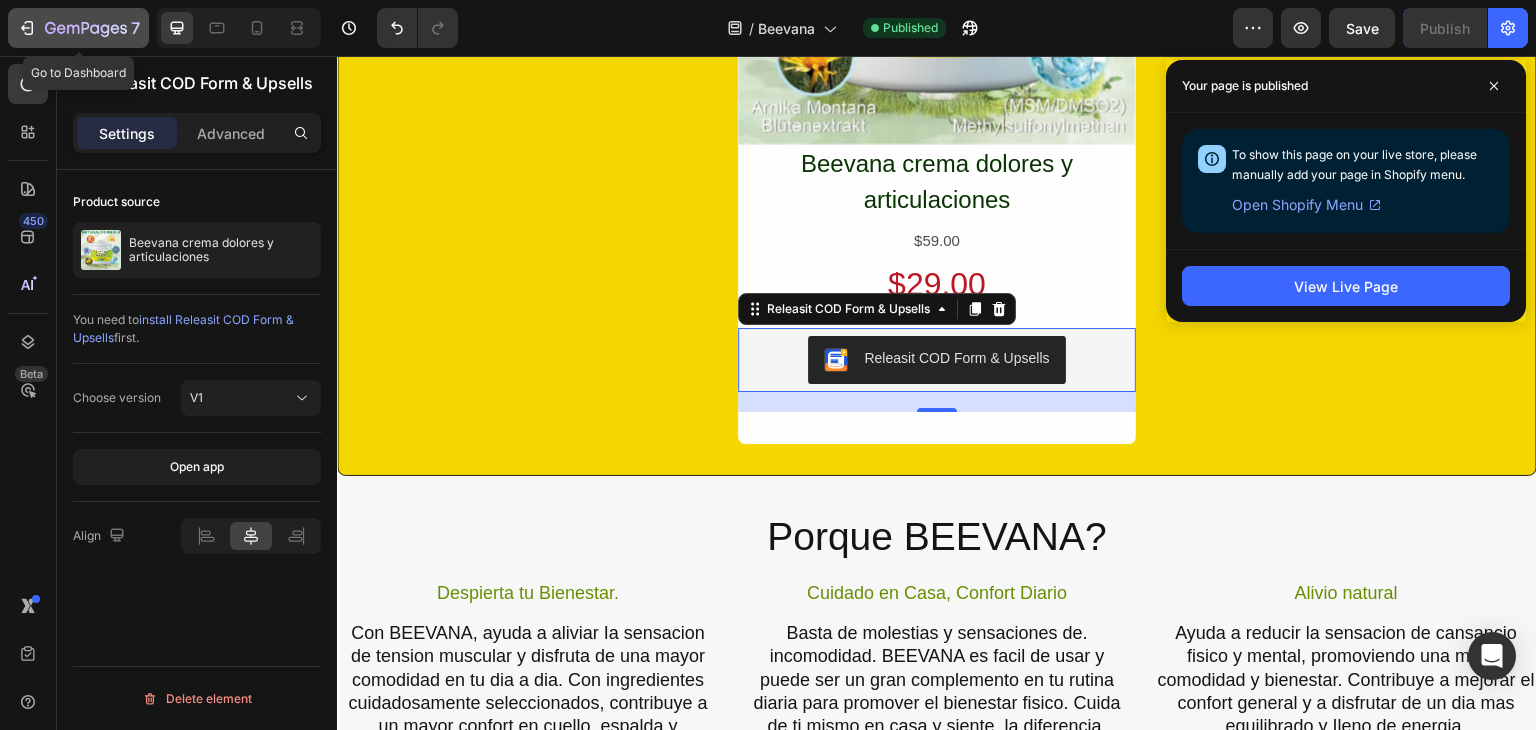 click 